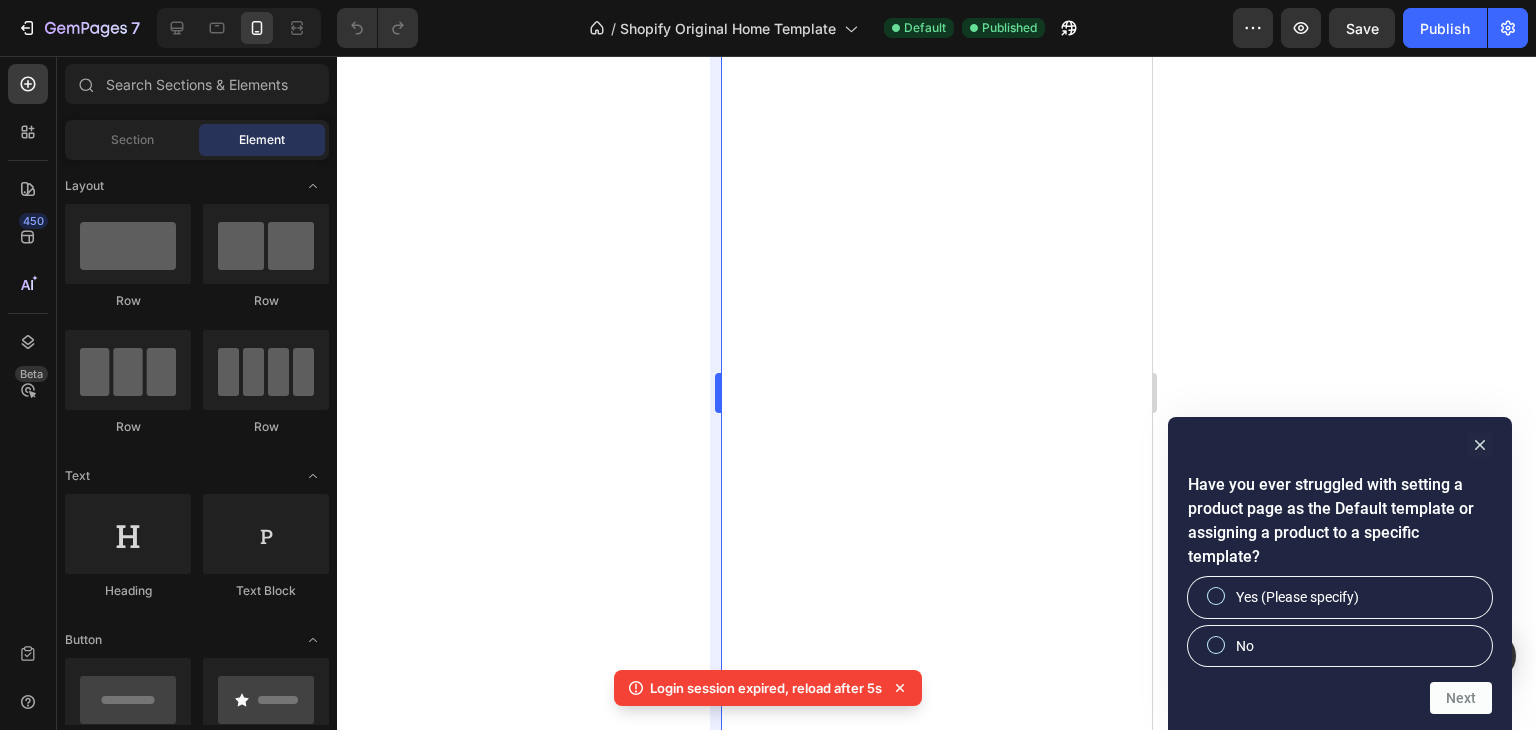 scroll, scrollTop: 0, scrollLeft: 0, axis: both 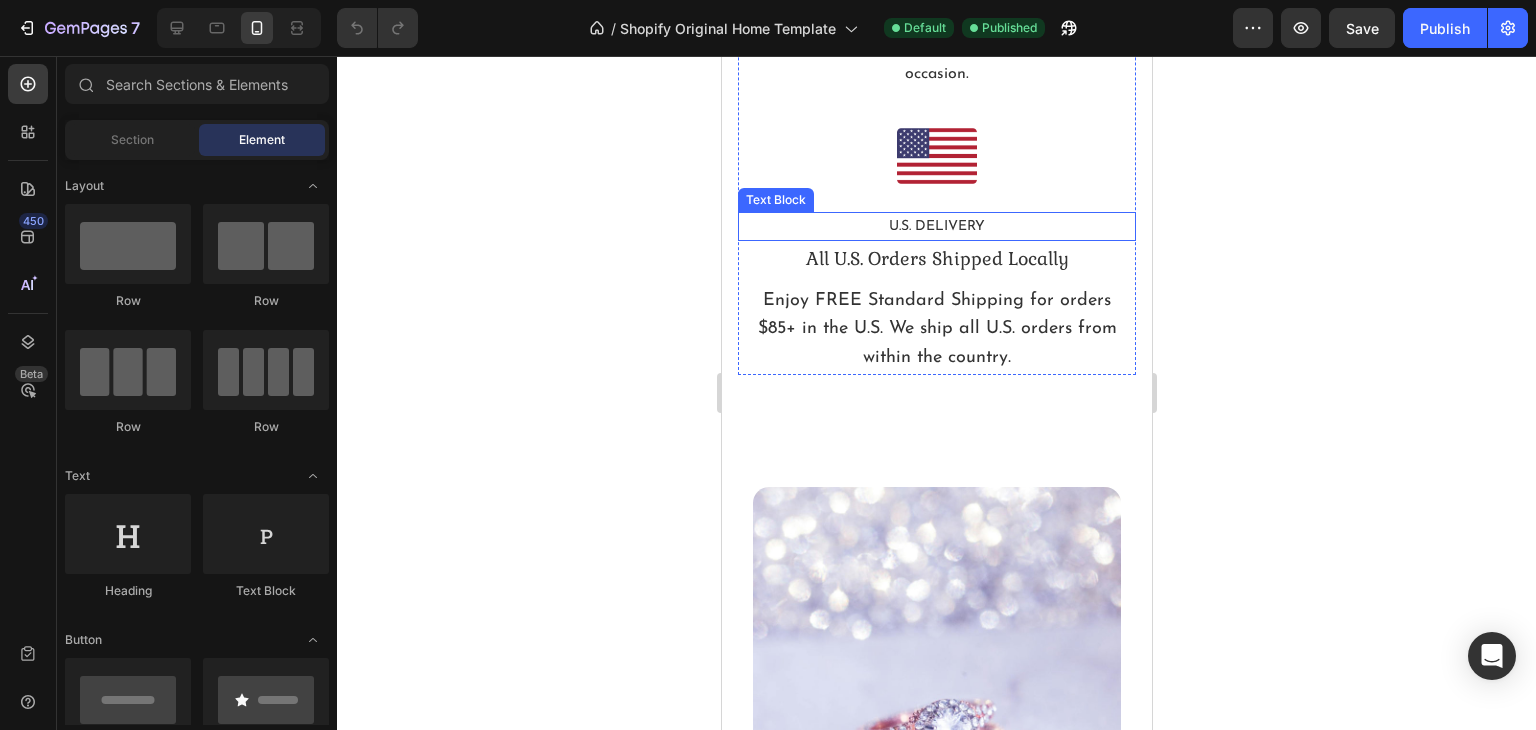 click on "U.S. DELIVERY" at bounding box center (936, 226) 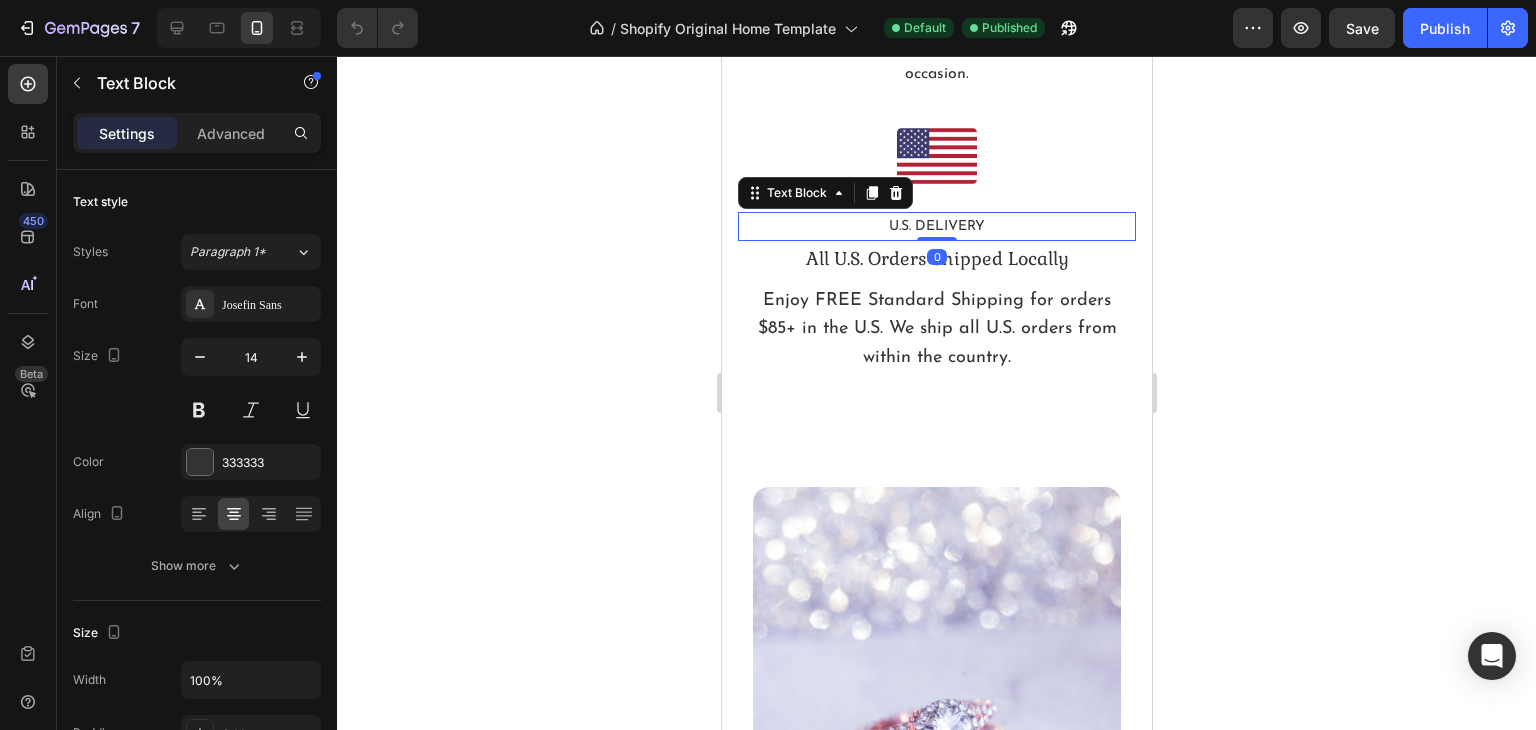 click on "U.S. DELIVERY" at bounding box center (936, 226) 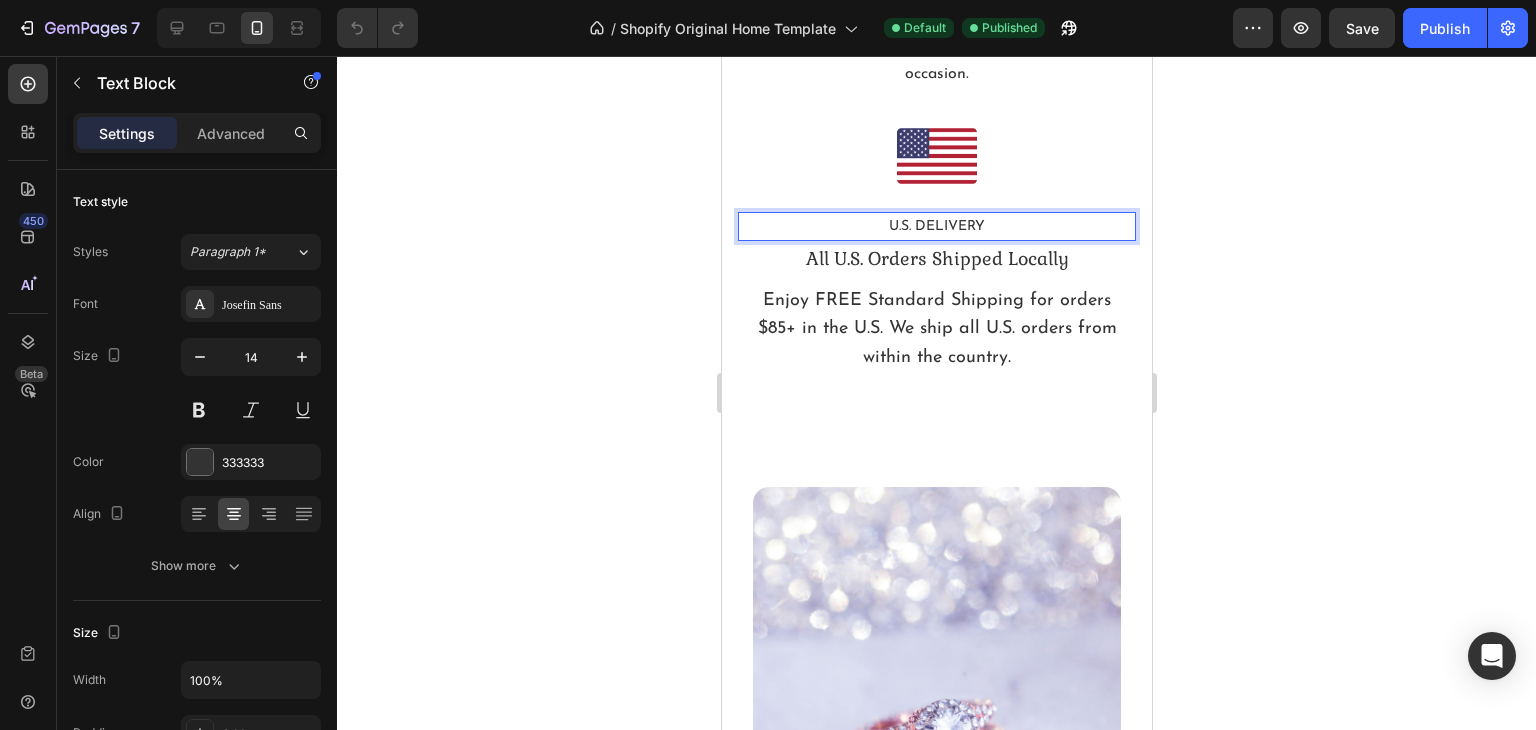 click on "U.S. DELIVERY" at bounding box center (936, 226) 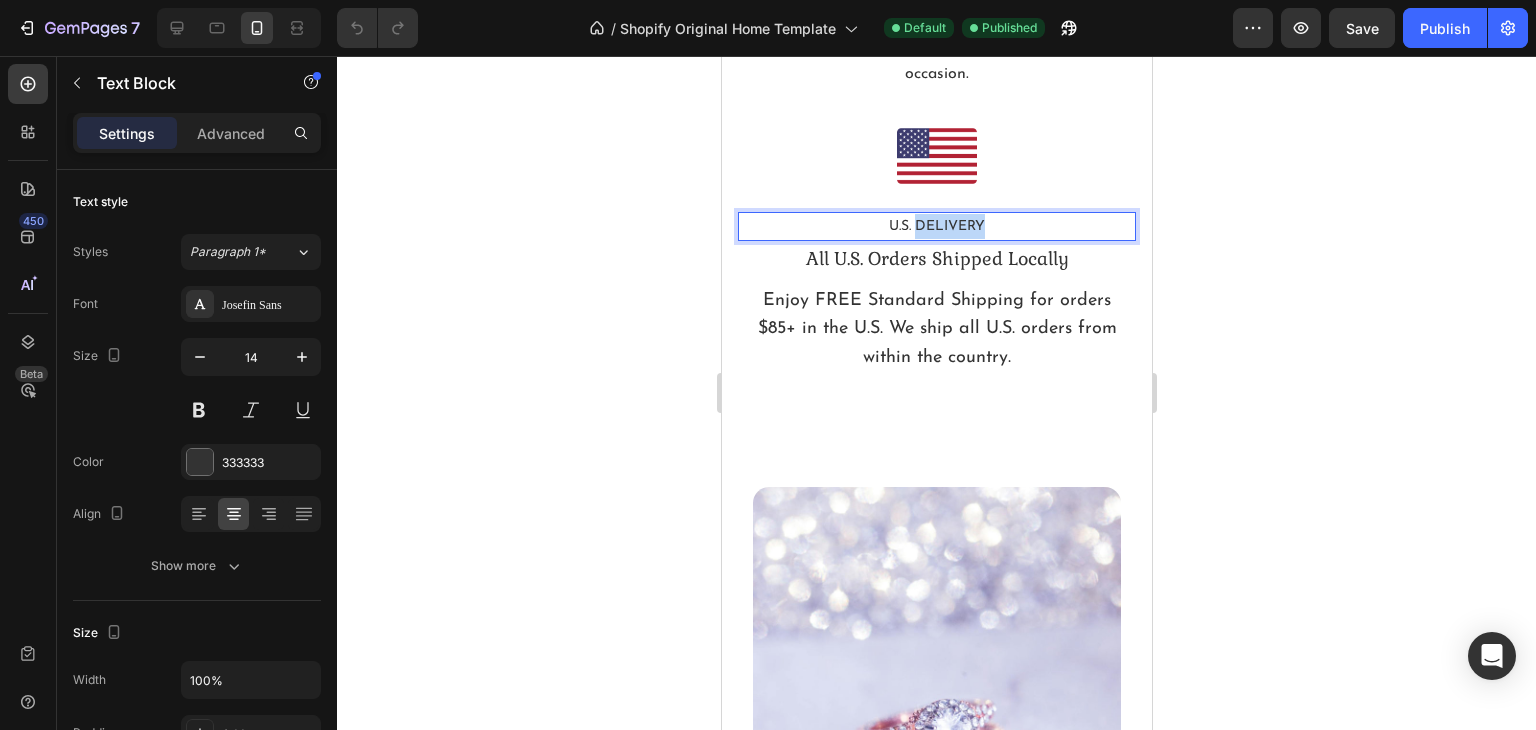 click on "U.S. DELIVERY" at bounding box center [936, 226] 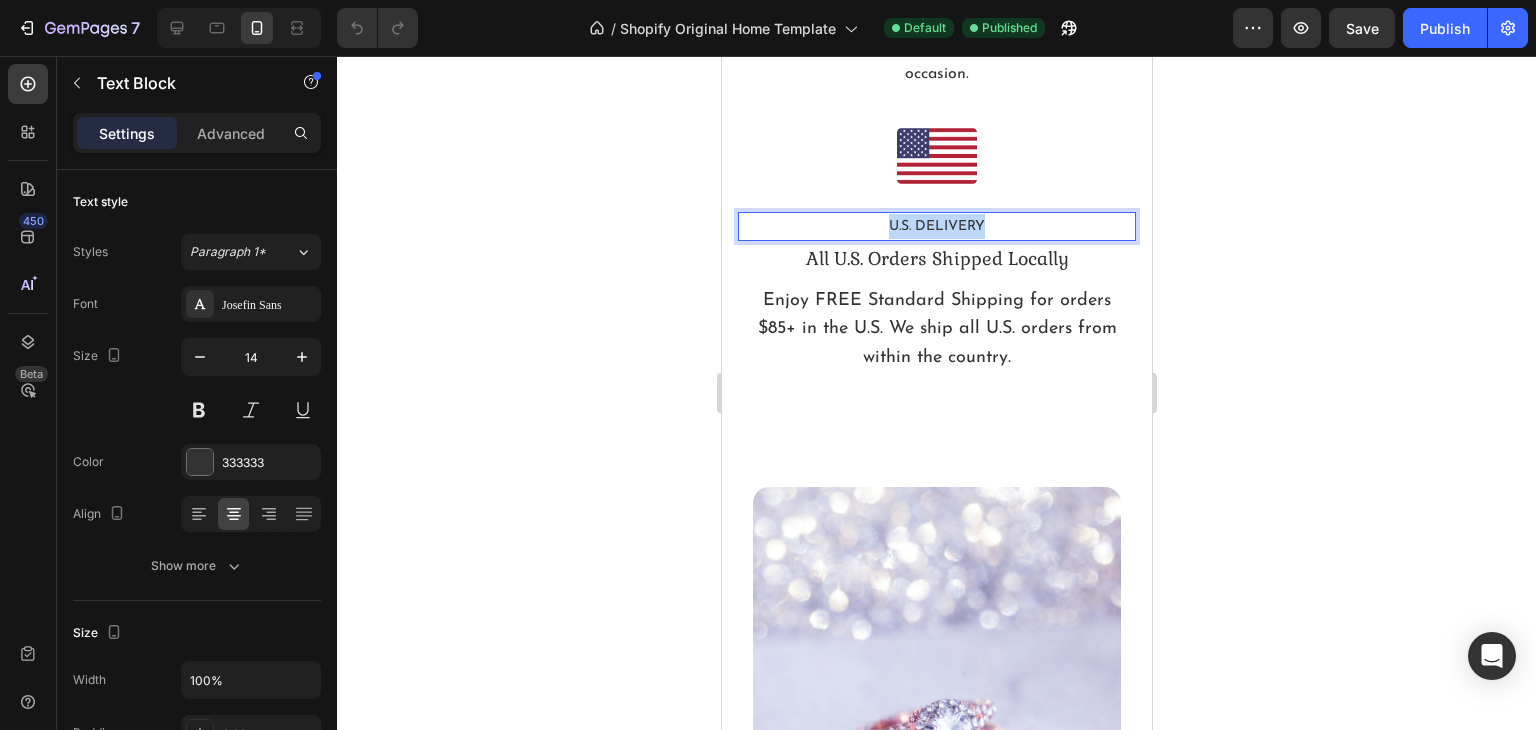 click on "U.S. DELIVERY" at bounding box center [936, 226] 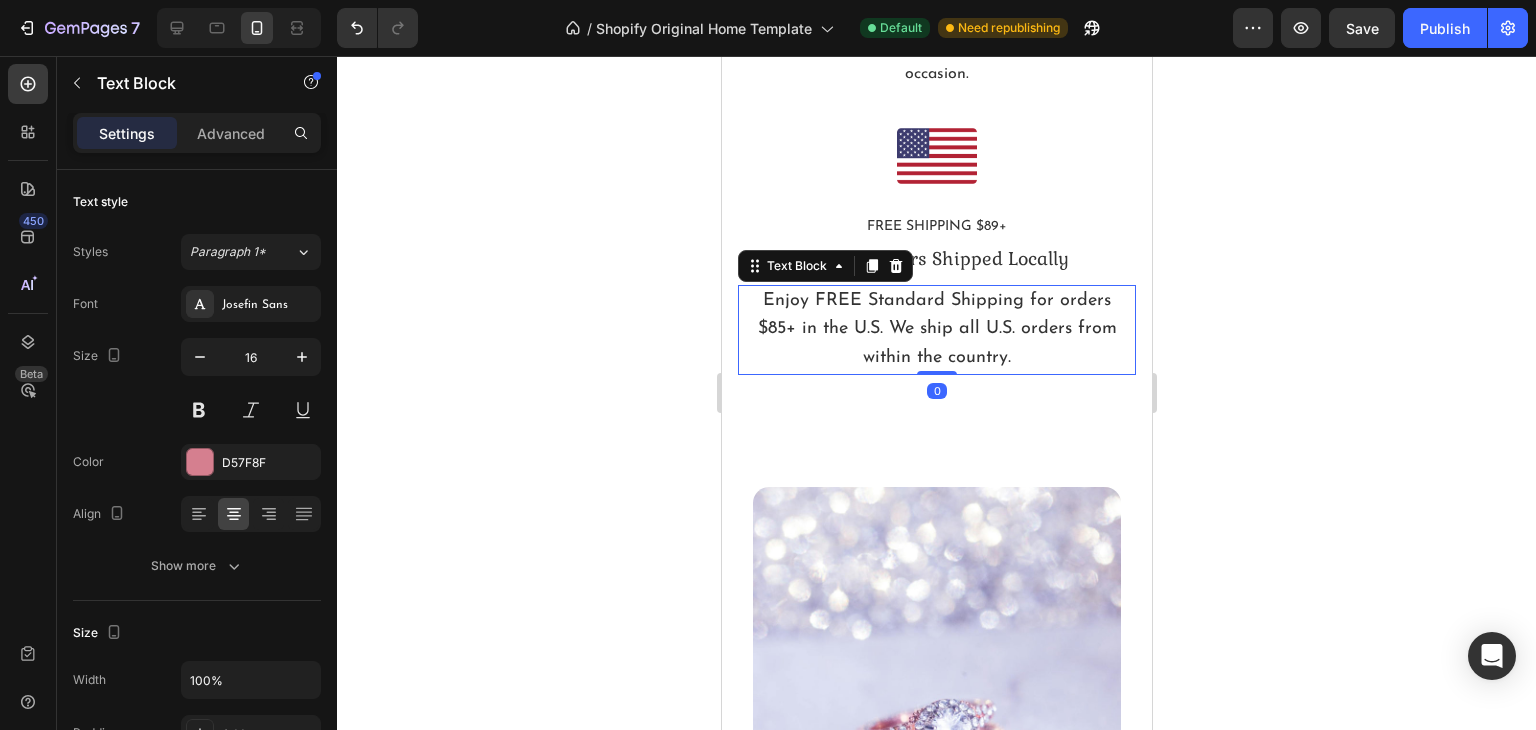 click on "Enjoy FREE Standard Shipping for orders $85+ in the U.S. We ship all U.S. orders from within the country." at bounding box center (936, 330) 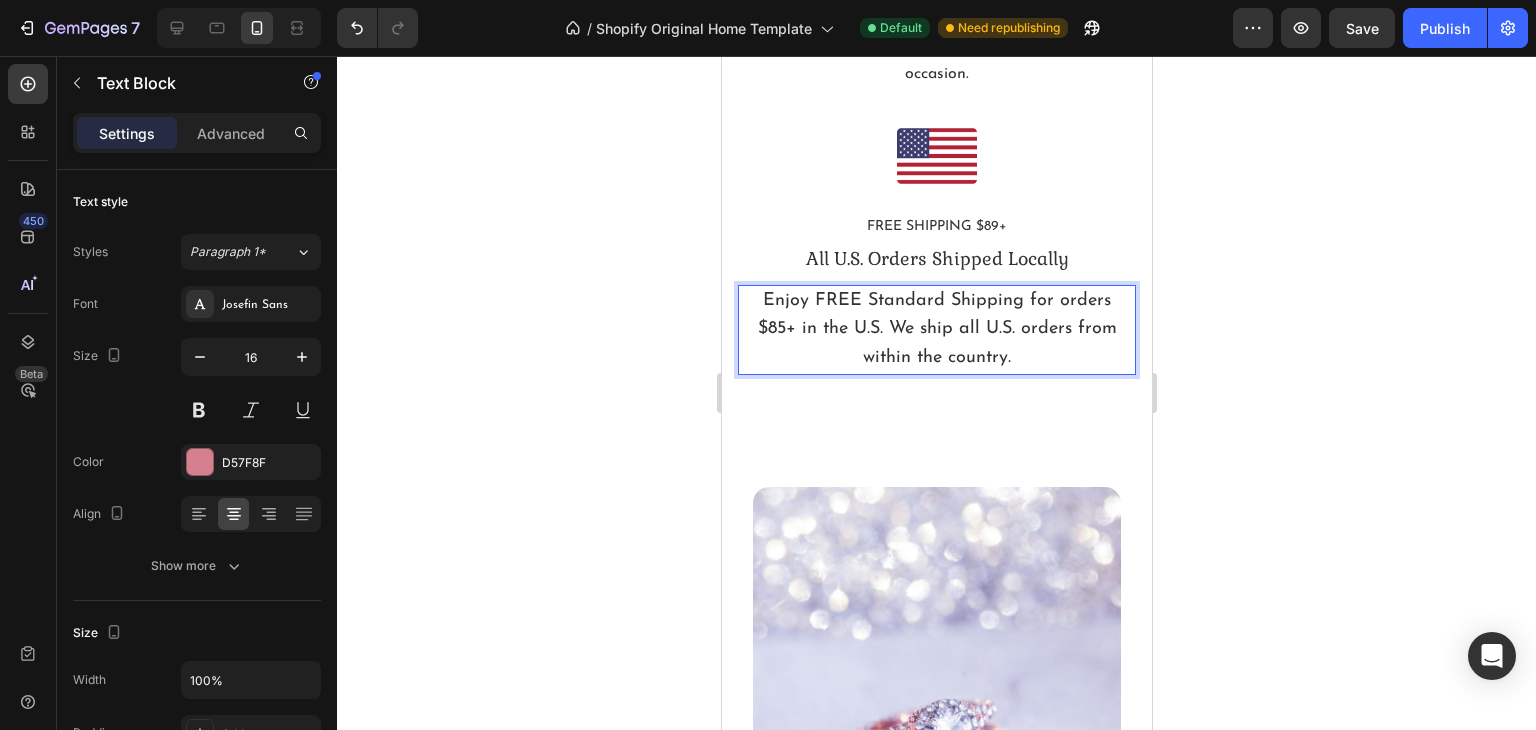 click on "Enjoy FREE Standard Shipping for orders $85+ in the U.S. We ship all U.S. orders from within the country." at bounding box center (936, 330) 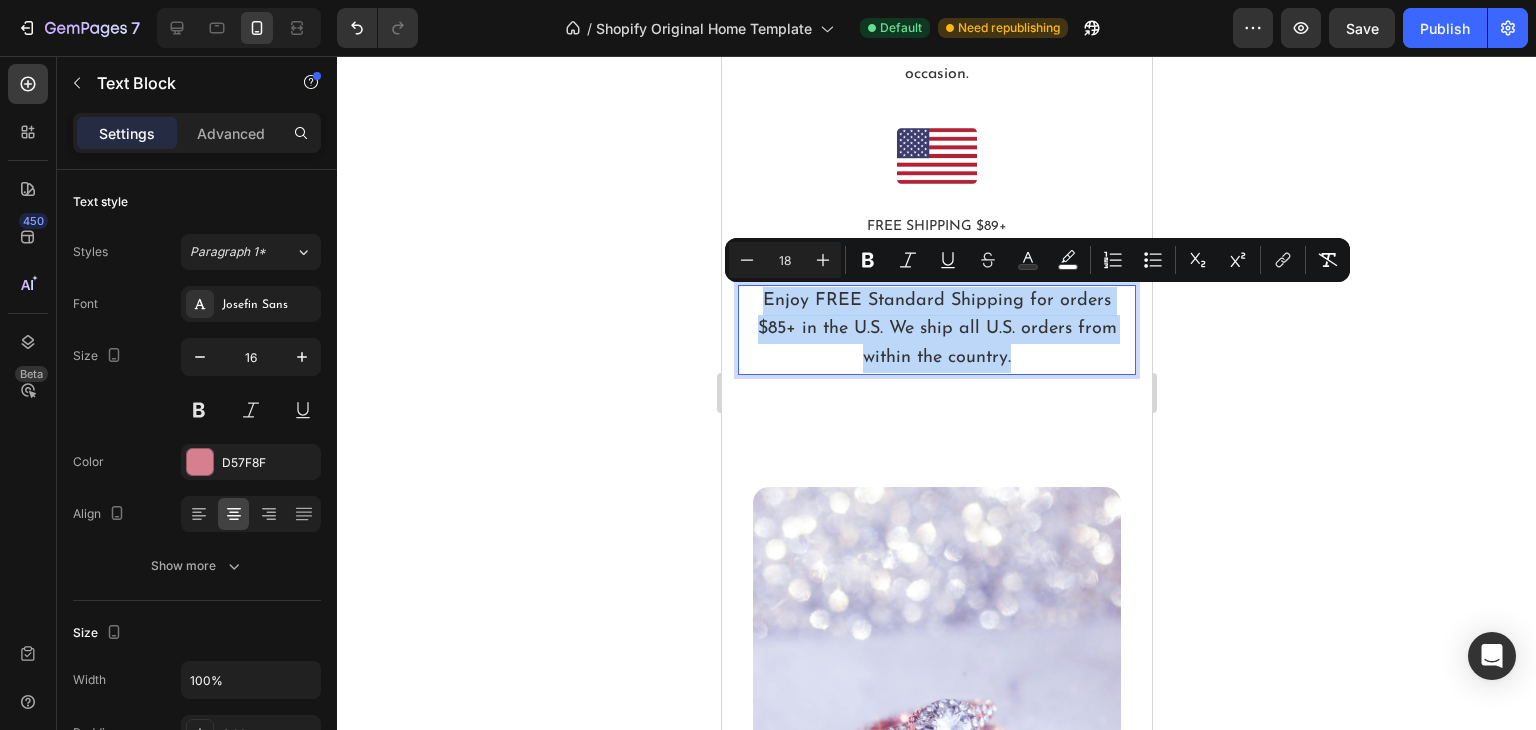 drag, startPoint x: 1032, startPoint y: 362, endPoint x: 749, endPoint y: 305, distance: 288.68323 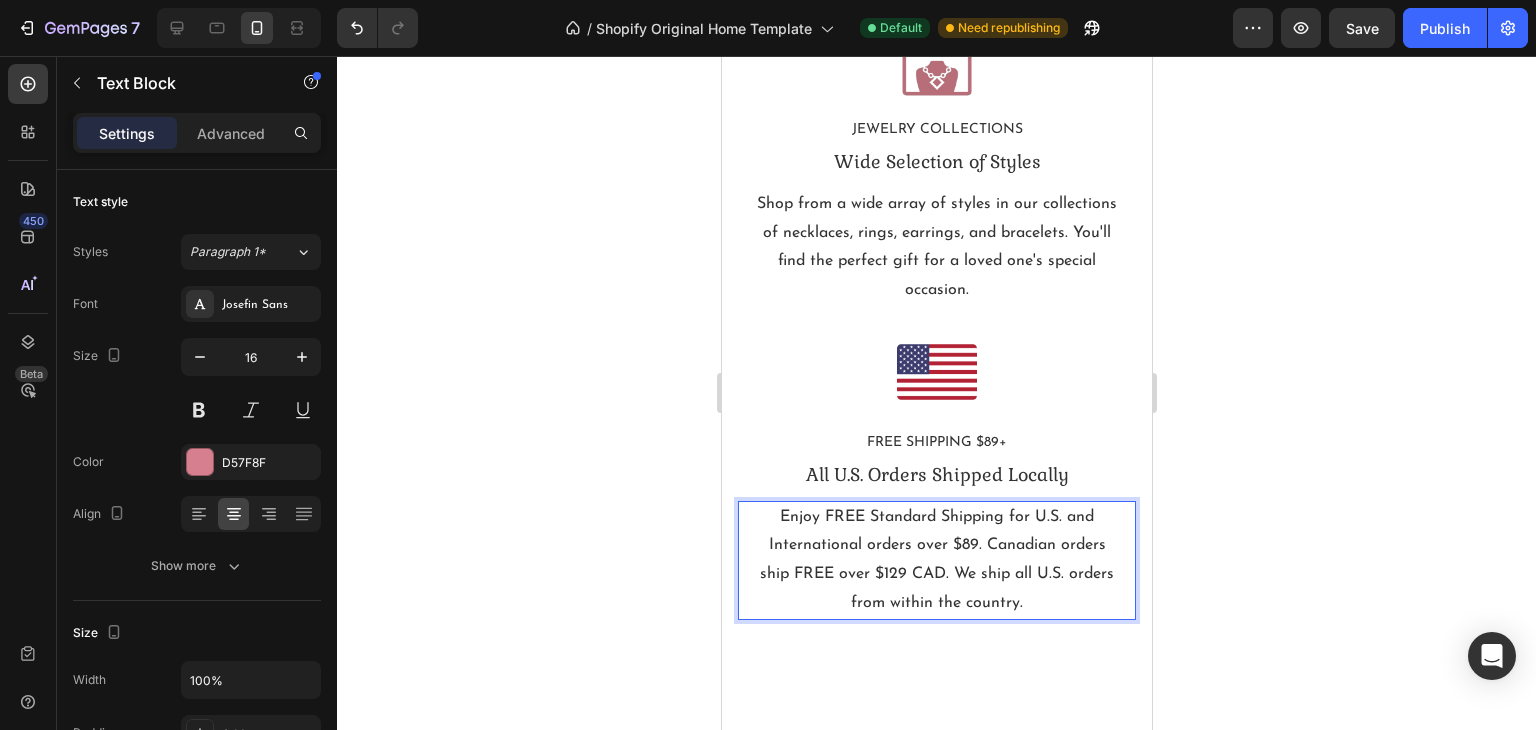 scroll, scrollTop: 8512, scrollLeft: 0, axis: vertical 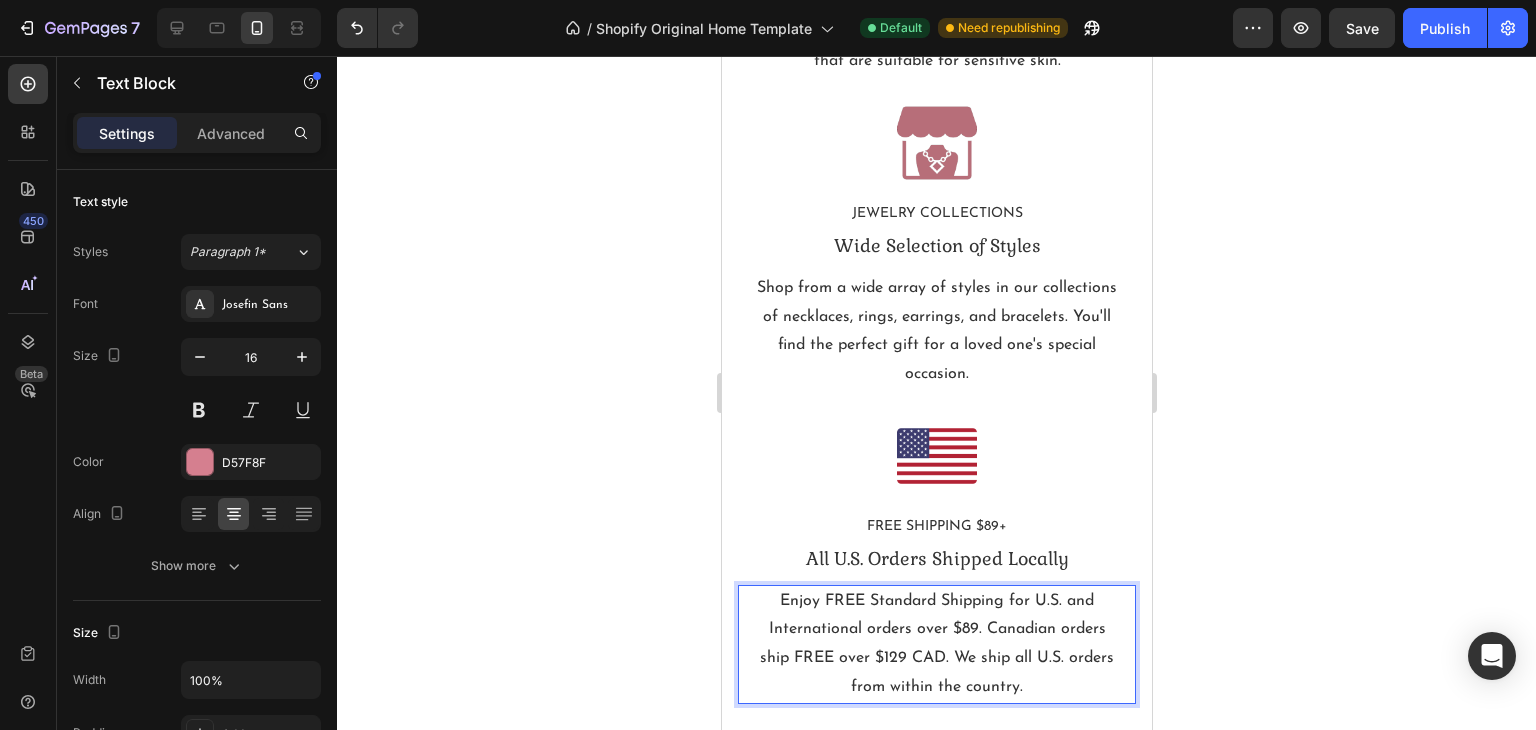 click on "Enjoy FREE Standard Shipping for U.S. and International orders over $89. Canadian orders ship FREE over $129 CAD. We ship all U.S. orders from within the country." at bounding box center (936, 644) 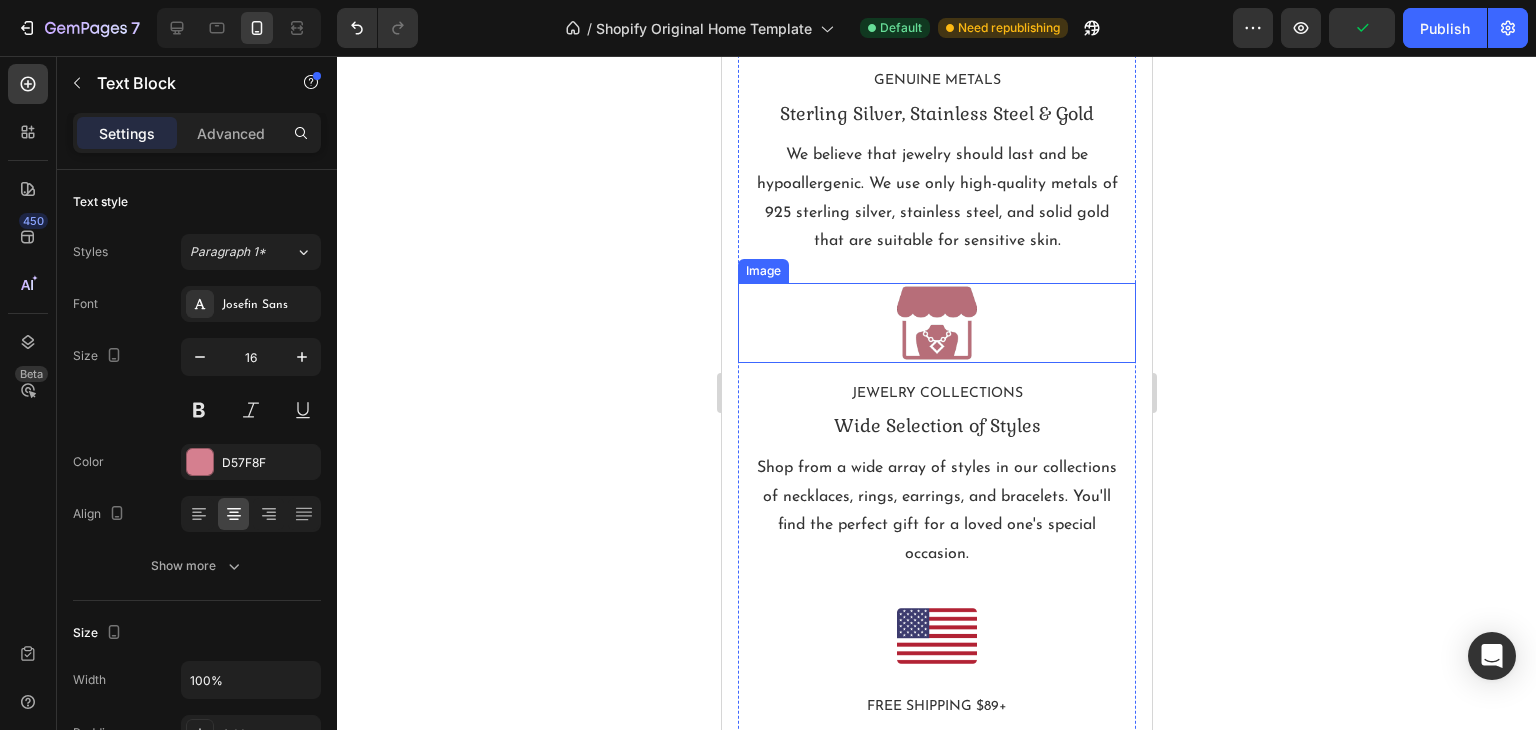 scroll, scrollTop: 8212, scrollLeft: 0, axis: vertical 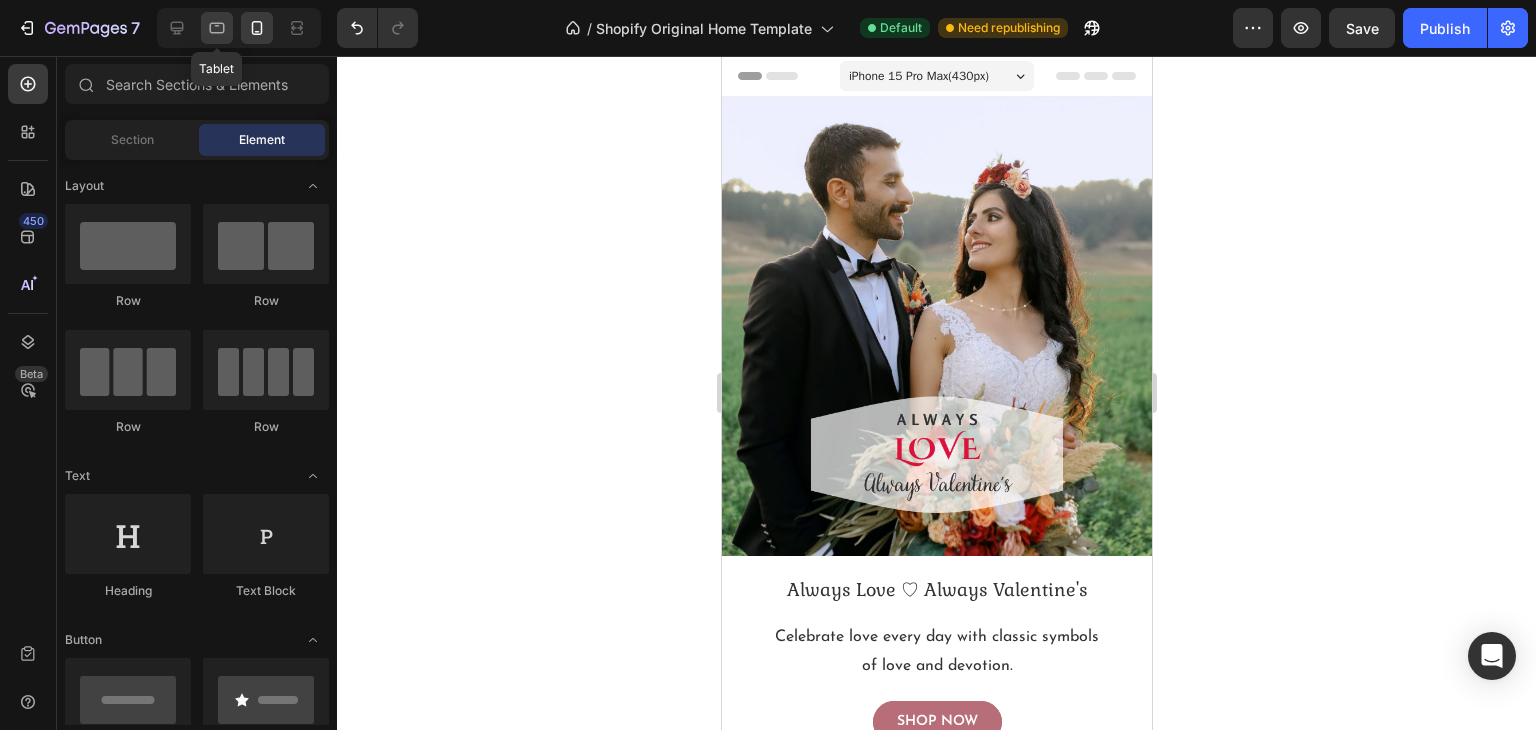 click 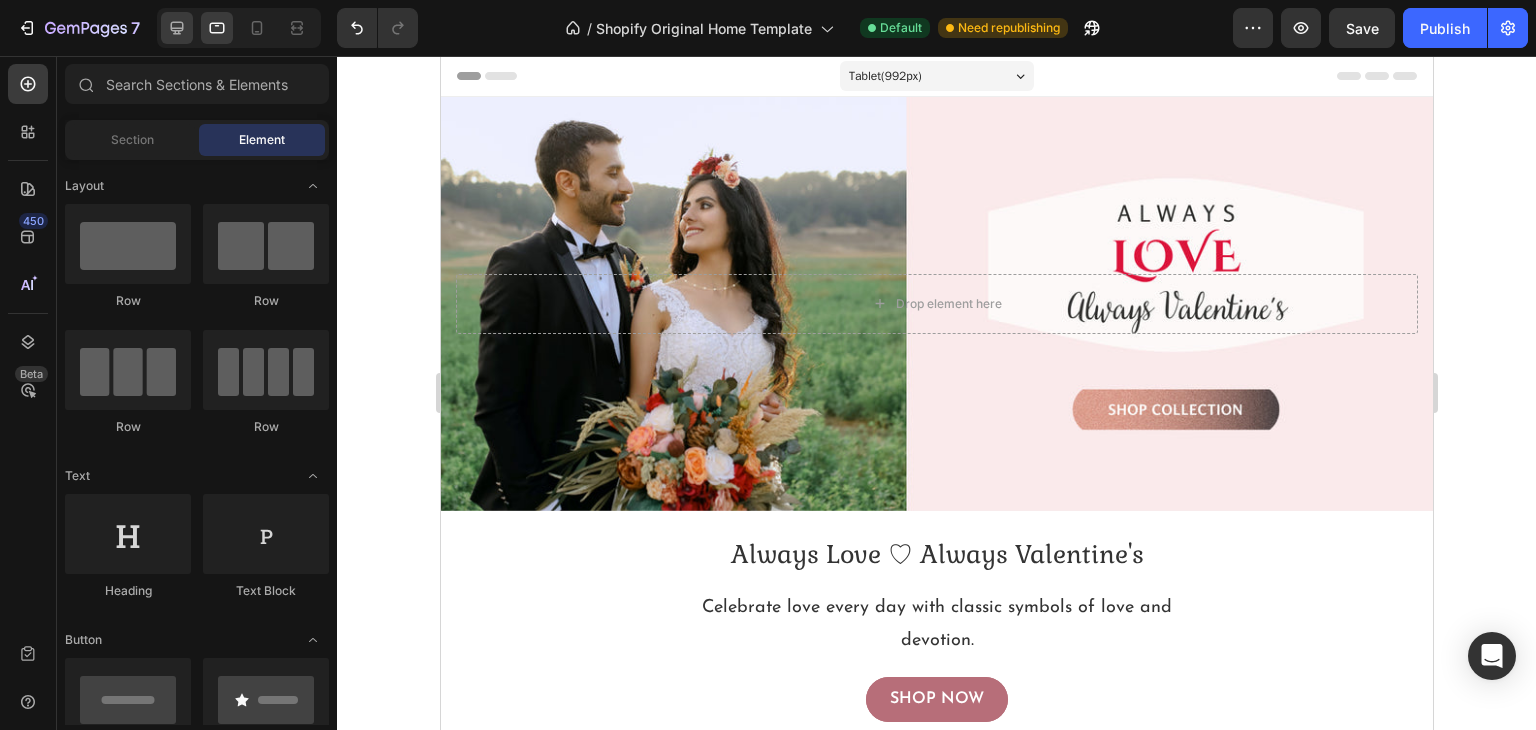 click 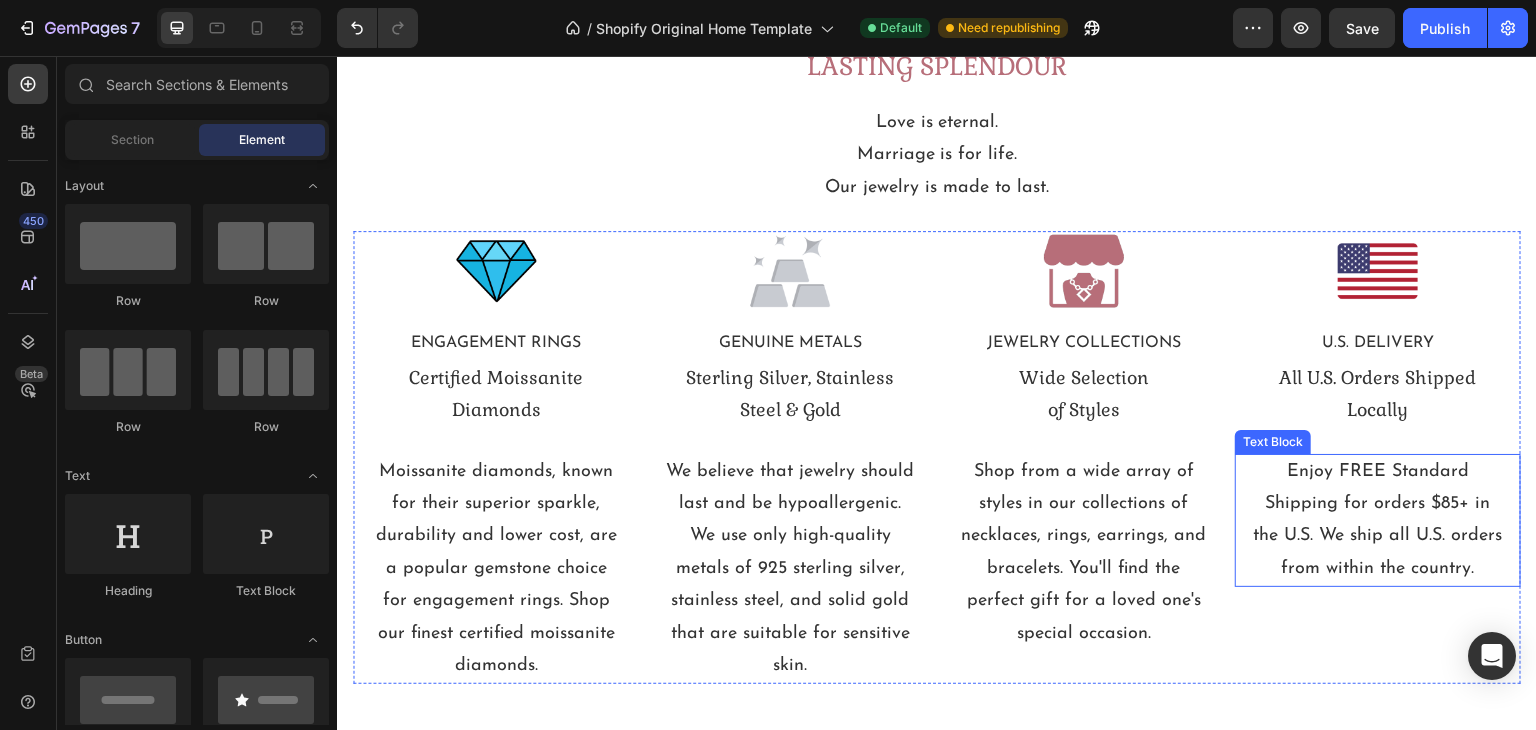 scroll, scrollTop: 8142, scrollLeft: 0, axis: vertical 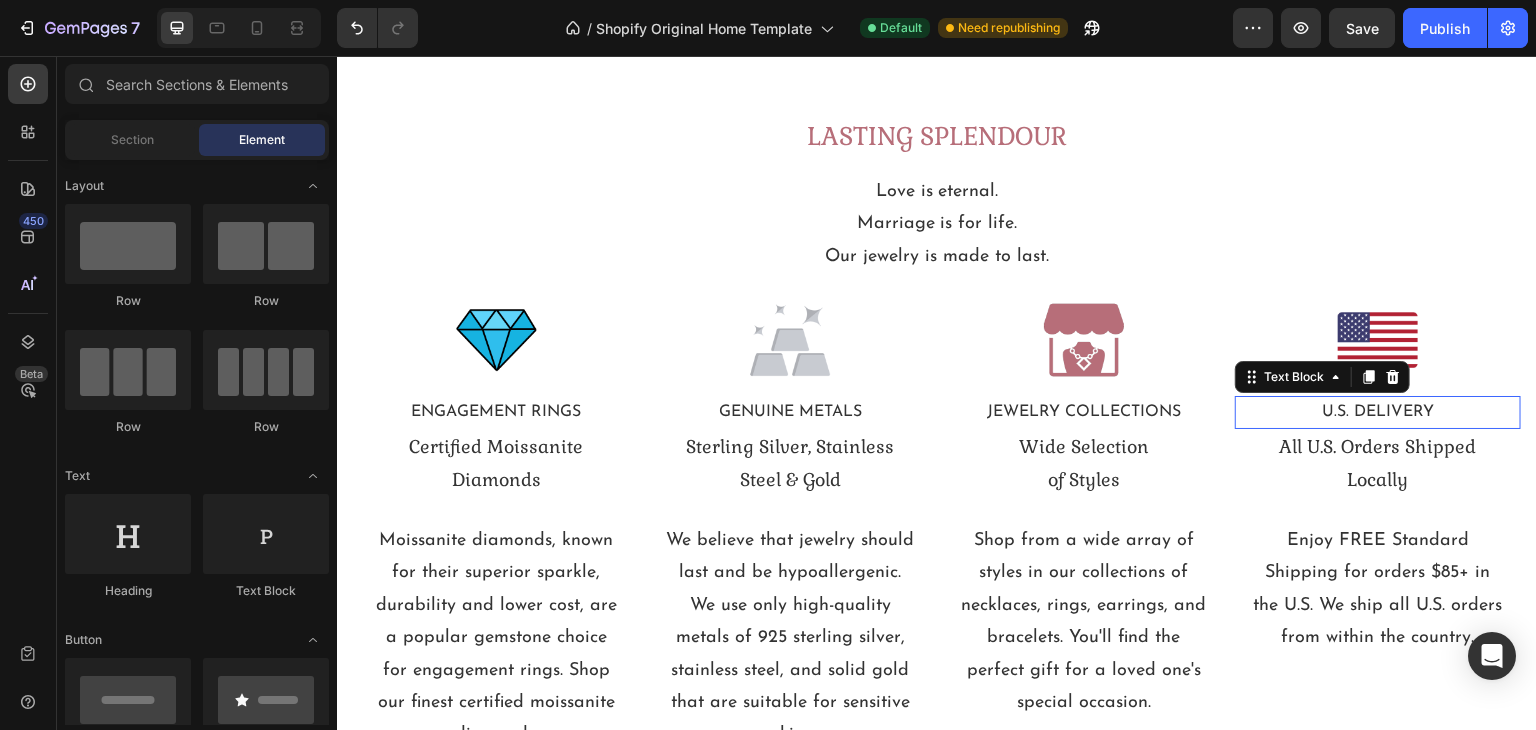 click on "U.S. DELIVERY" at bounding box center [1378, 412] 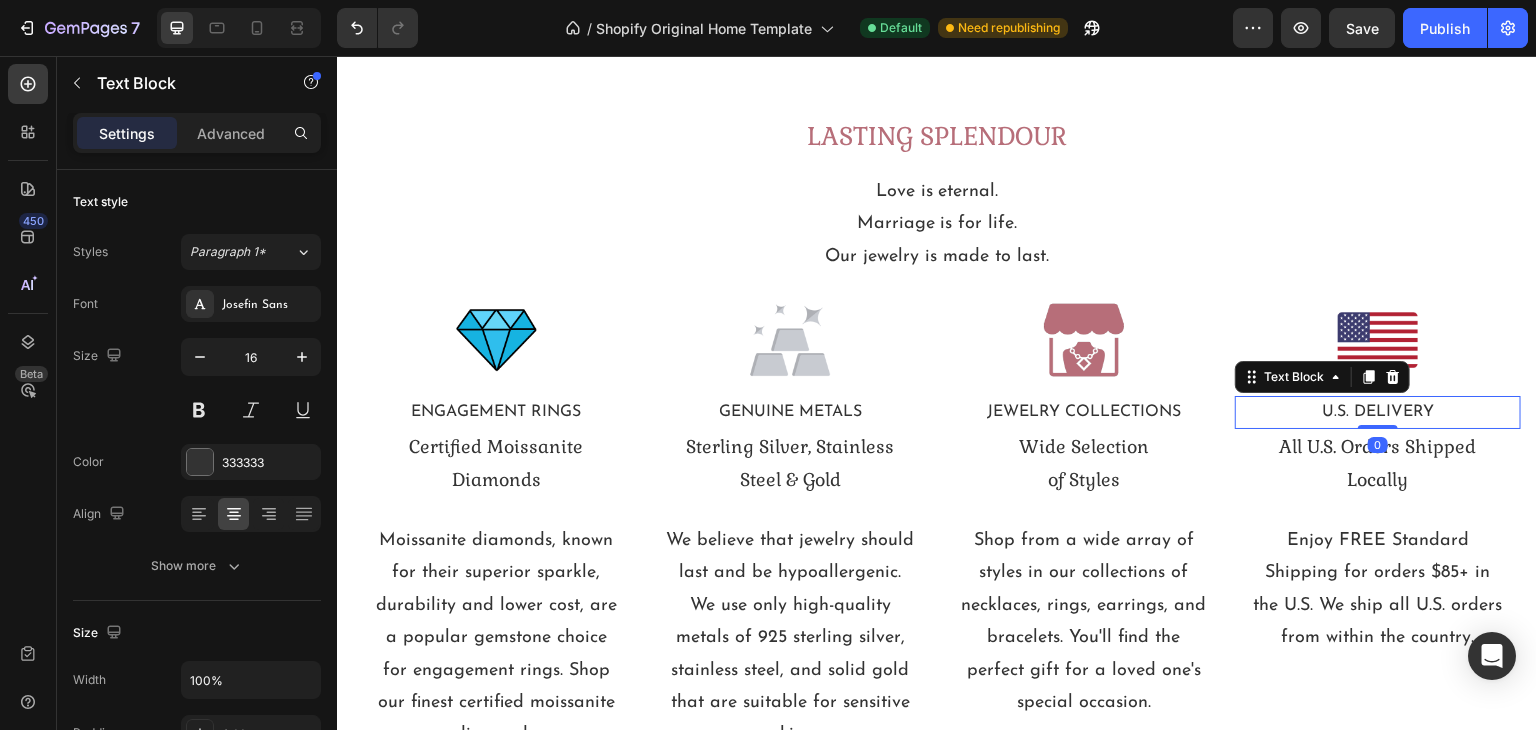 click on "U.S. DELIVERY" at bounding box center [1378, 412] 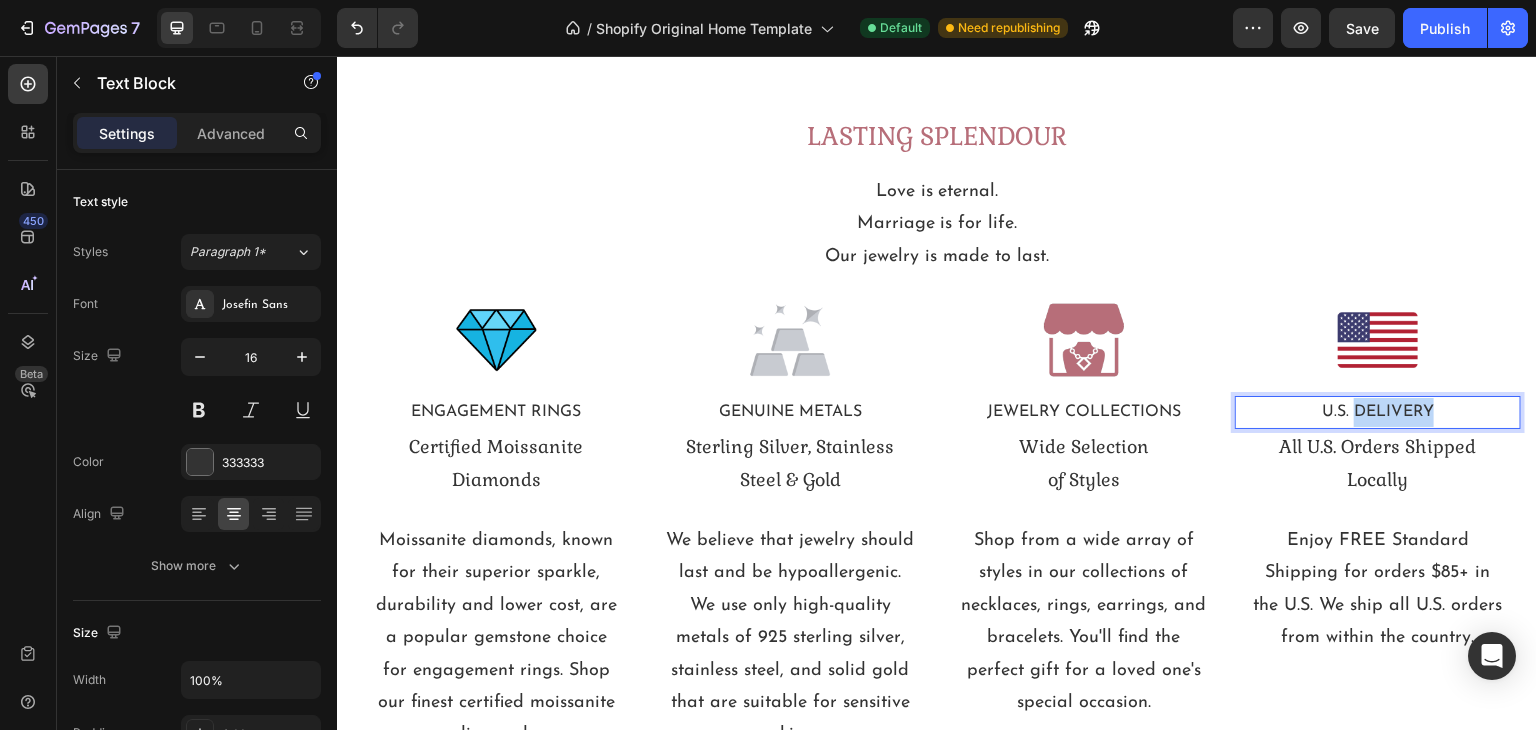click on "U.S. DELIVERY" at bounding box center (1378, 412) 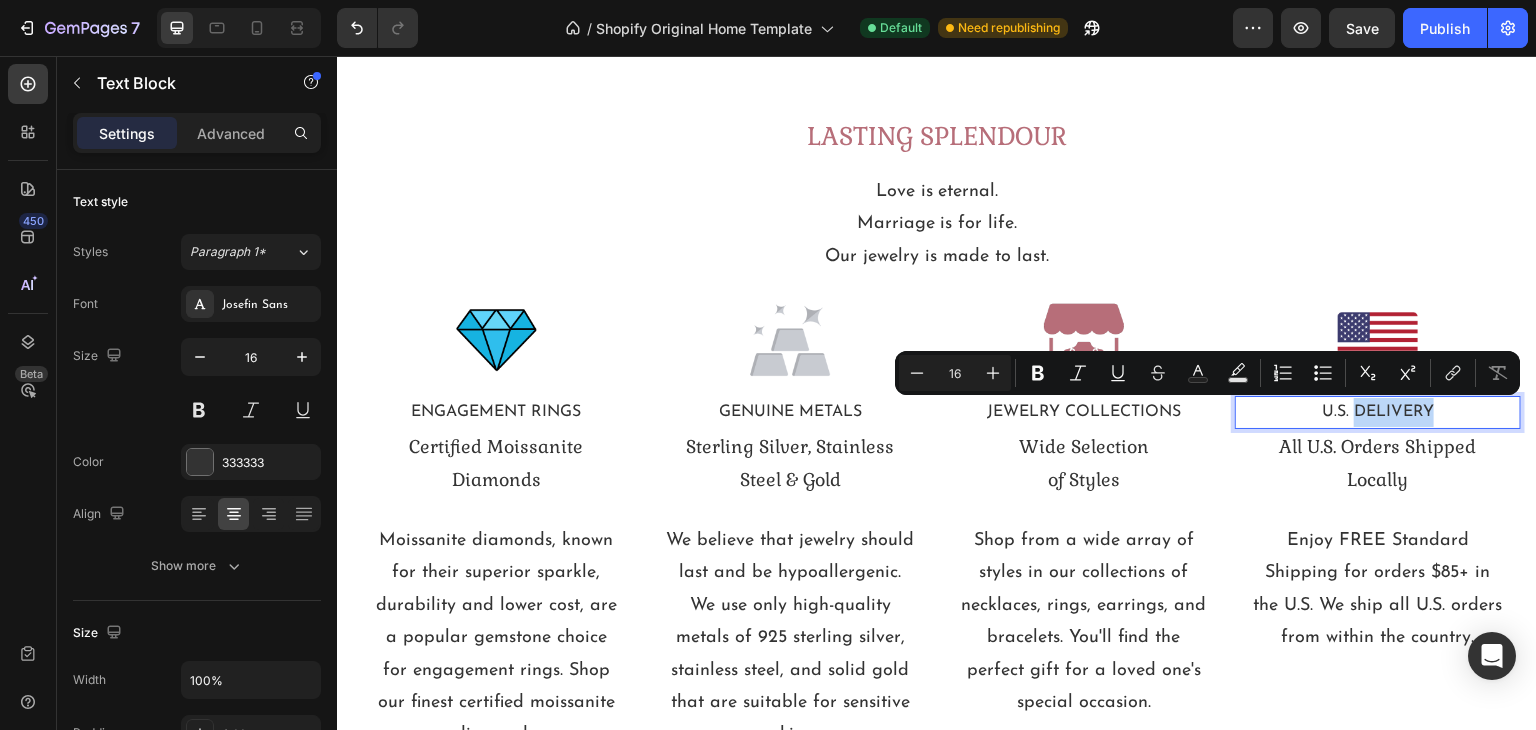 click on "U.S. DELIVERY" at bounding box center [1378, 412] 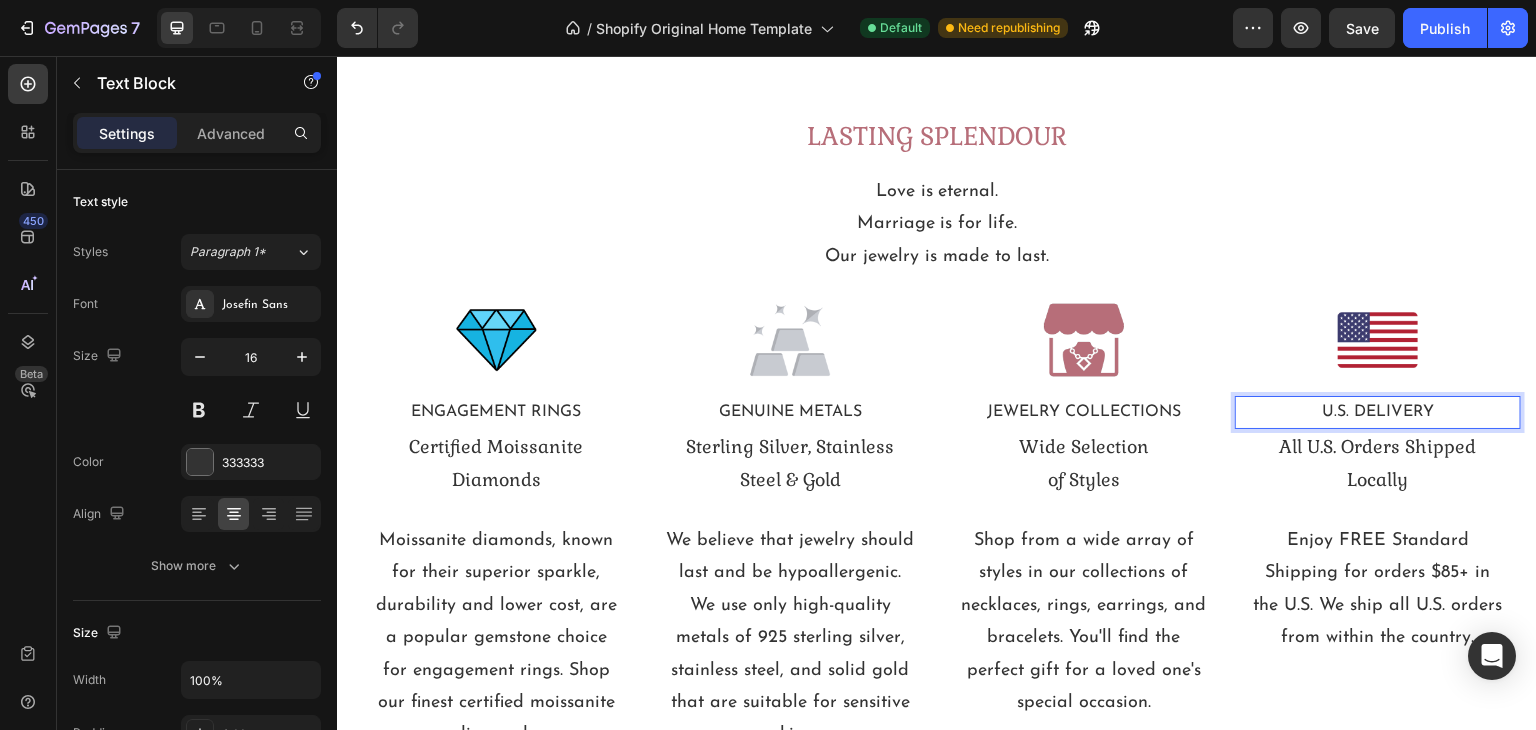 click on "U.S. DELIVERY" at bounding box center (1378, 412) 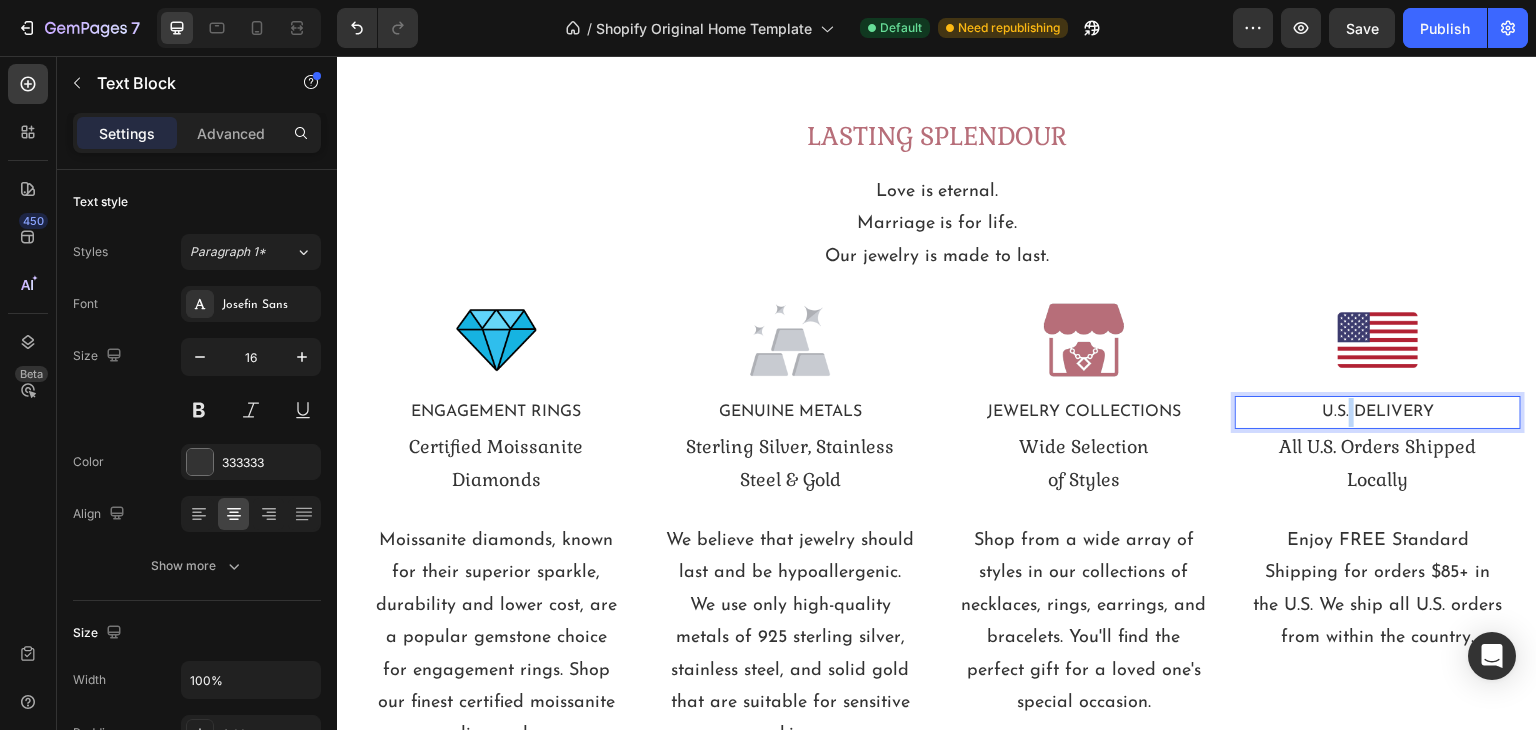 click on "U.S. DELIVERY" at bounding box center [1378, 412] 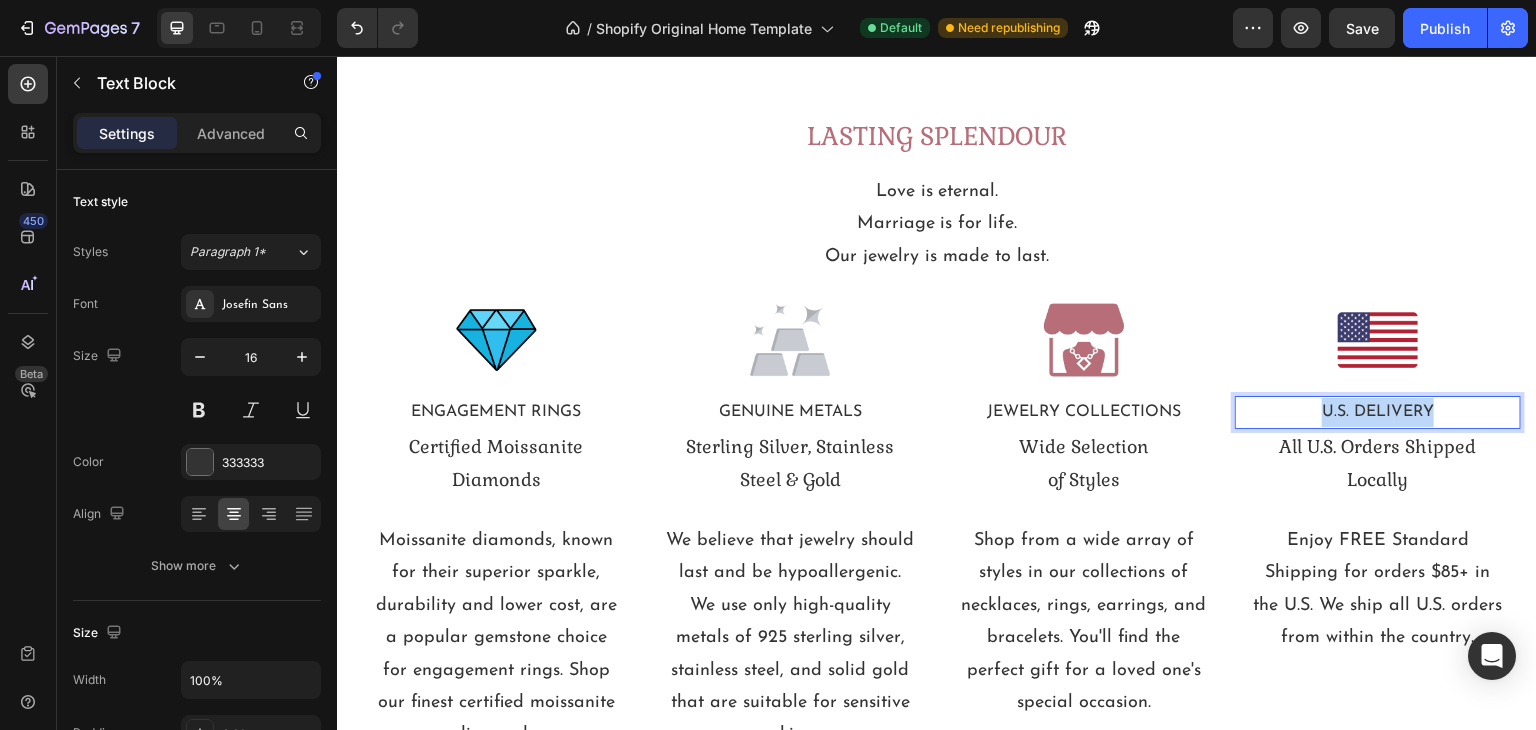 click on "U.S. DELIVERY" at bounding box center [1378, 412] 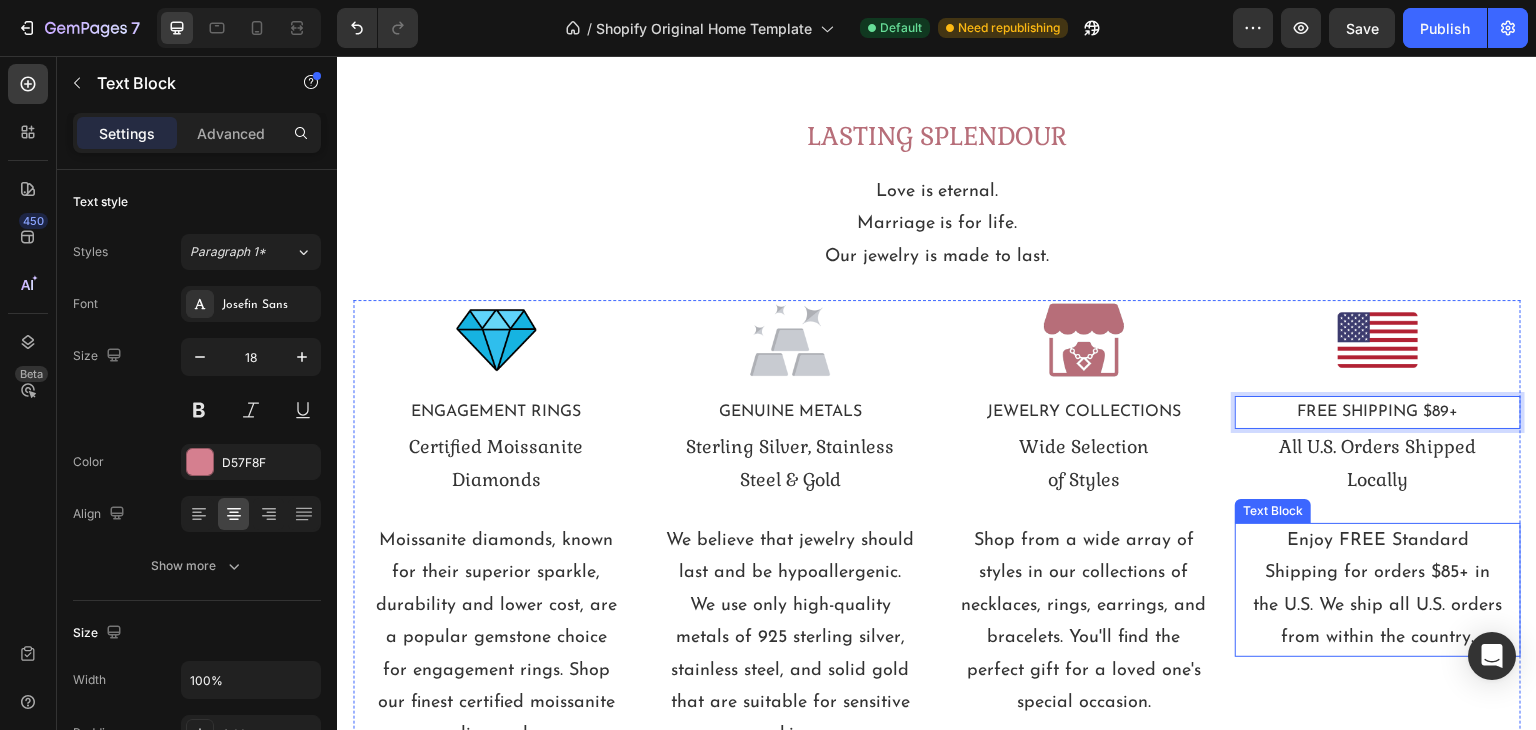 click on "Enjoy FREE Standard Shipping for orders $85+ in the U.S. We ship all U.S. orders from within the country." at bounding box center (1378, 589) 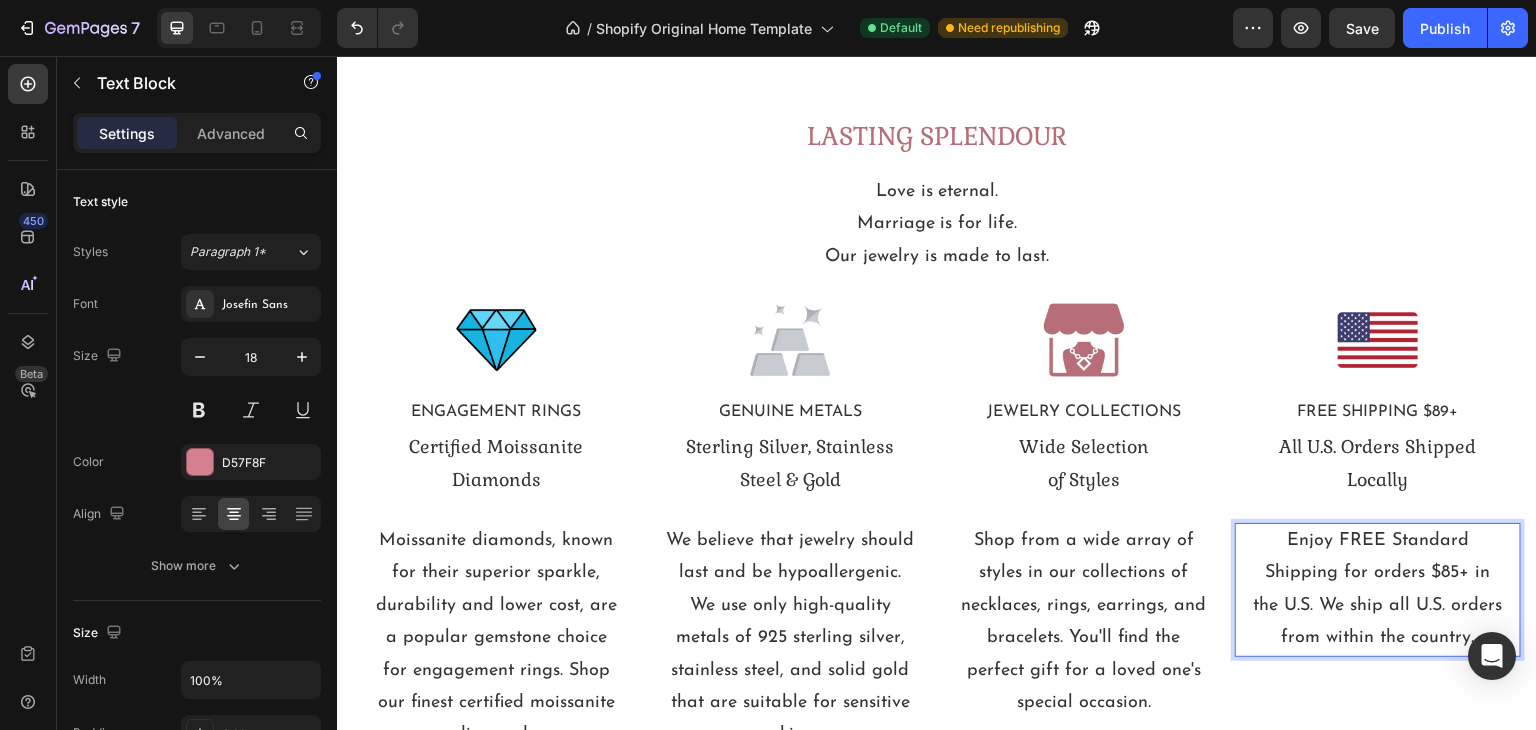 click on "Enjoy FREE Standard Shipping for orders $85+ in the U.S. We ship all U.S. orders from within the country." at bounding box center (1378, 589) 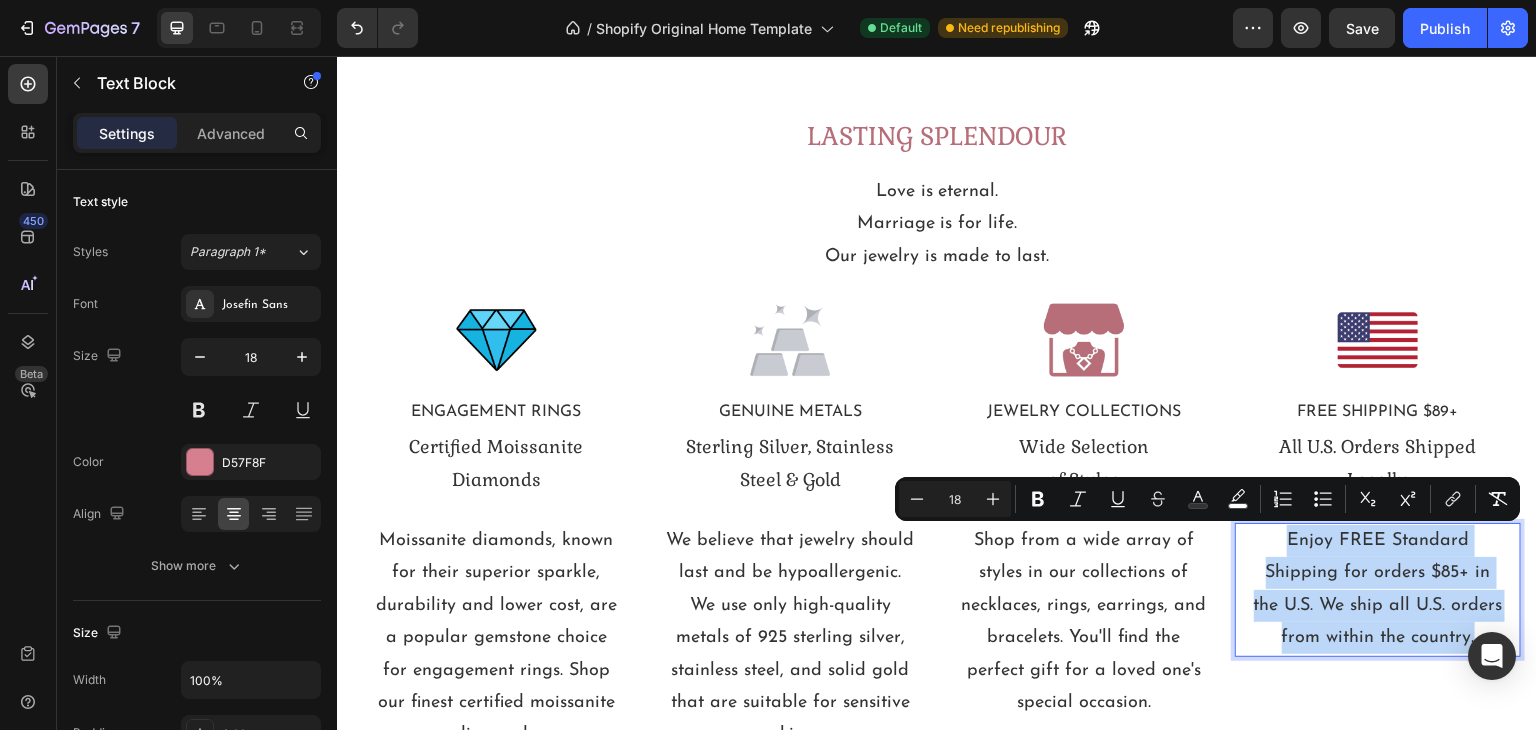 drag, startPoint x: 1276, startPoint y: 534, endPoint x: 1405, endPoint y: 672, distance: 188.90474 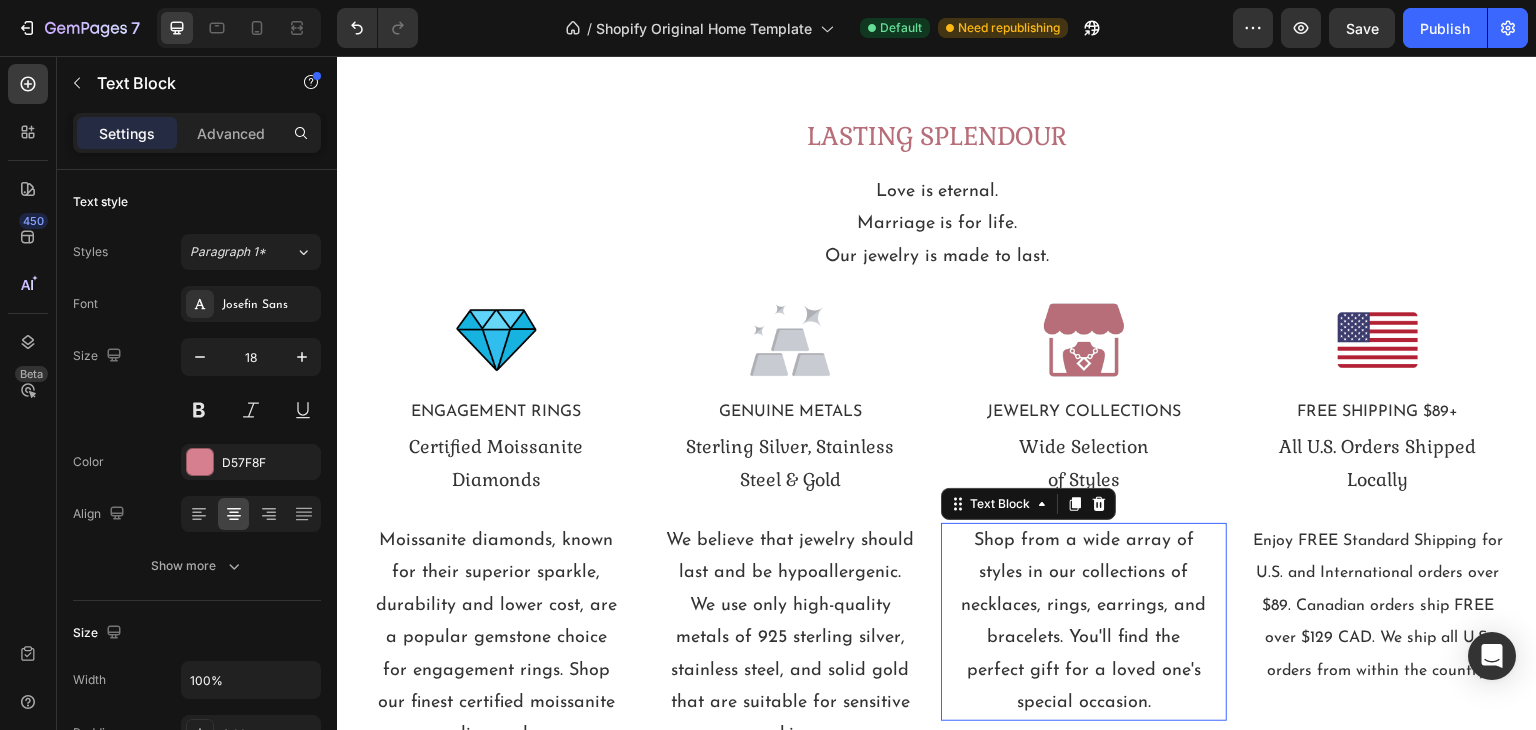 click on "Shop from a wide array of styles in our collections of necklaces, rings, earrings, and bracelets. You'll find the perfect gift for a loved one's special occasion." at bounding box center (1084, 622) 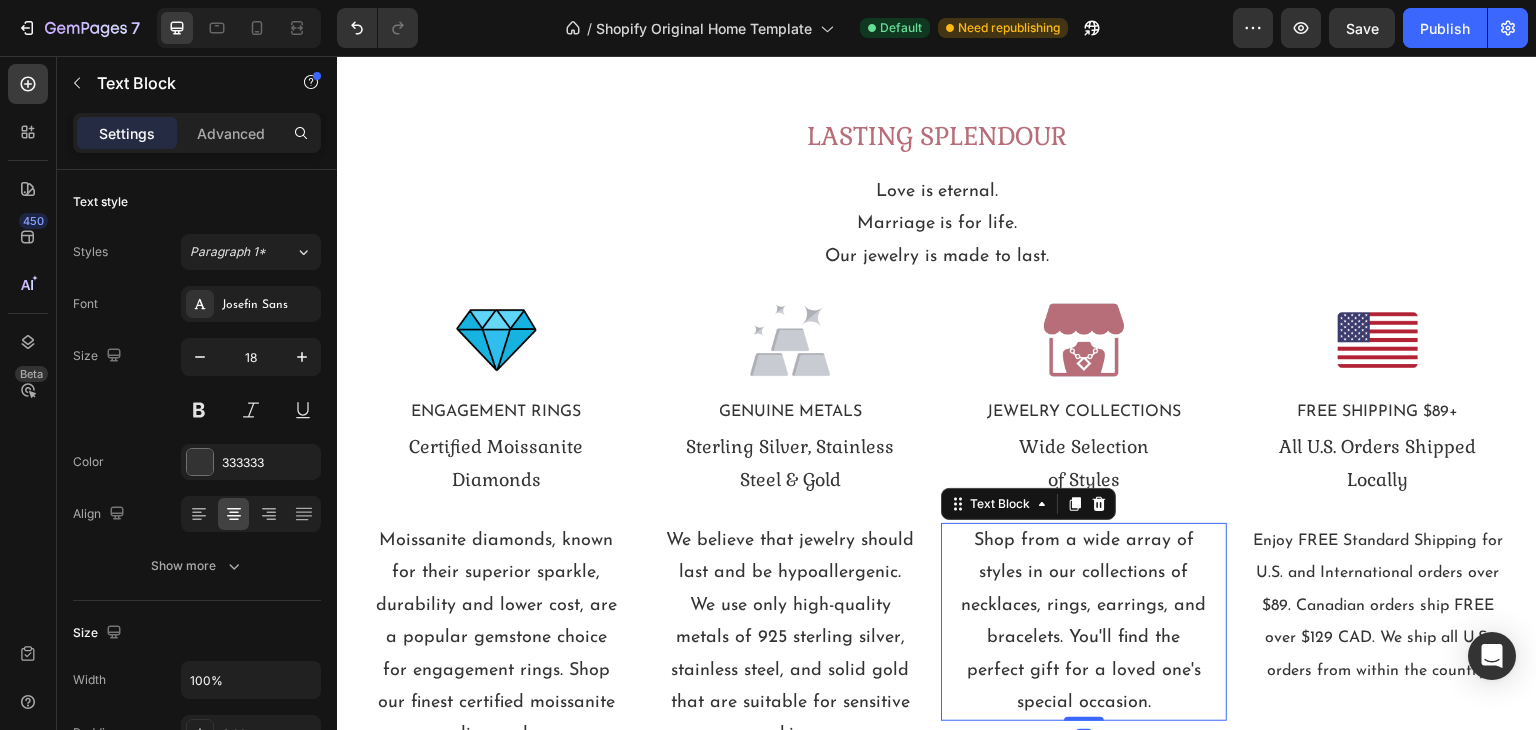 click on "Shop from a wide array of styles in our collections of necklaces, rings, earrings, and bracelets. You'll find the perfect gift for a loved one's special occasion." at bounding box center [1084, 622] 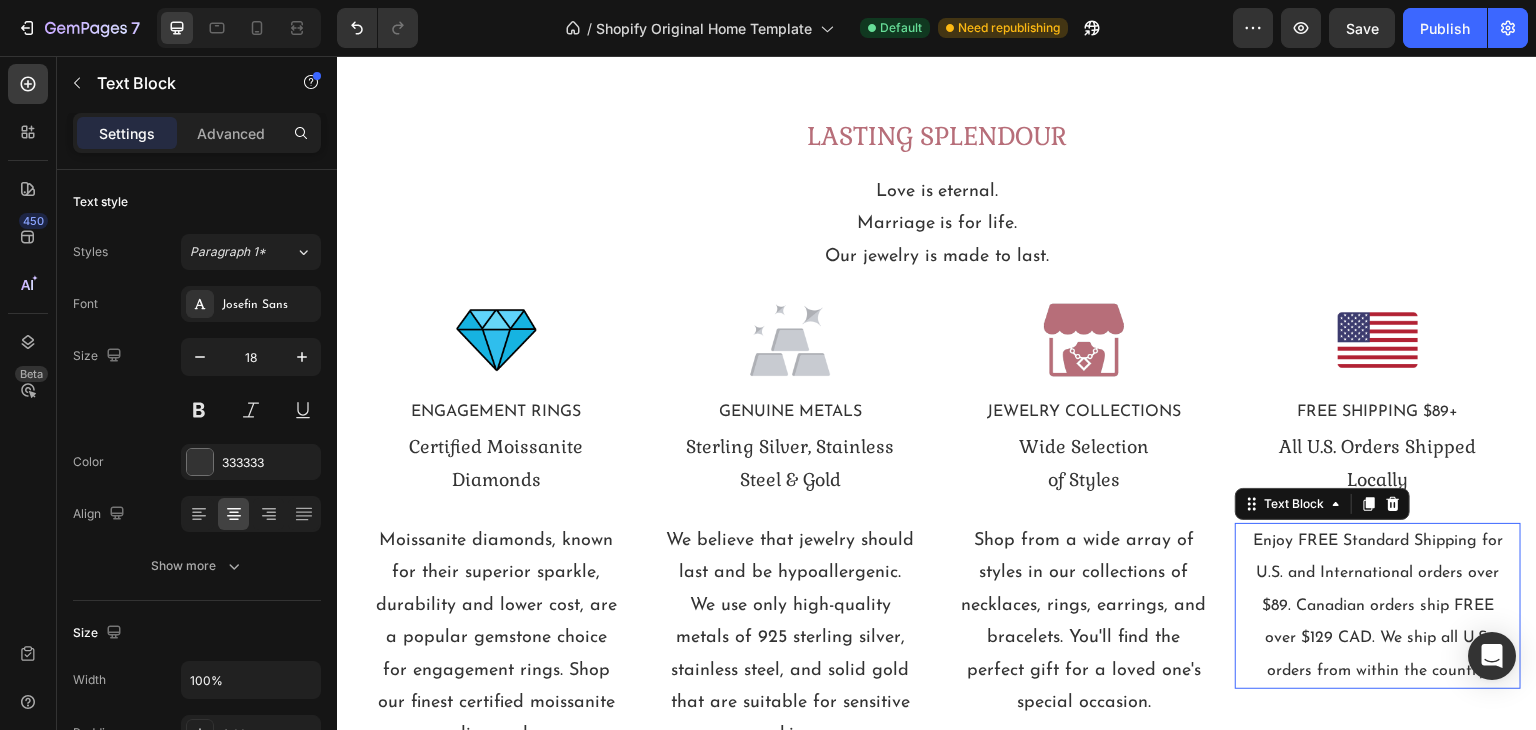 click on "Enjoy FREE Standard Shipping for U.S. and International orders over $89. Canadian orders ship FREE over $129 CAD. We ship all U.S. orders from within the country." at bounding box center [1378, 606] 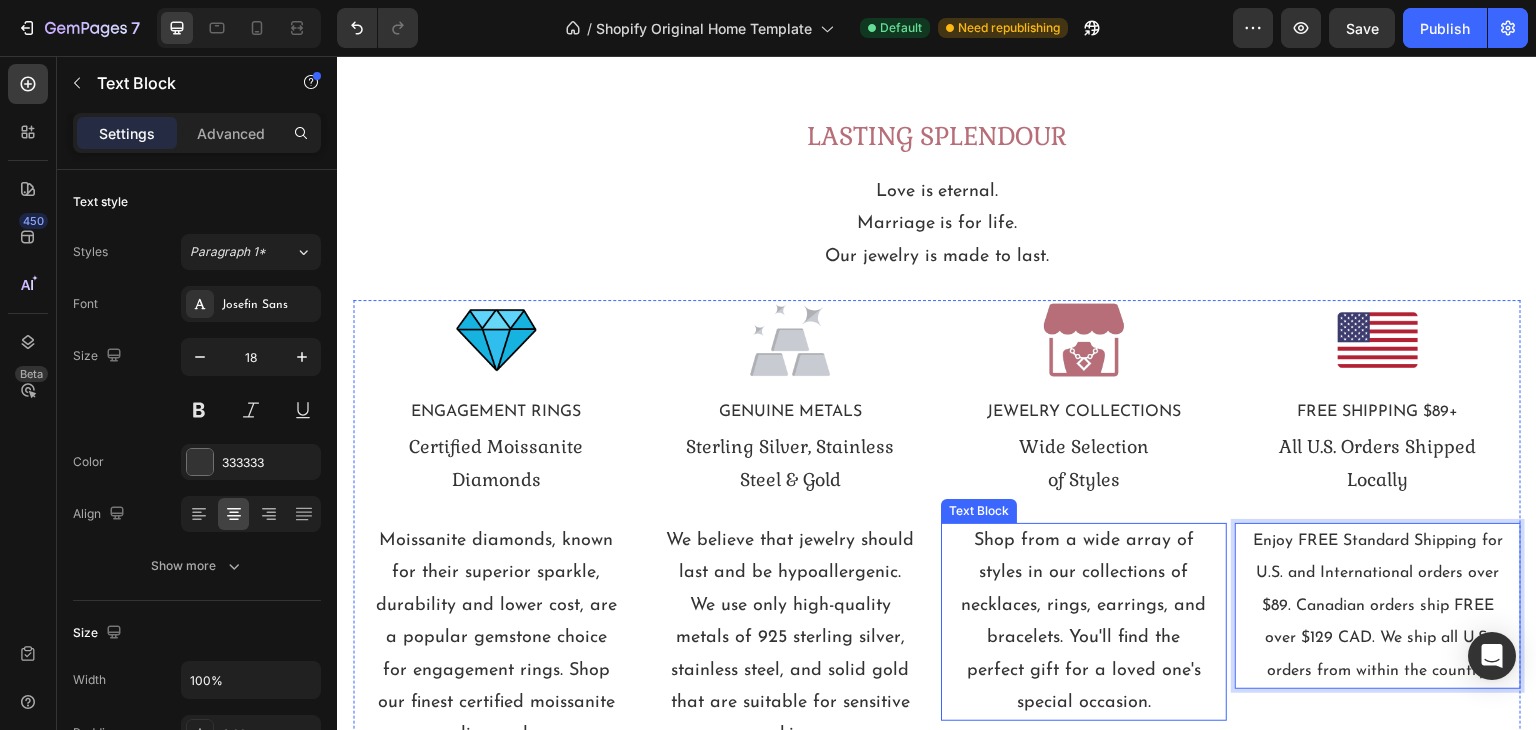 click on "Shop from a wide array of styles in our collections of necklaces, rings, earrings, and bracelets. You'll find the perfect gift for a loved one's special occasion." at bounding box center [1084, 622] 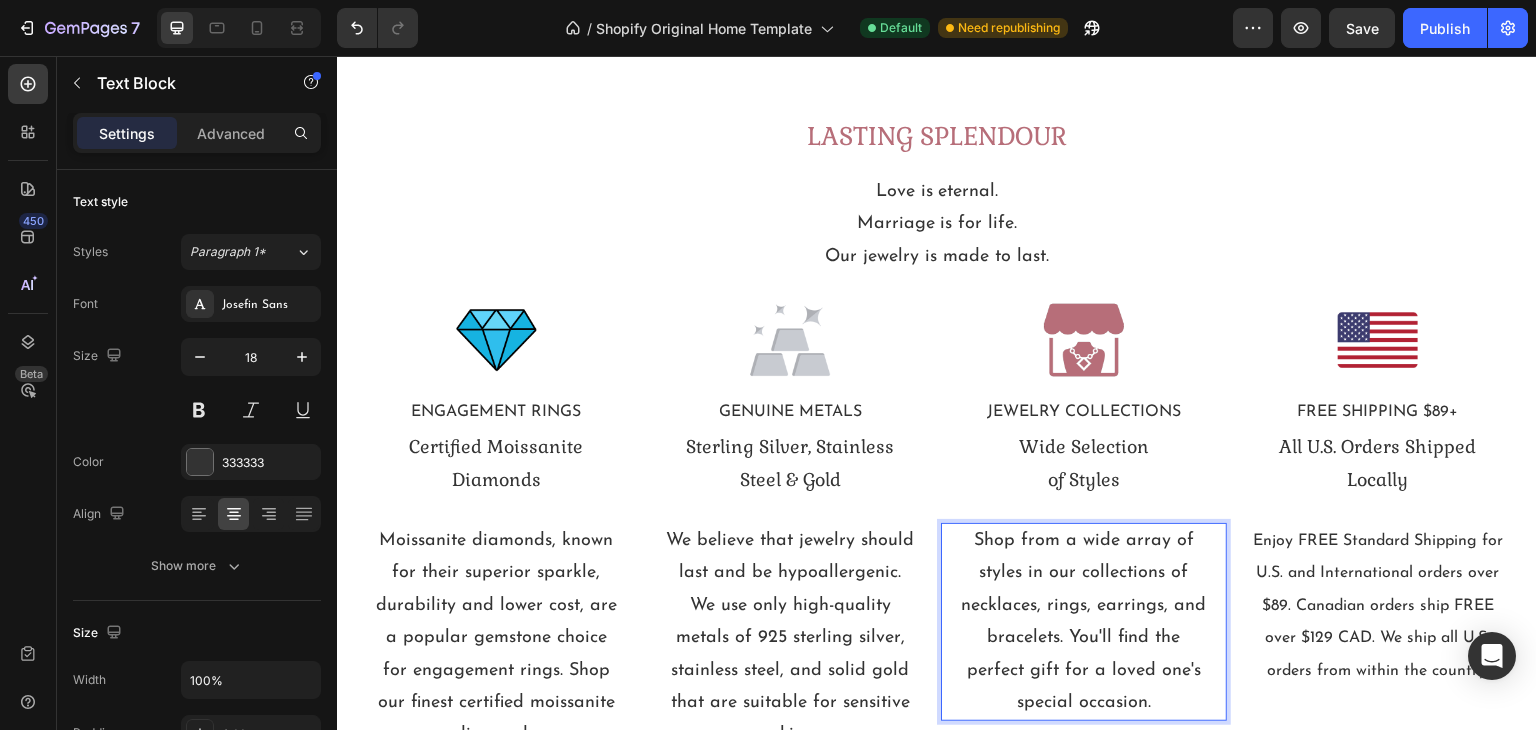 click on "Shop from a wide array of styles in our collections of necklaces, rings, earrings, and bracelets. You'll find the perfect gift for a loved one's special occasion." at bounding box center (1084, 622) 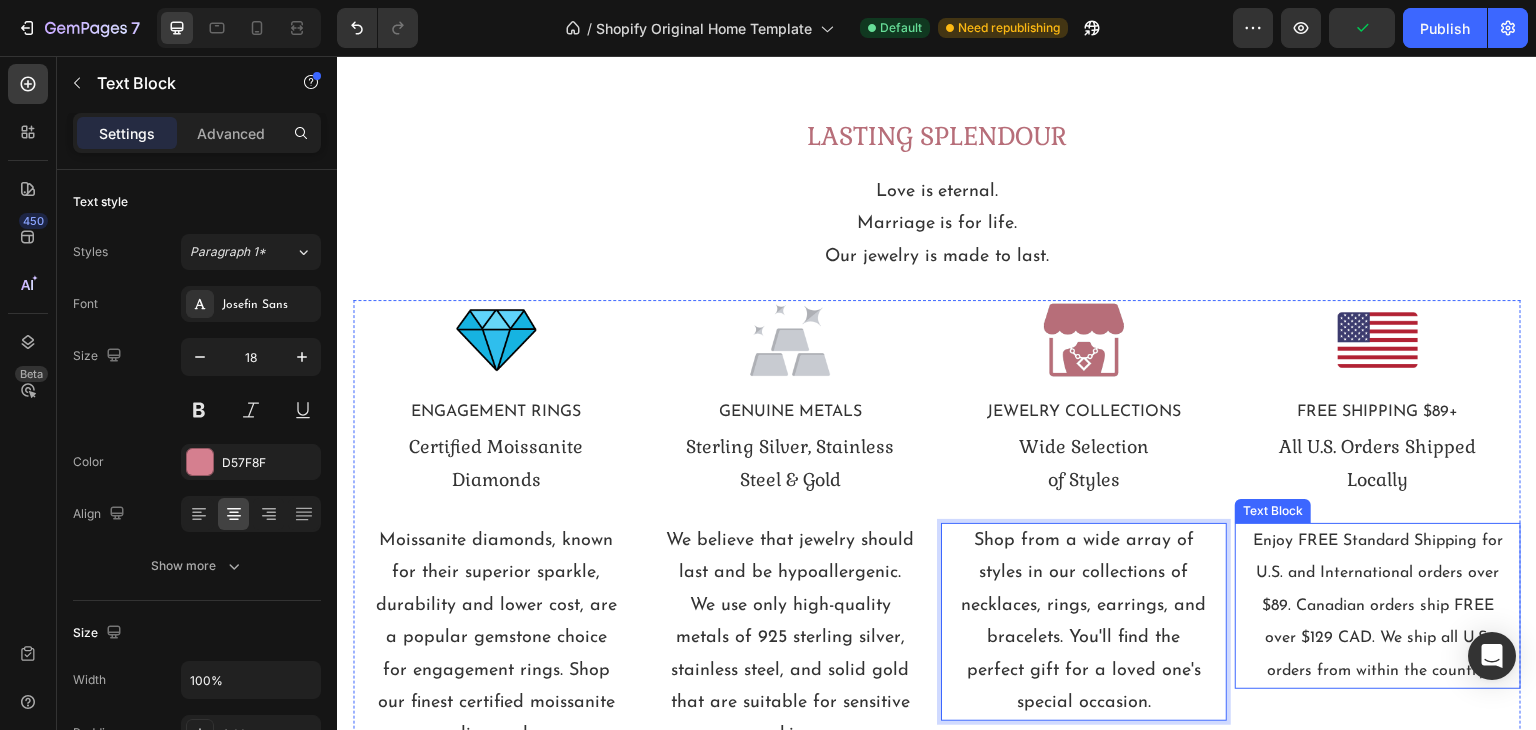 click on "Enjoy FREE Standard Shipping for U.S. and International orders over $89. Canadian orders ship FREE over $129 CAD. We ship all U.S. orders from within the country." at bounding box center (1378, 606) 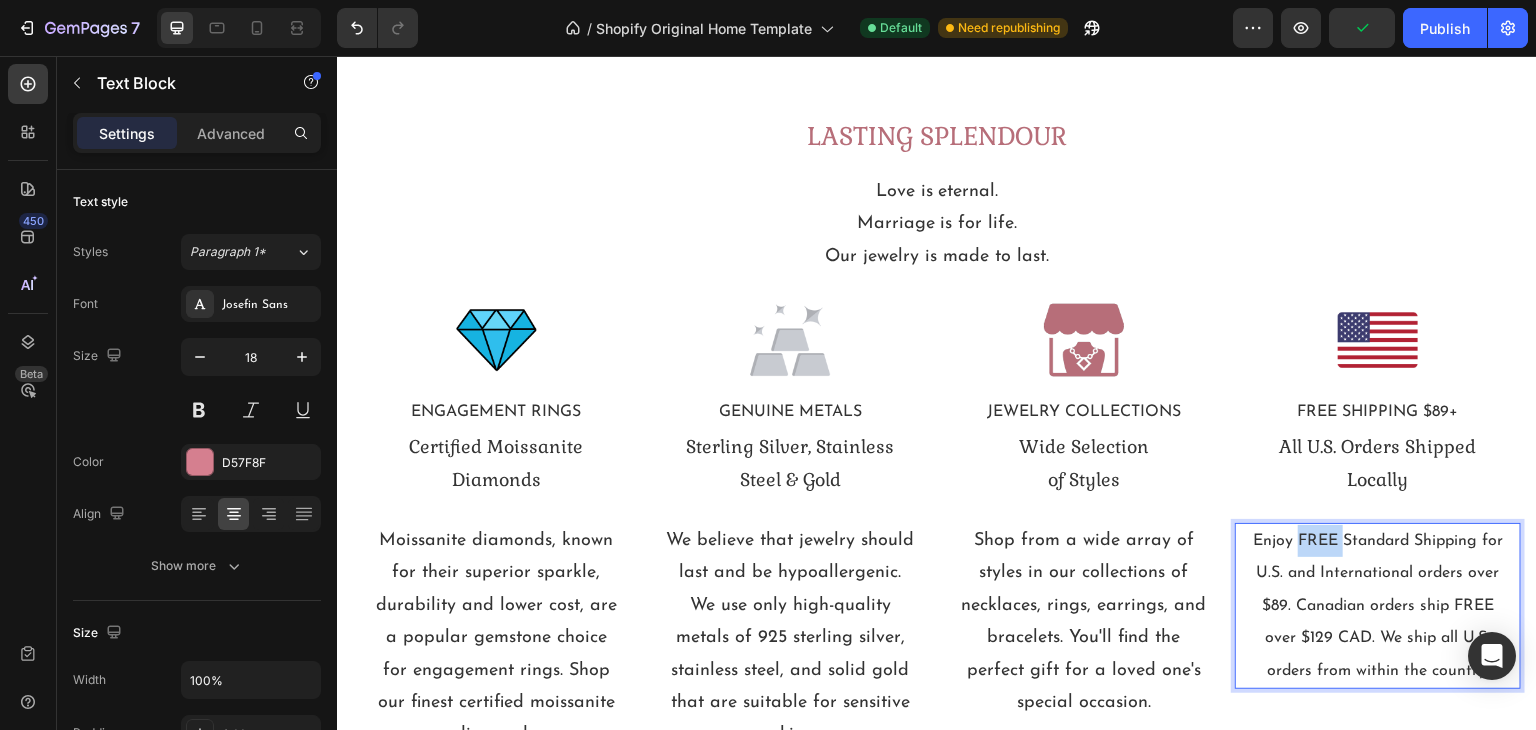 click on "Enjoy FREE Standard Shipping for U.S. and International orders over $89. Canadian orders ship FREE over $129 CAD. We ship all U.S. orders from within the country." at bounding box center (1378, 606) 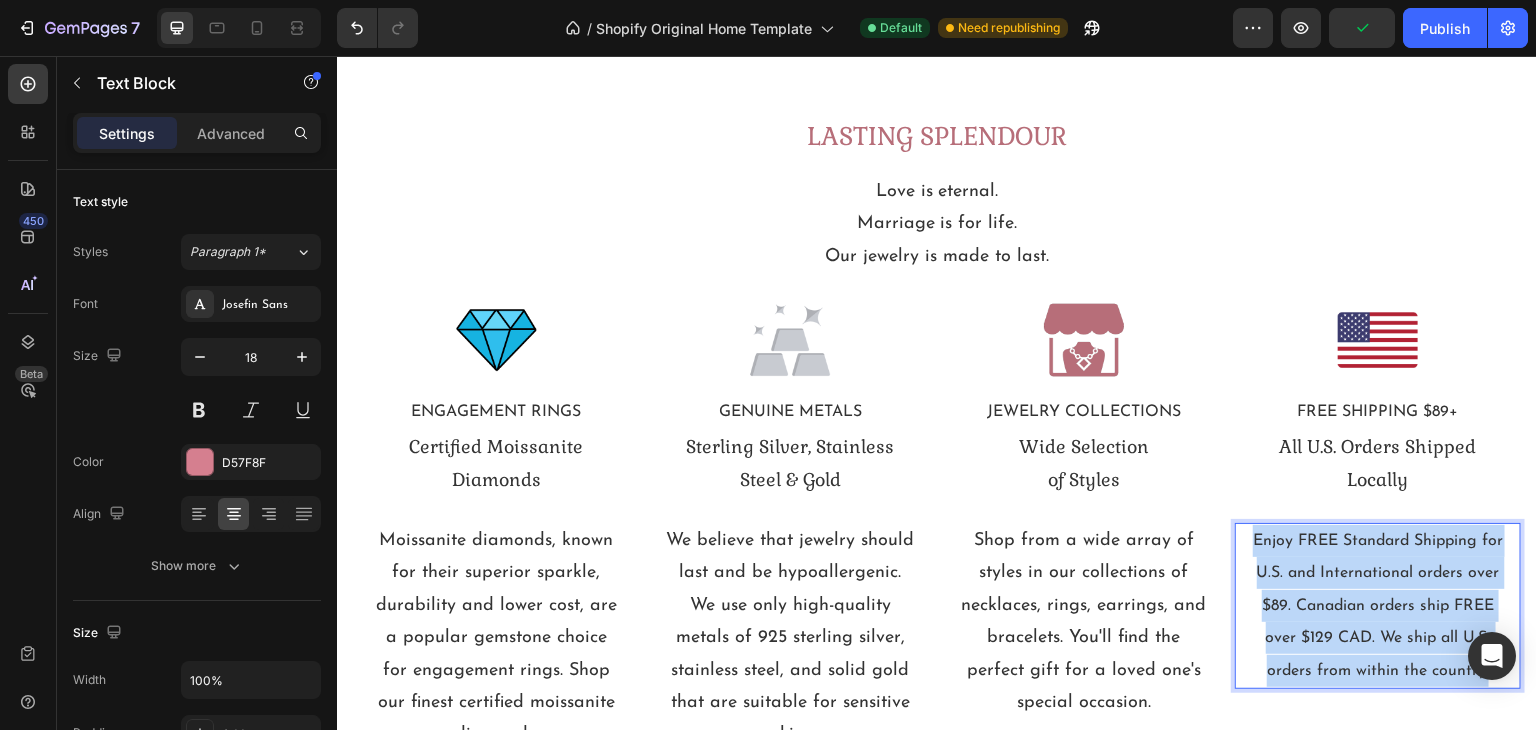 click on "Enjoy FREE Standard Shipping for U.S. and International orders over $89. Canadian orders ship FREE over $129 CAD. We ship all U.S. orders from within the country." at bounding box center [1378, 606] 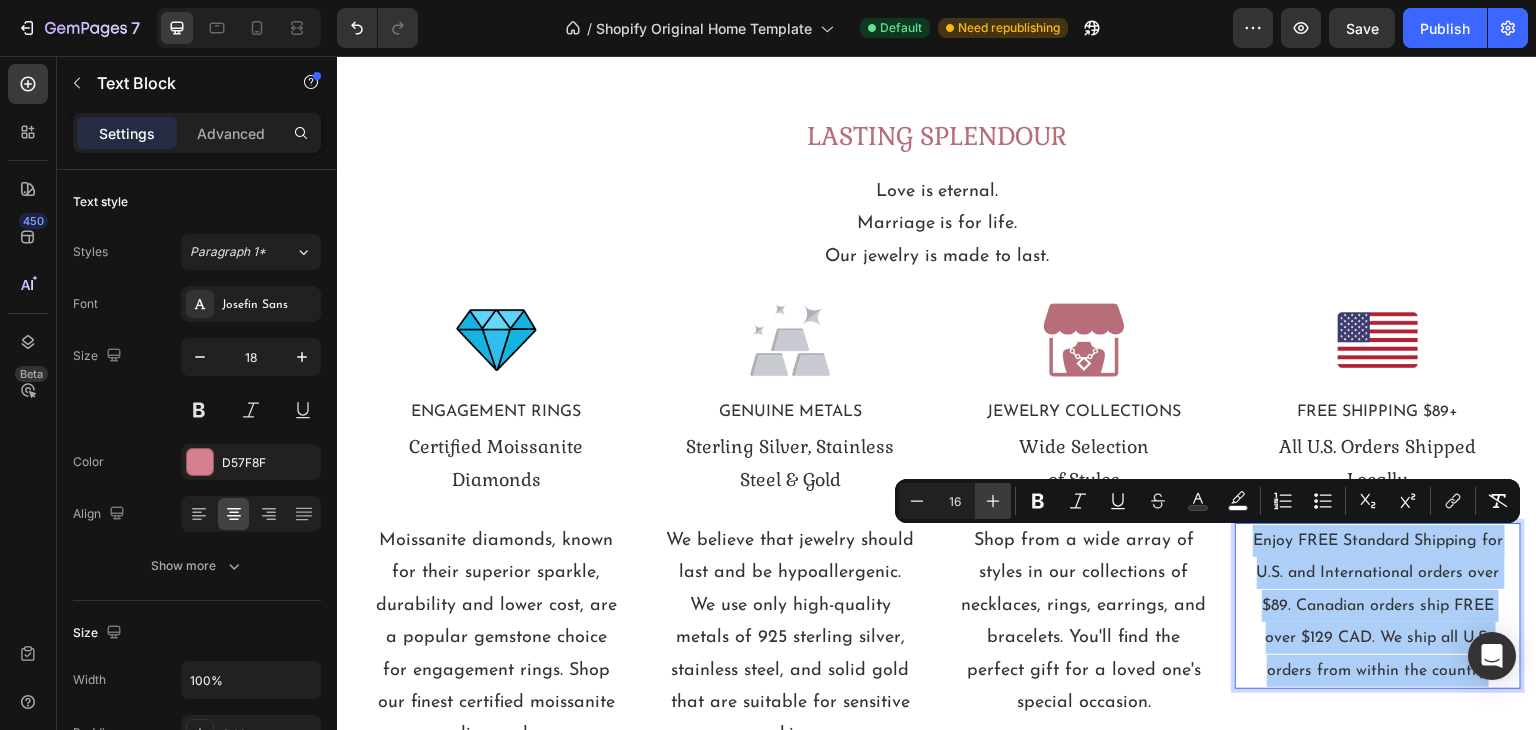 click 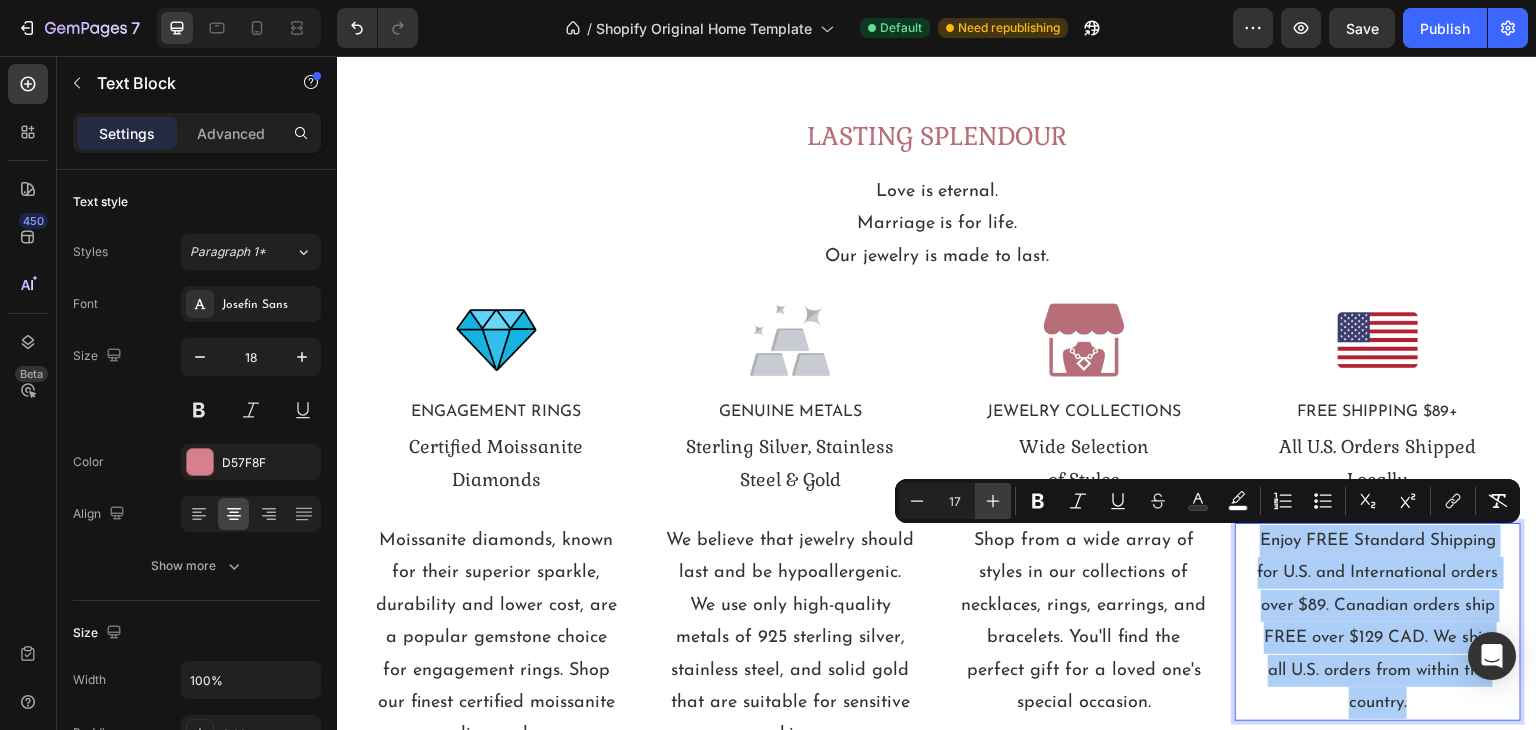 click 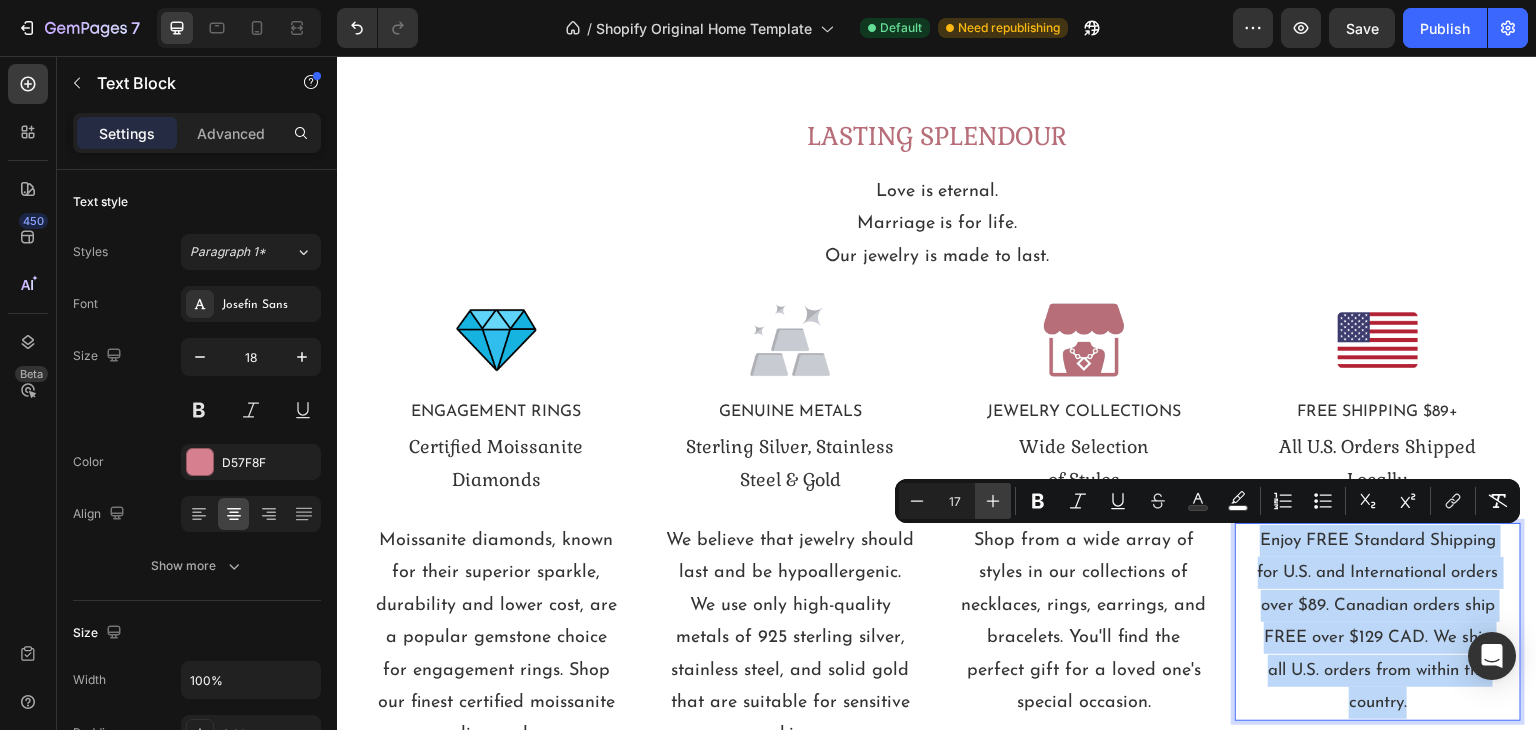 type on "18" 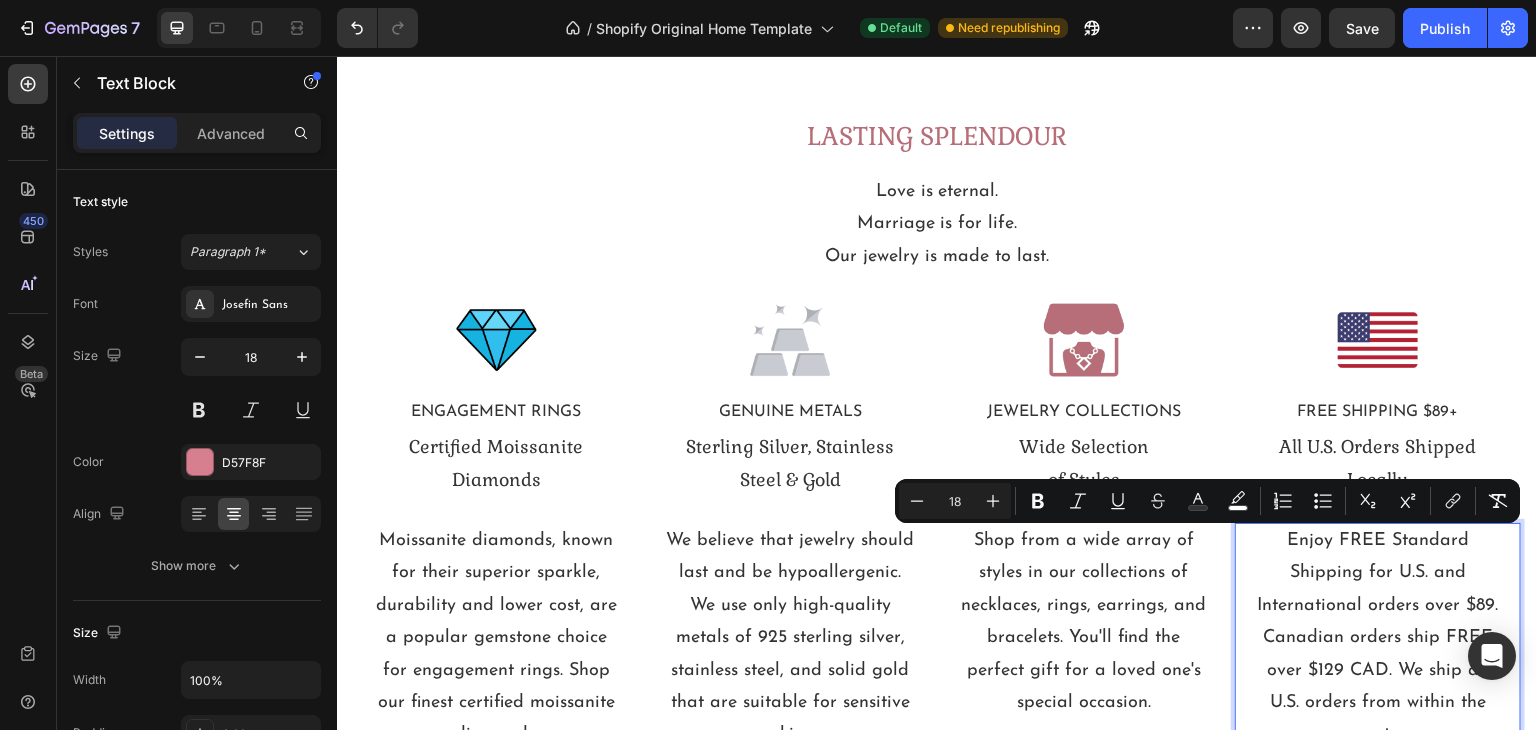 click on "Enjoy FREE Standard Shipping for U.S. and International orders over $89. Canadian orders ship FREE over $129 CAD. We ship all U.S. orders from within the country." at bounding box center [1378, 638] 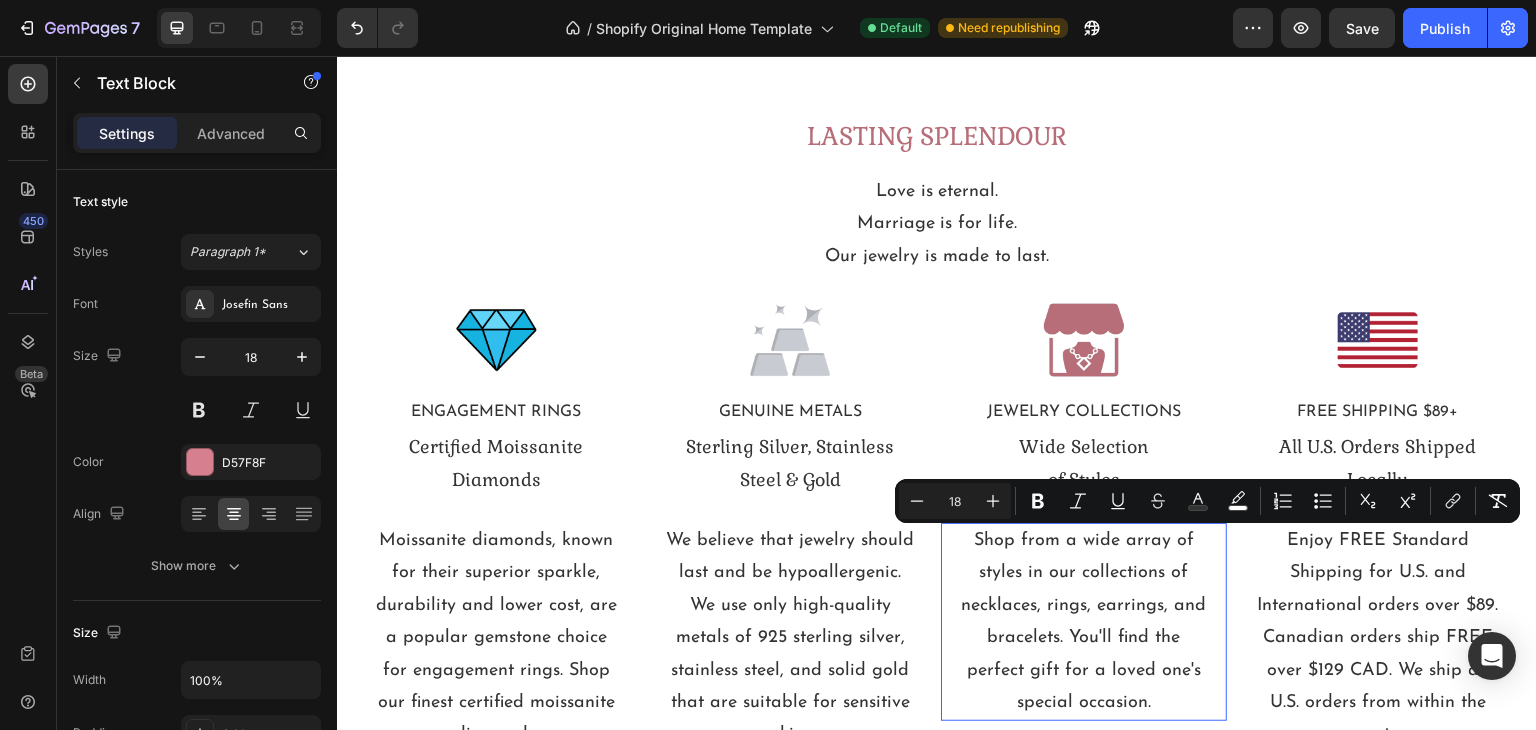 click on "Shop from a wide array of styles in our collections of necklaces, rings, earrings, and bracelets. You'll find the perfect gift for a loved one's special occasion." at bounding box center (1084, 622) 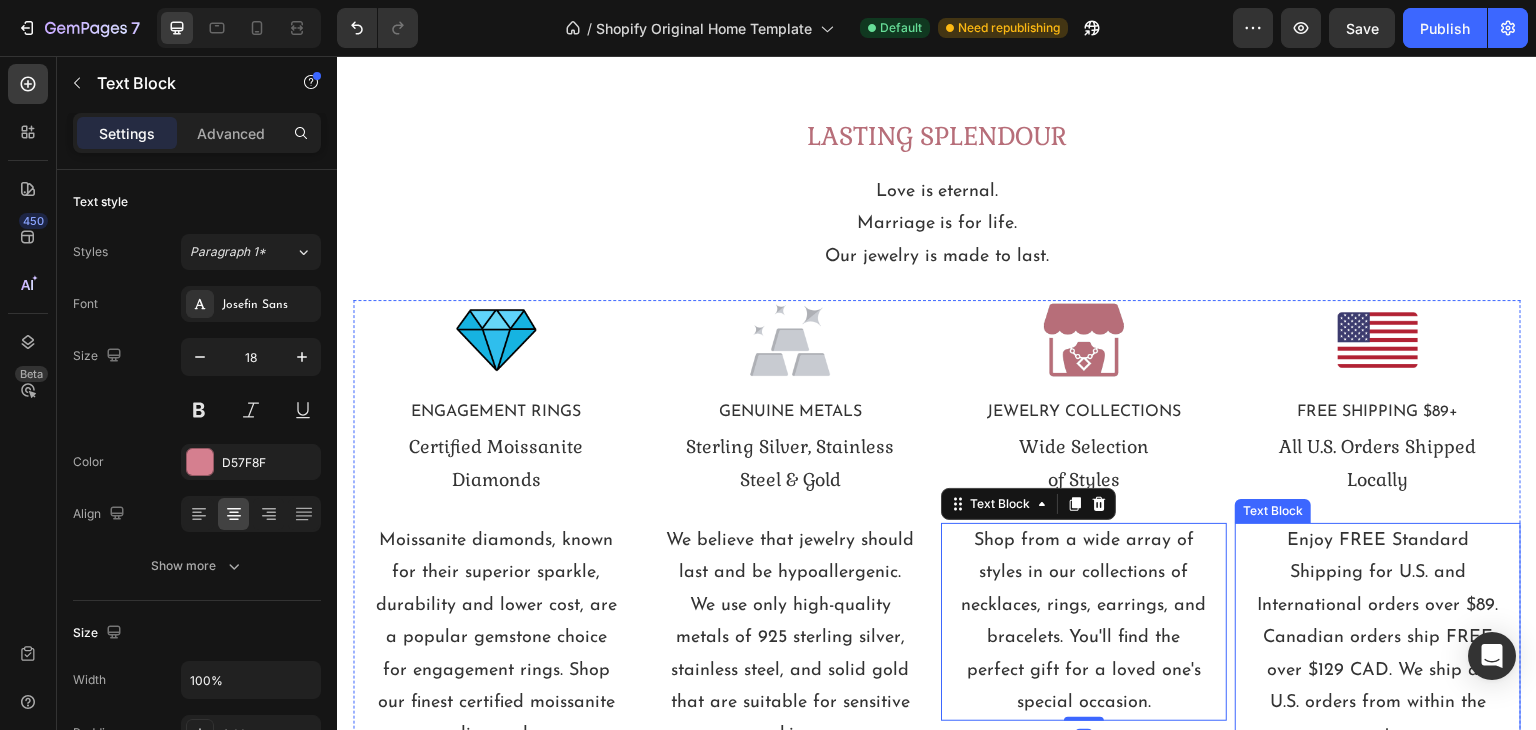 click on "Enjoy FREE Standard Shipping for U.S. and International orders over $89. Canadian orders ship FREE over $129 CAD. We ship all U.S. orders from within the country." at bounding box center (1378, 638) 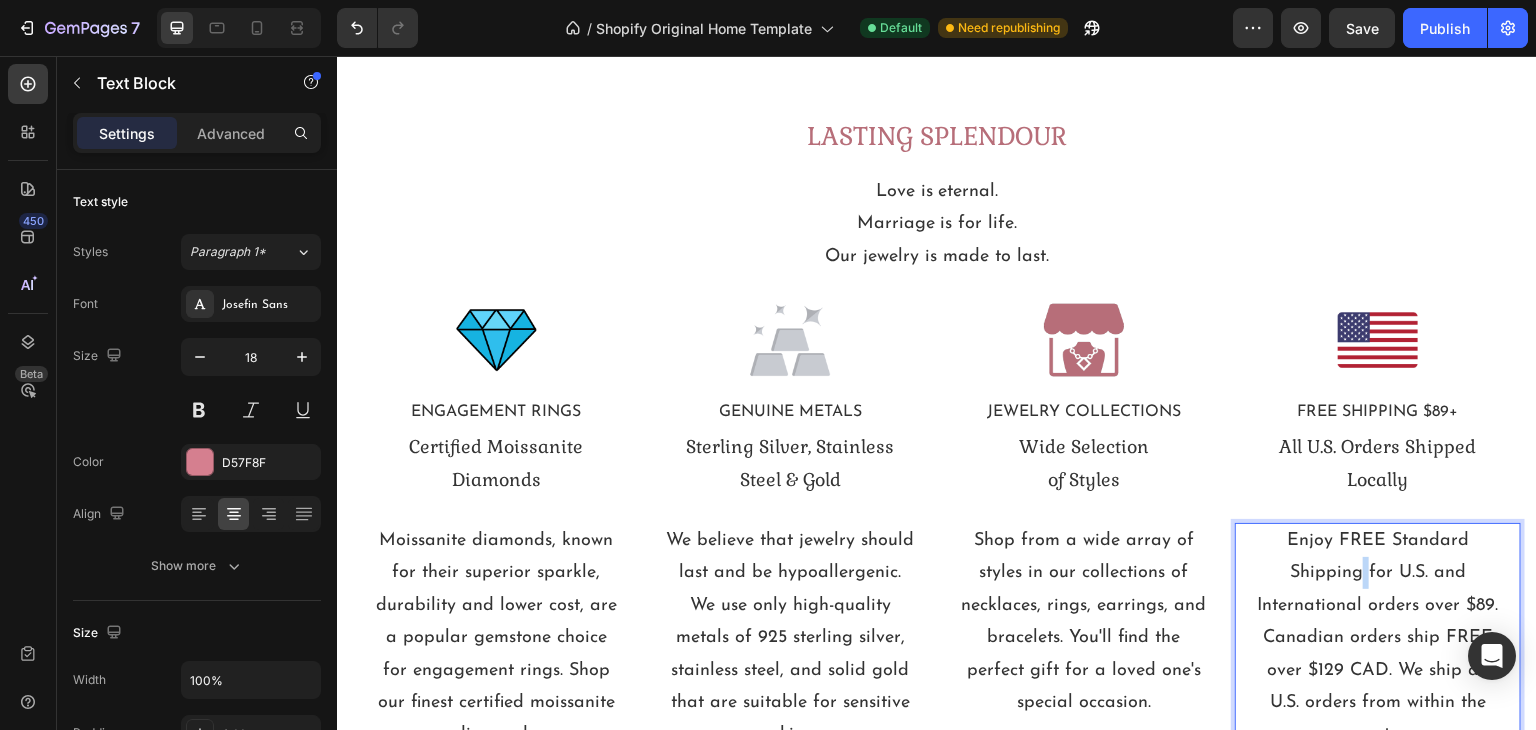 click on "Enjoy FREE Standard Shipping for U.S. and International orders over $89. Canadian orders ship FREE over $129 CAD. We ship all U.S. orders from within the country." at bounding box center (1378, 638) 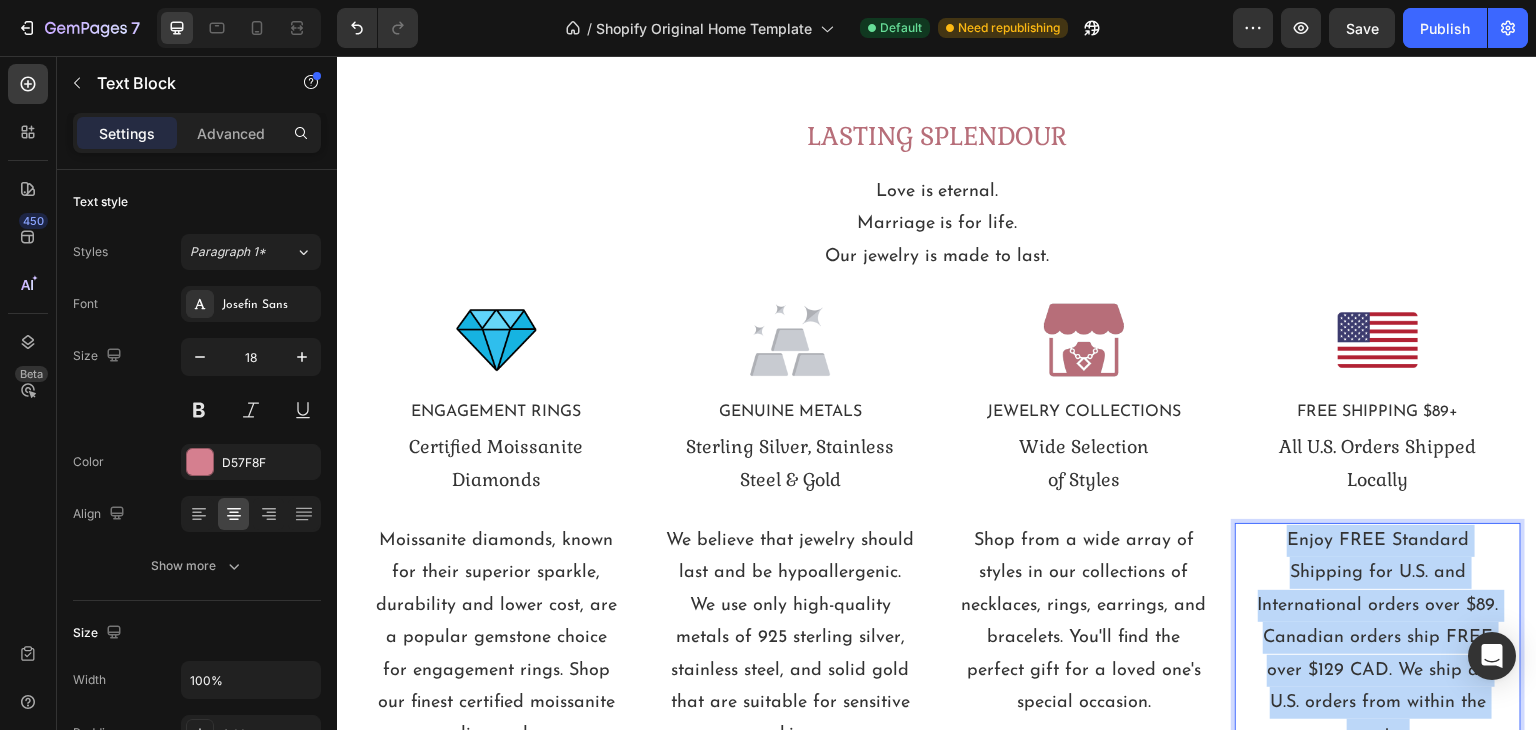 click on "Enjoy FREE Standard Shipping for U.S. and International orders over $89. Canadian orders ship FREE over $129 CAD. We ship all U.S. orders from within the country." at bounding box center [1378, 638] 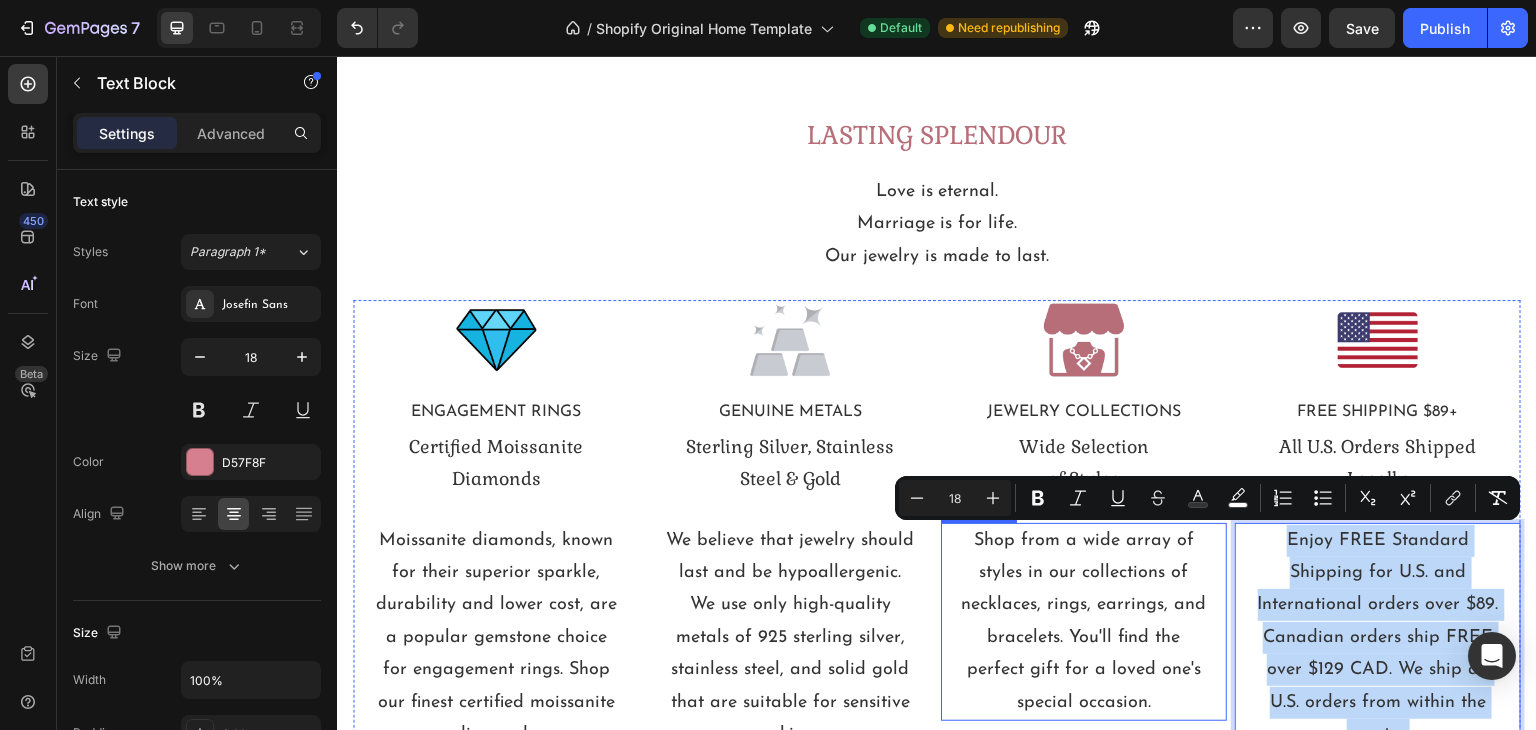 scroll, scrollTop: 8242, scrollLeft: 0, axis: vertical 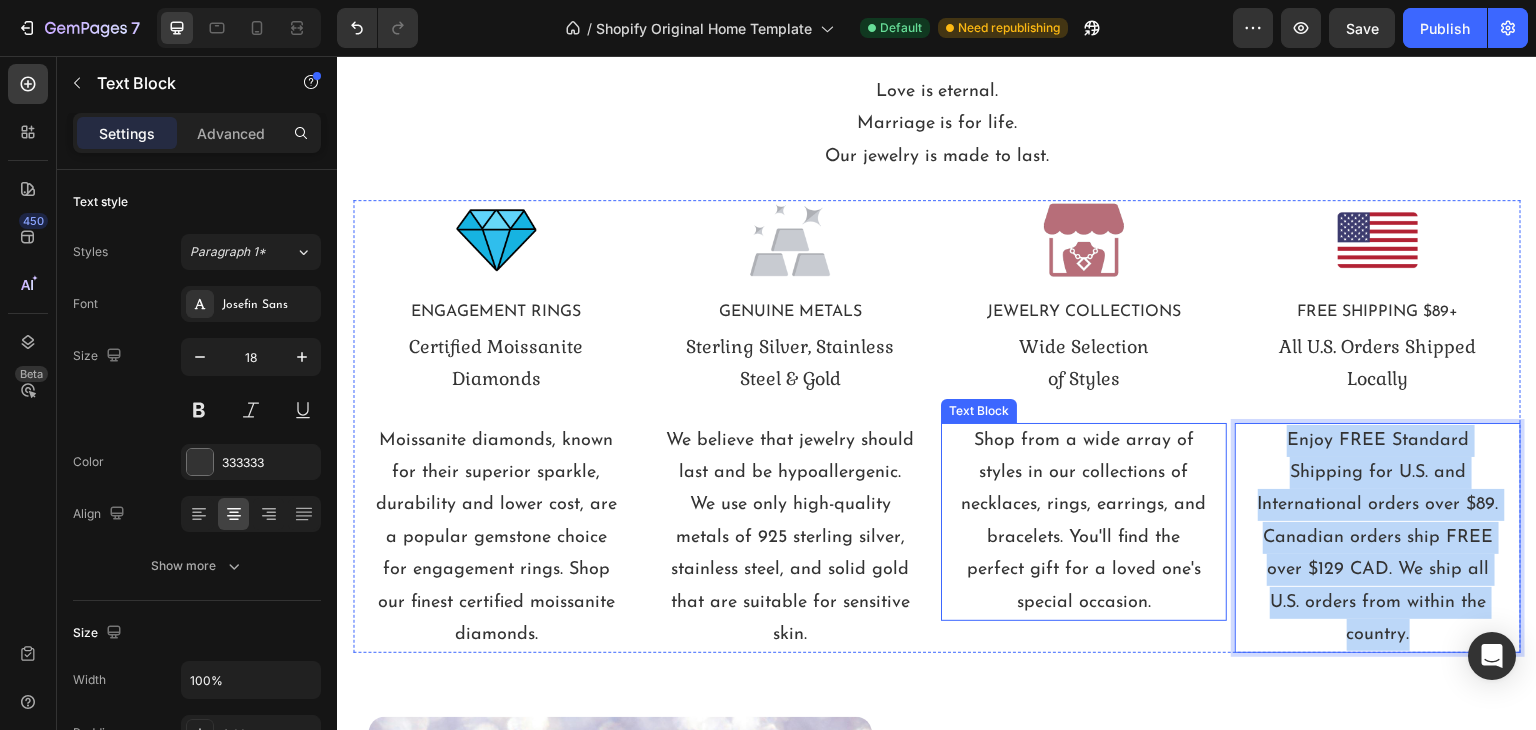 click on "Shop from a wide array of styles in our collections of necklaces, rings, earrings, and bracelets. You'll find the perfect gift for a loved one's special occasion." at bounding box center (1084, 522) 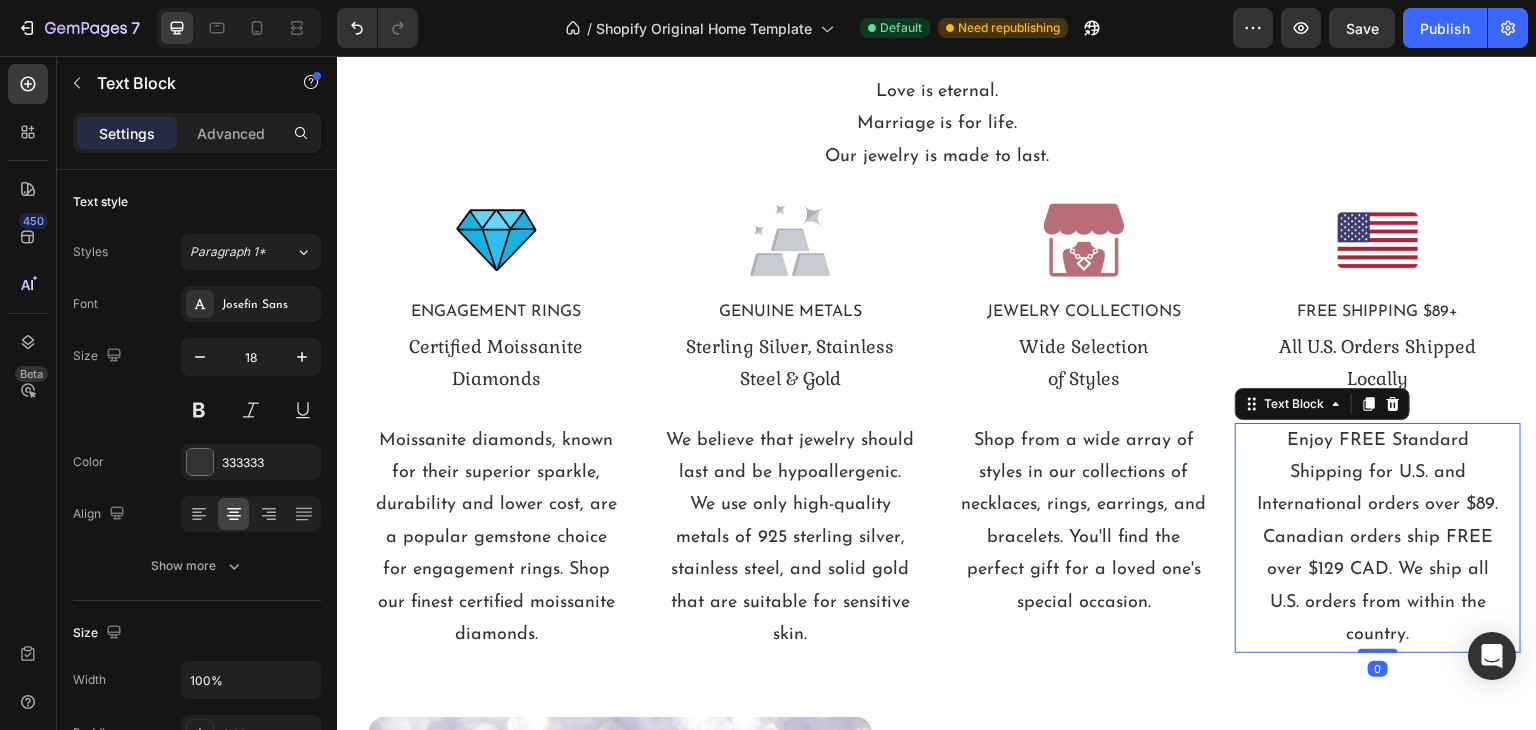 click on "Enjoy FREE Standard Shipping for U.S. and International orders over $89. Canadian orders ship FREE over $129 CAD. We ship all U.S. orders from within the country." at bounding box center (1378, 538) 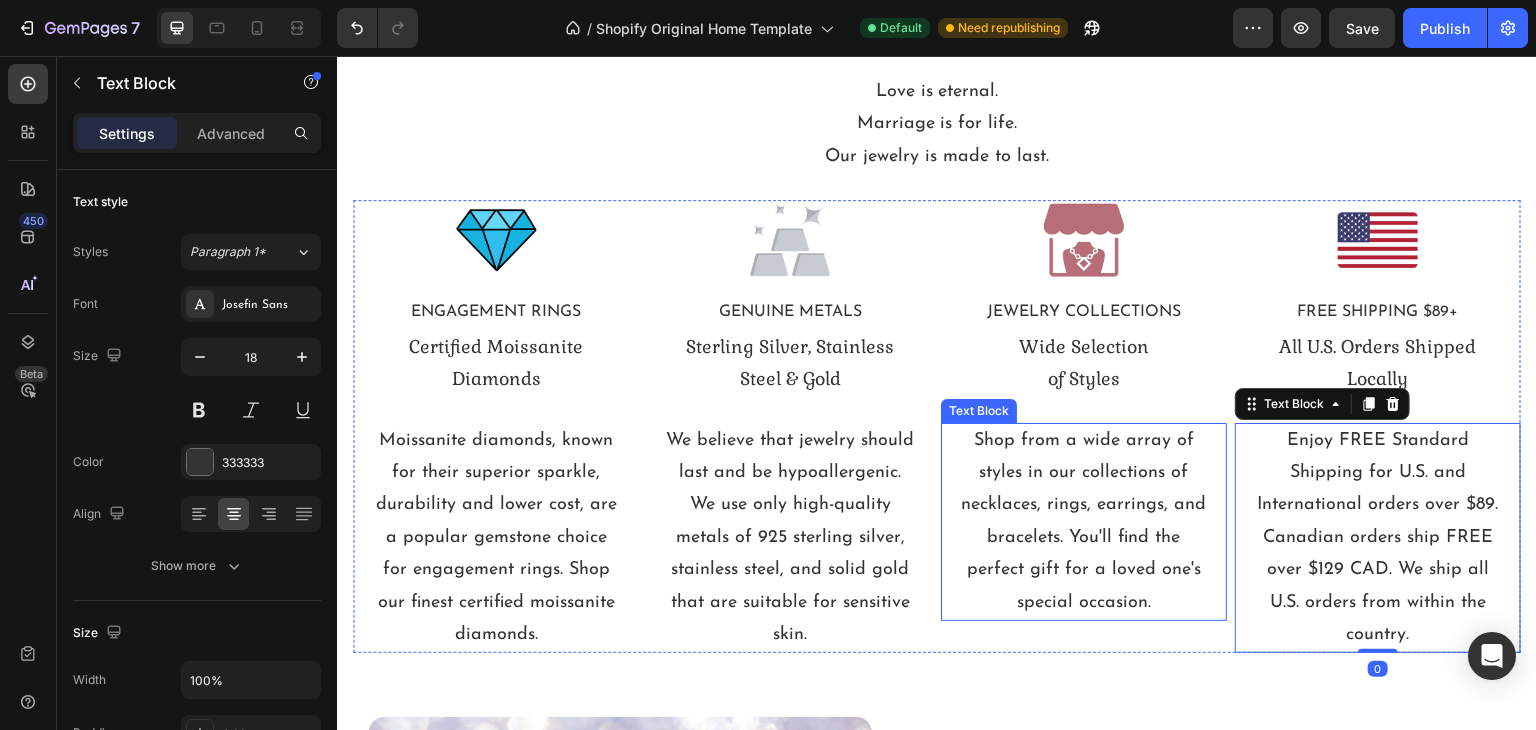 click on "Shop from a wide array of styles in our collections of necklaces, rings, earrings, and bracelets. You'll find the perfect gift for a loved one's special occasion." at bounding box center [1084, 522] 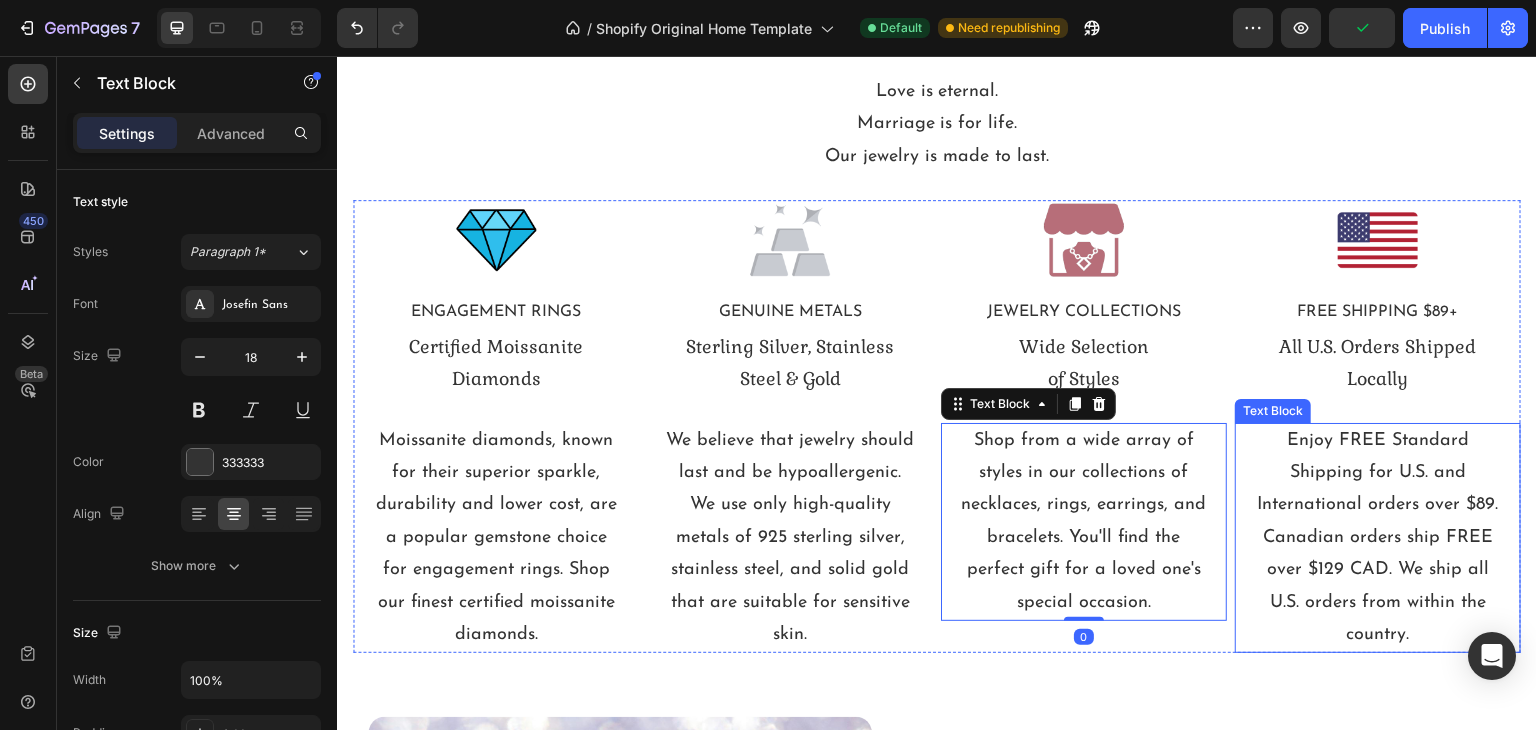 click on "Enjoy FREE Standard Shipping for U.S. and International orders over $89. Canadian orders ship FREE over $129 CAD. We ship all U.S. orders from within the country." at bounding box center [1378, 538] 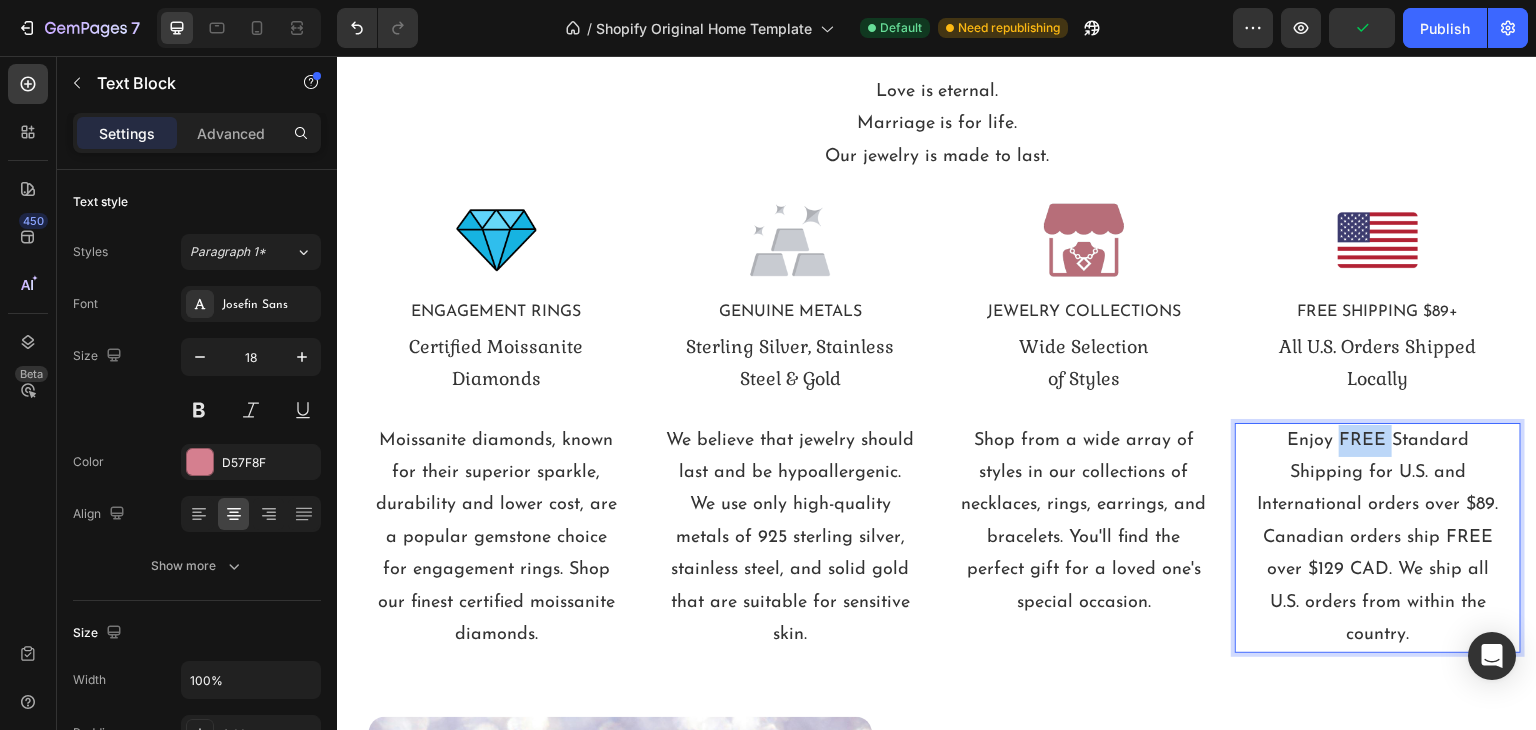 click on "Enjoy FREE Standard Shipping for U.S. and International orders over $89. Canadian orders ship FREE over $129 CAD. We ship all U.S. orders from within the country." at bounding box center (1378, 538) 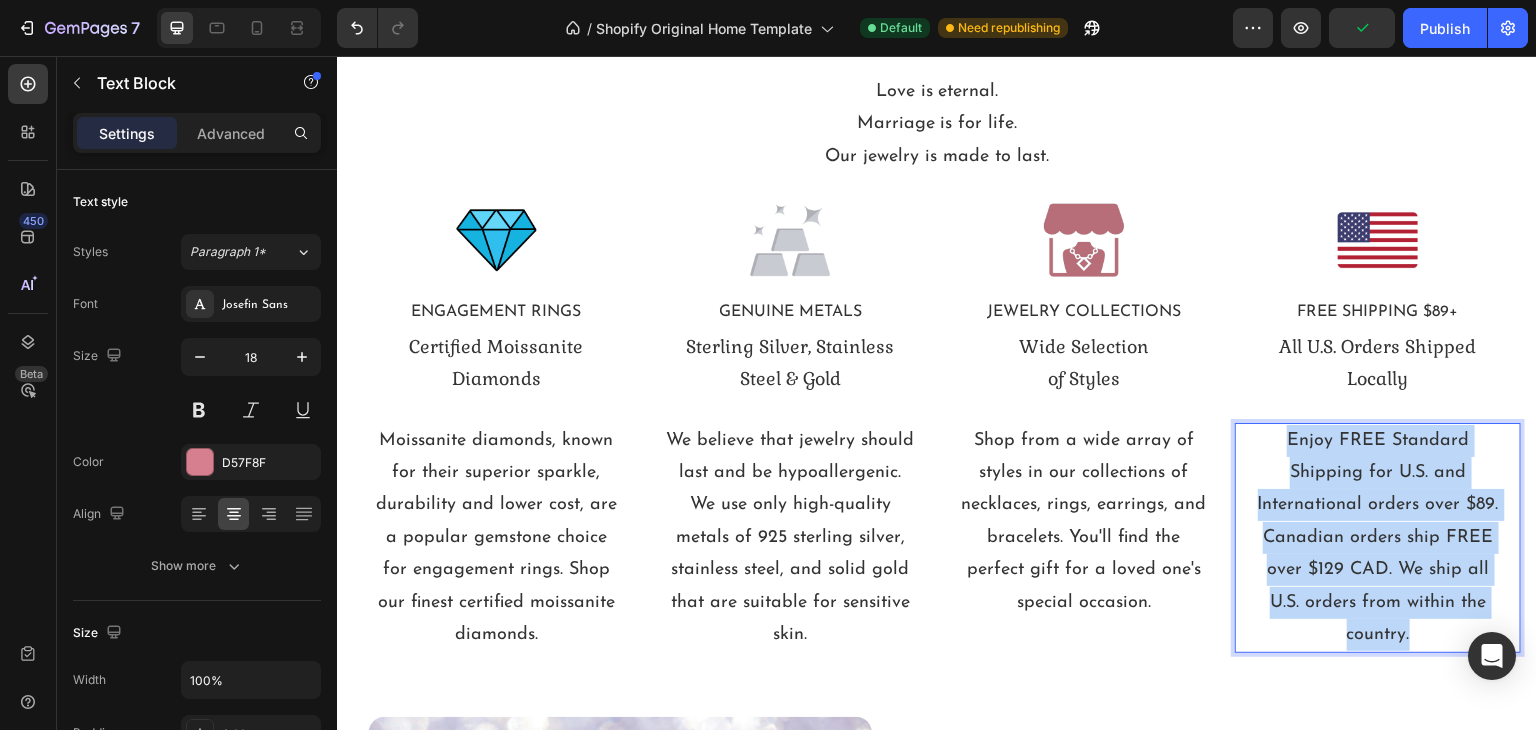click on "Enjoy FREE Standard Shipping for U.S. and International orders over $89. Canadian orders ship FREE over $129 CAD. We ship all U.S. orders from within the country." at bounding box center (1378, 538) 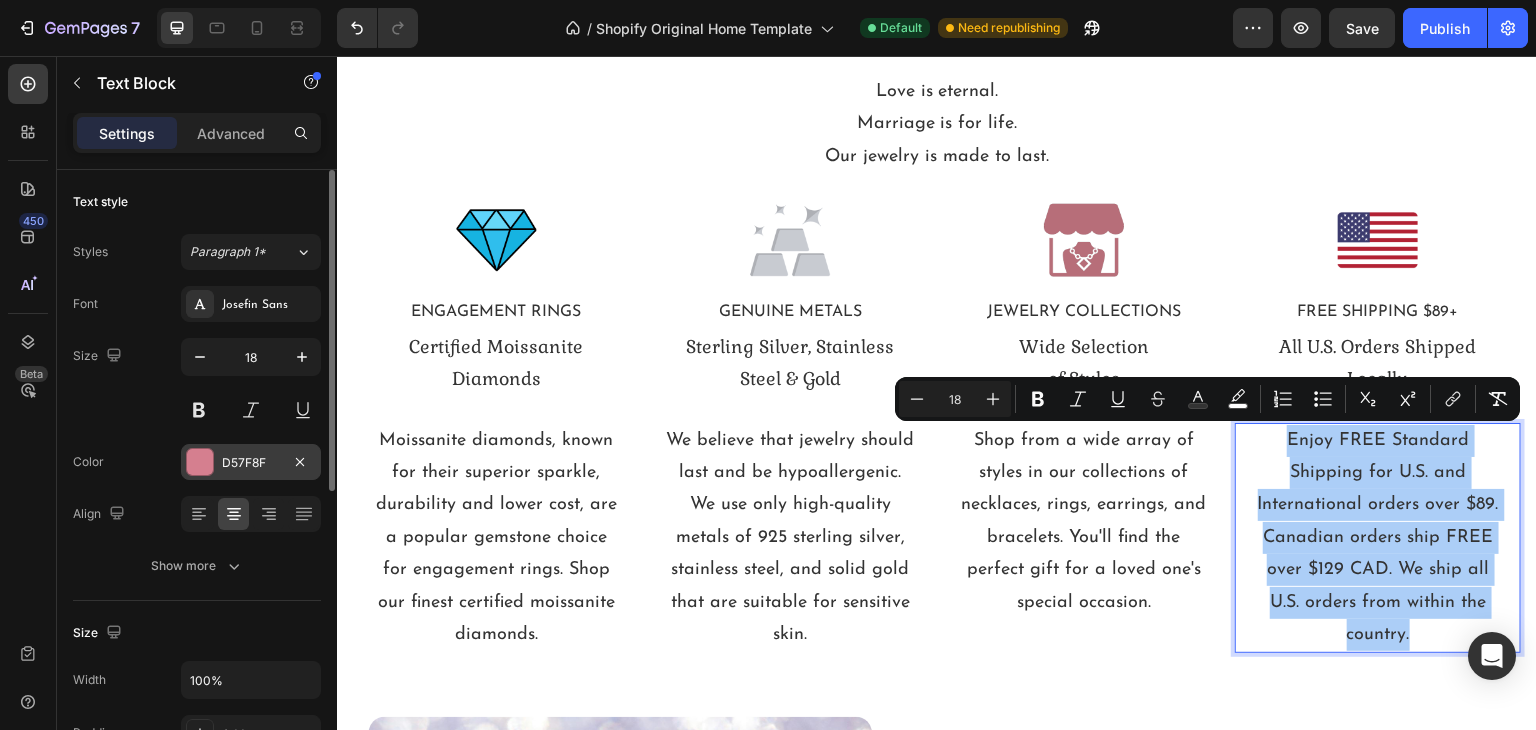 click on "D57F8F" at bounding box center [251, 463] 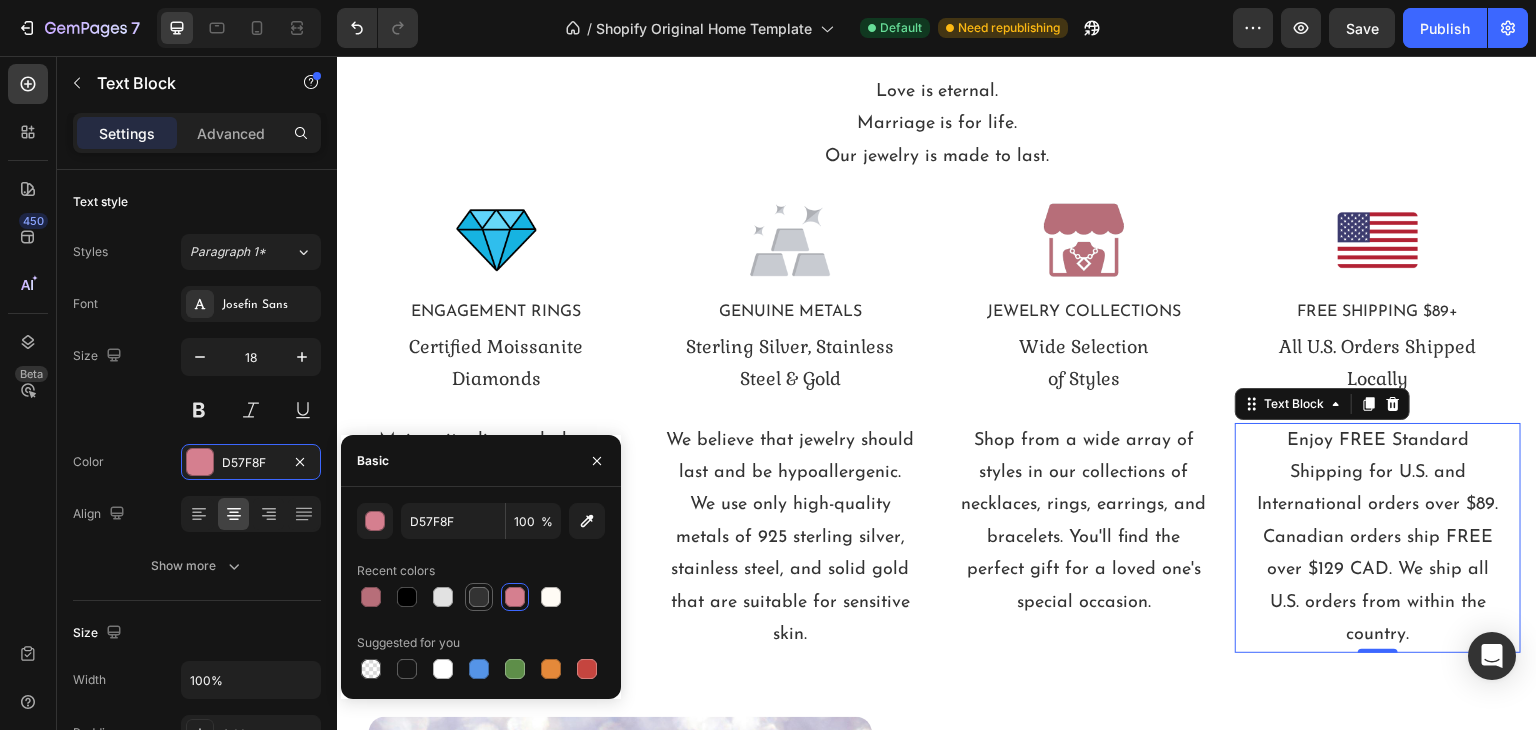 click at bounding box center (479, 597) 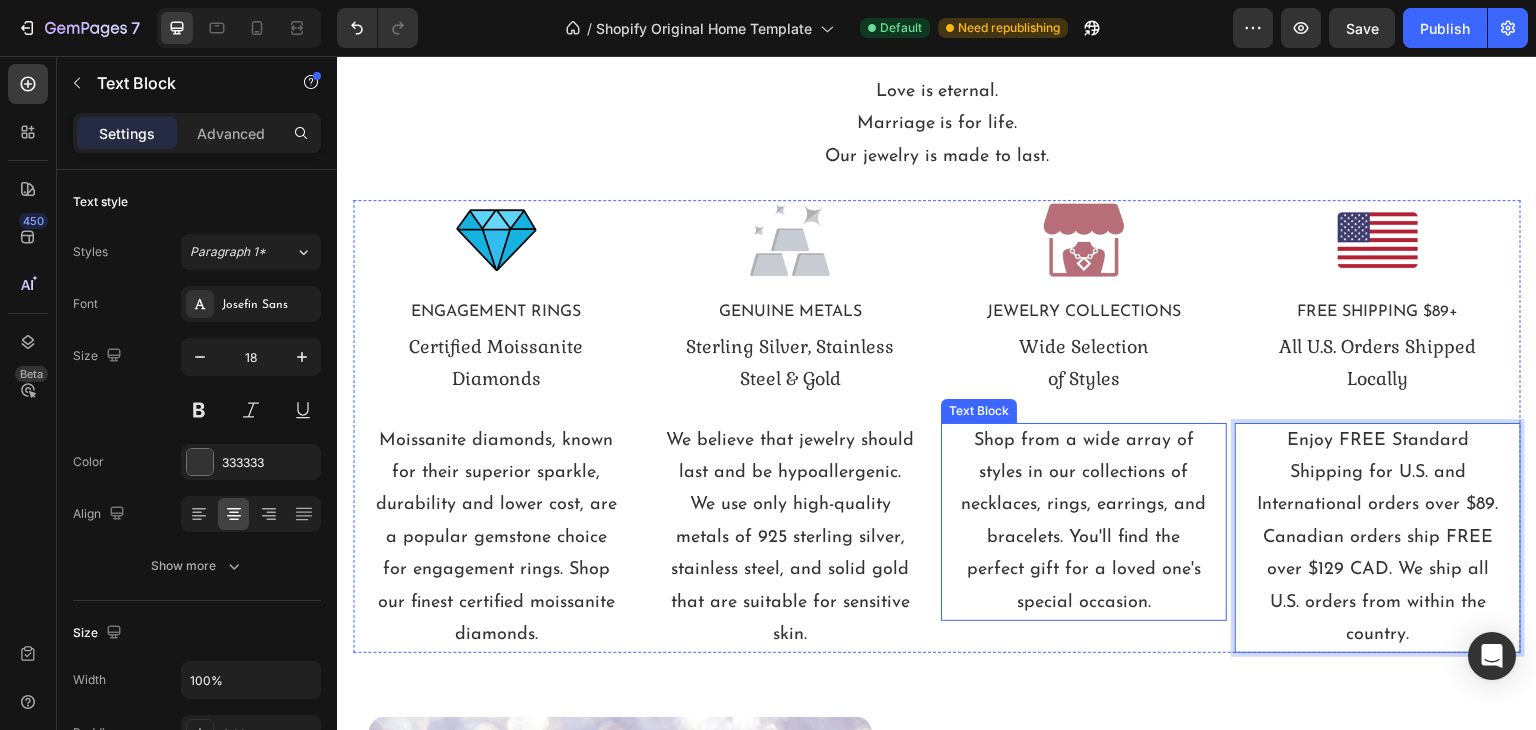 click on "Shop from a wide array of styles in our collections of necklaces, rings, earrings, and bracelets. You'll find the perfect gift for a loved one's special occasion." at bounding box center (1084, 522) 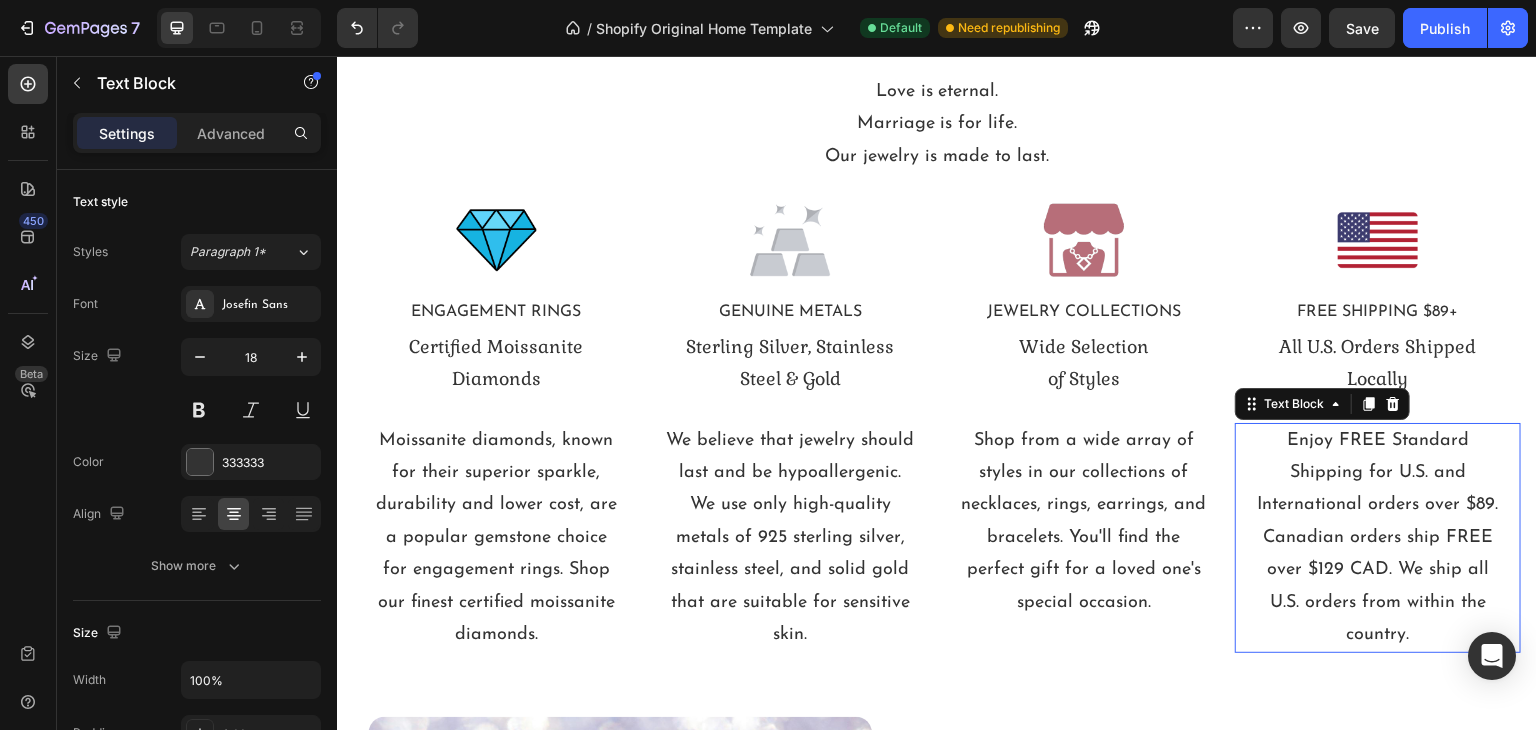 click on "Enjoy FREE Standard Shipping for U.S. and International orders over $89. Canadian orders ship FREE over $129 CAD. We ship all U.S. orders from within the country." at bounding box center (1378, 538) 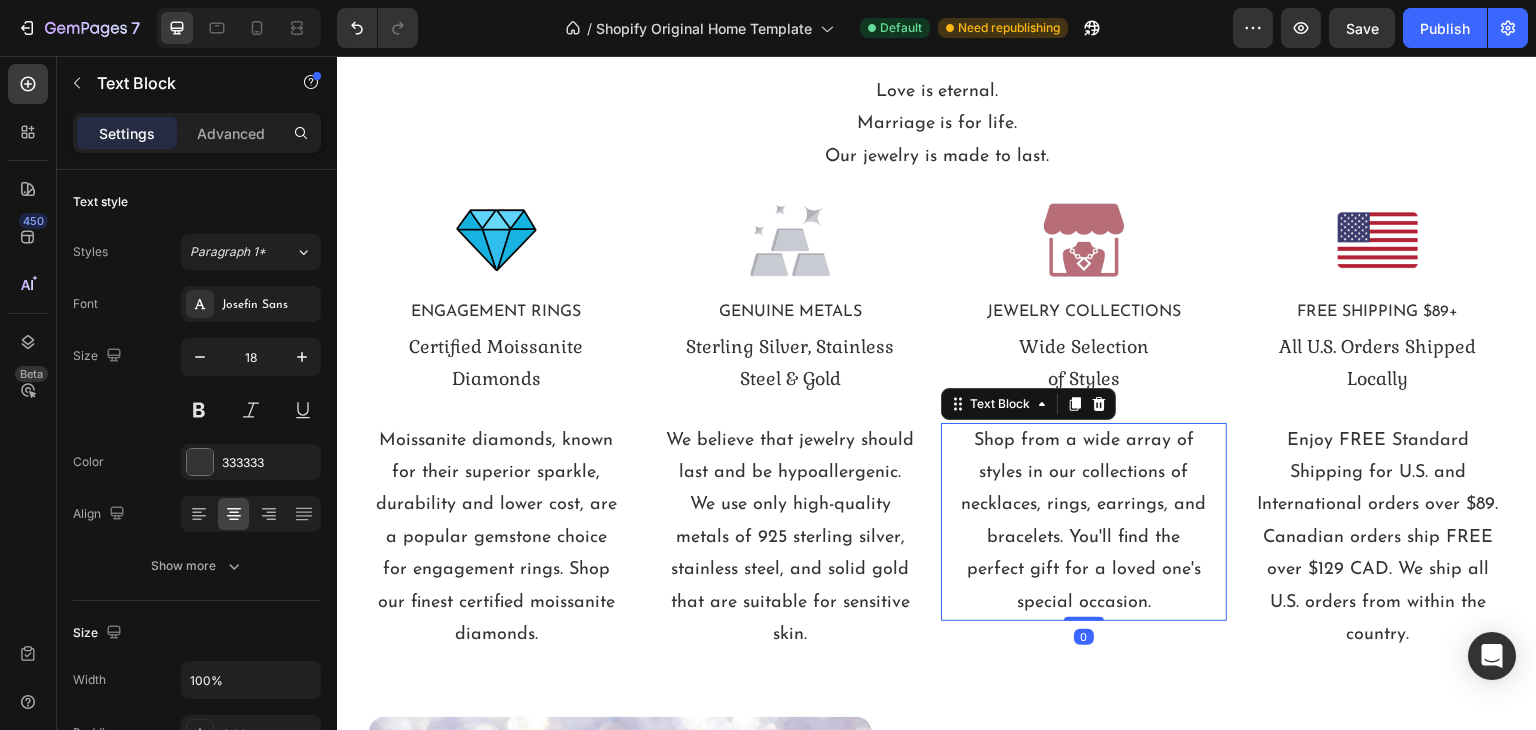 click on "Shop from a wide array of styles in our collections of necklaces, rings, earrings, and bracelets. You'll find the perfect gift for a loved one's special occasion." at bounding box center [1084, 522] 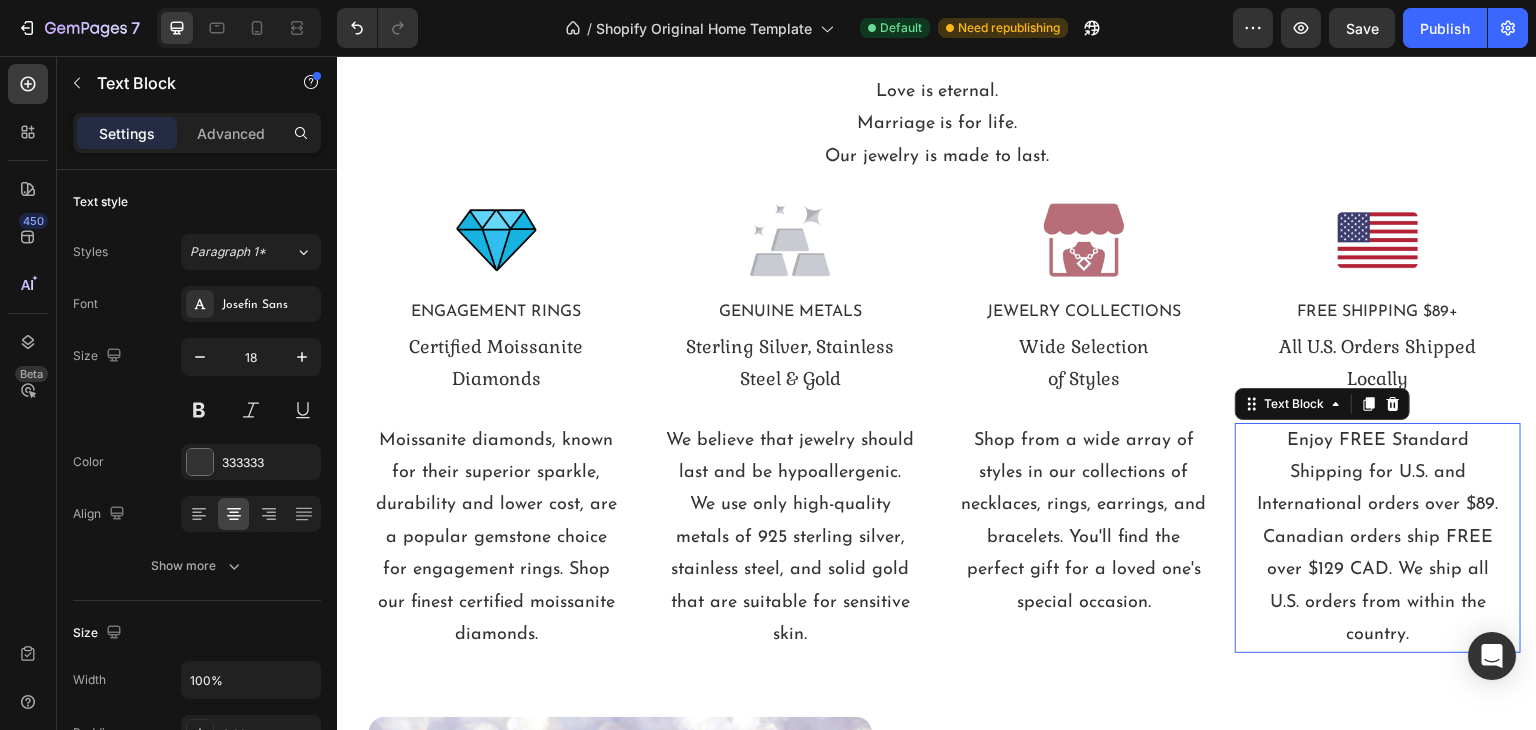 click on "Enjoy FREE Standard Shipping for U.S. and International orders over $89. Canadian orders ship FREE over $129 CAD. We ship all U.S. orders from within the country." at bounding box center (1378, 538) 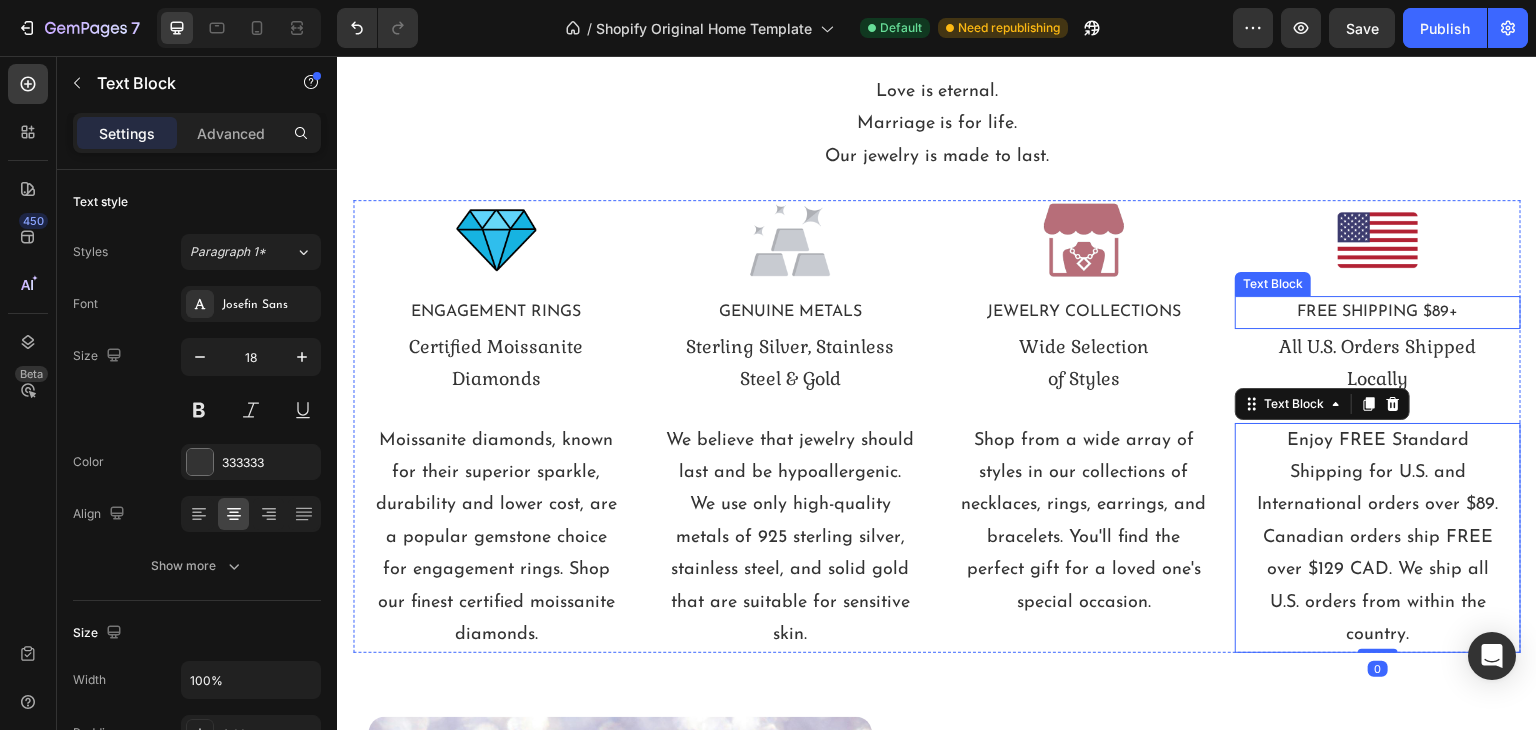 click on "FREE SHIPPING $89+" at bounding box center [1378, 312] 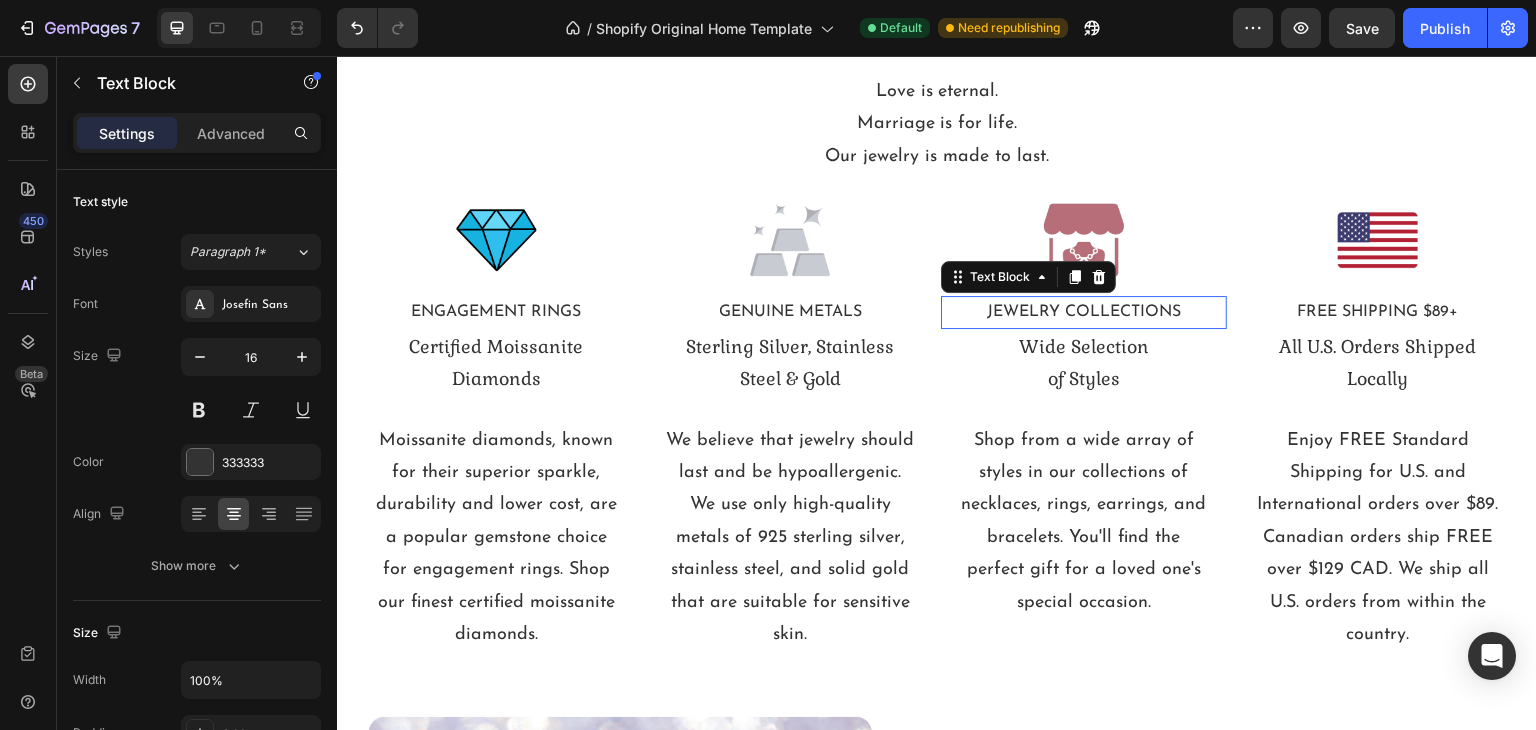 click on "JEWELRY COLLECTIONS" at bounding box center (1084, 312) 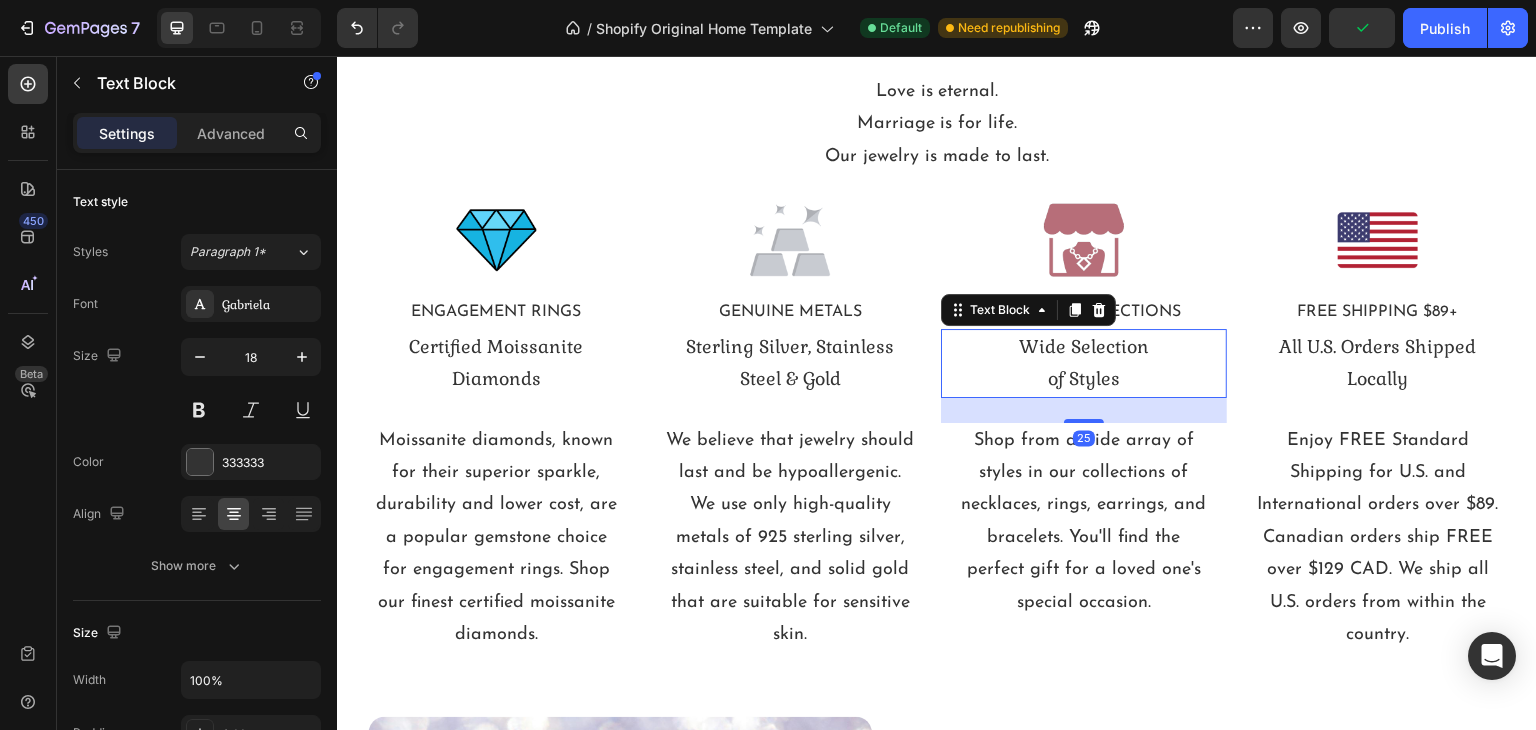 click on "of Styles" at bounding box center (1084, 378) 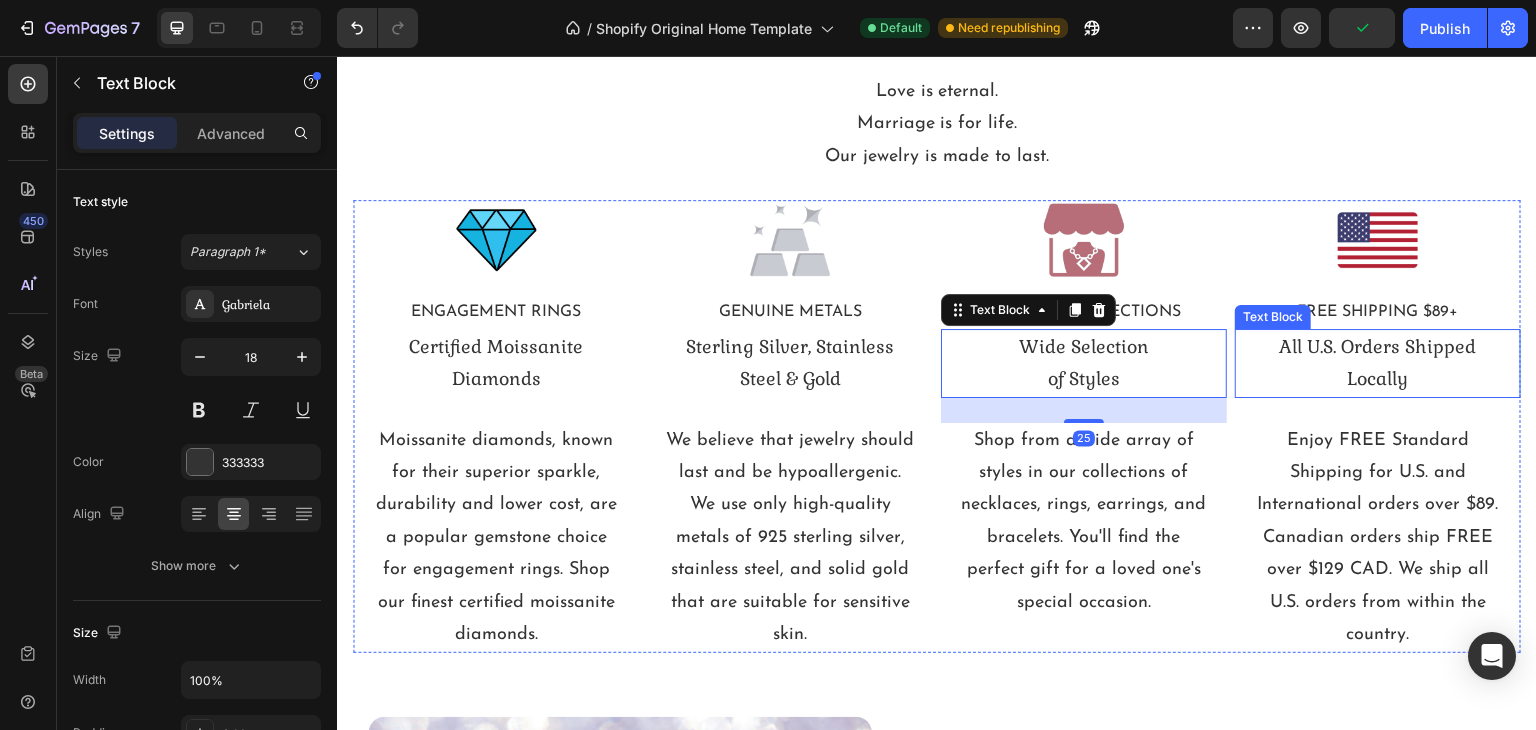 click on "All U.S. Orders Shipped Locally" at bounding box center (1378, 362) 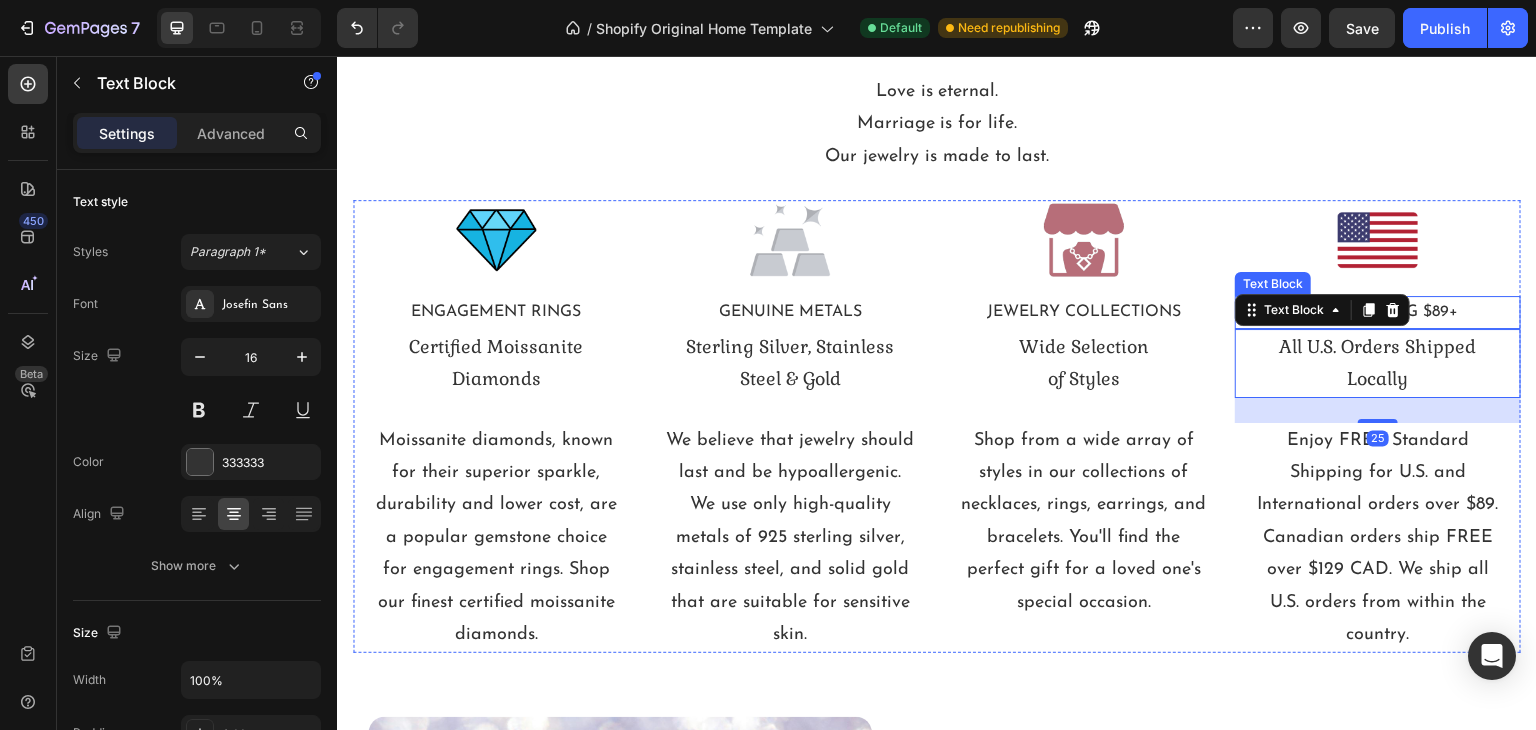 click on "FREE SHIPPING $89+" at bounding box center (1378, 312) 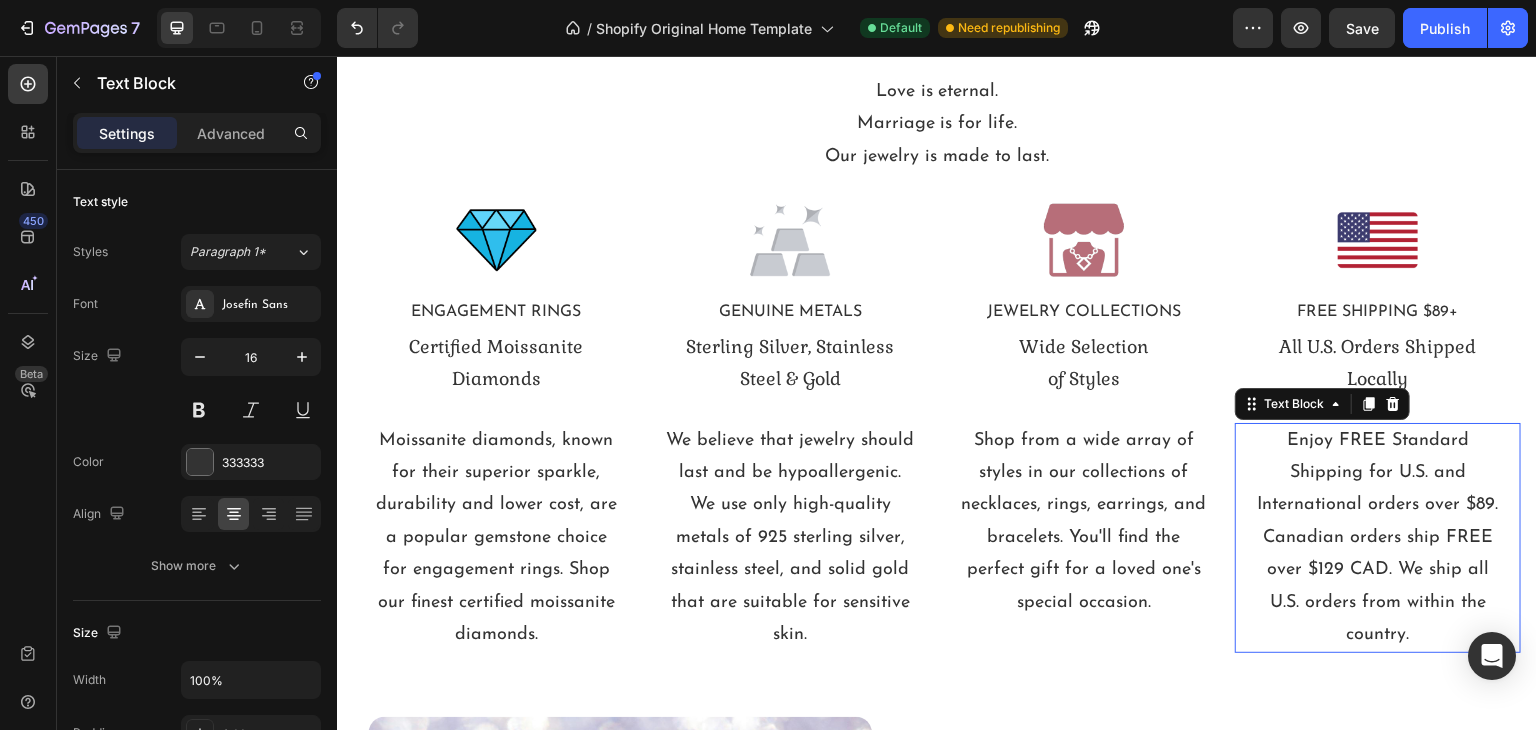 click on "Enjoy FREE Standard Shipping for U.S. and International orders over $89. Canadian orders ship FREE over $129 CAD. We ship all U.S. orders from within the country." at bounding box center [1378, 538] 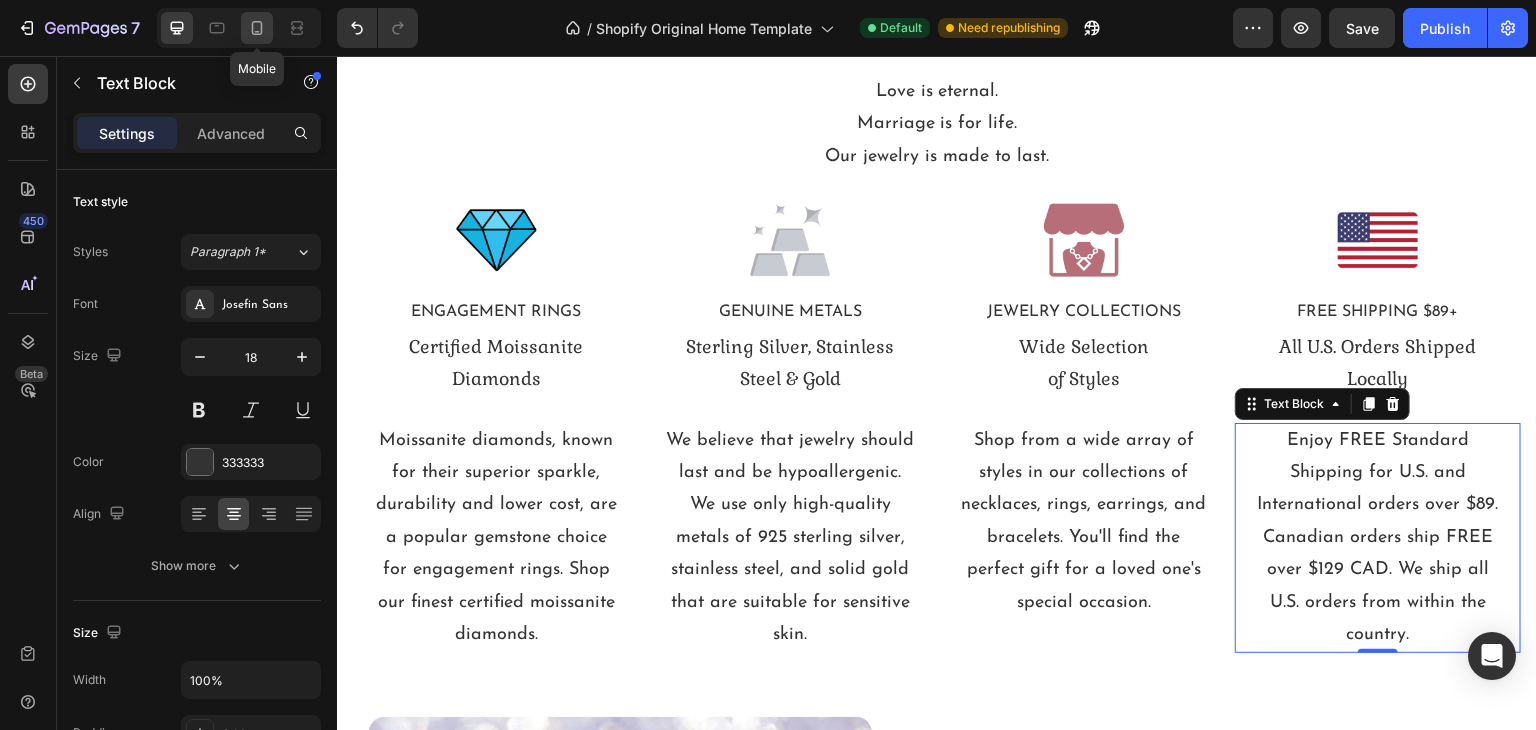 click 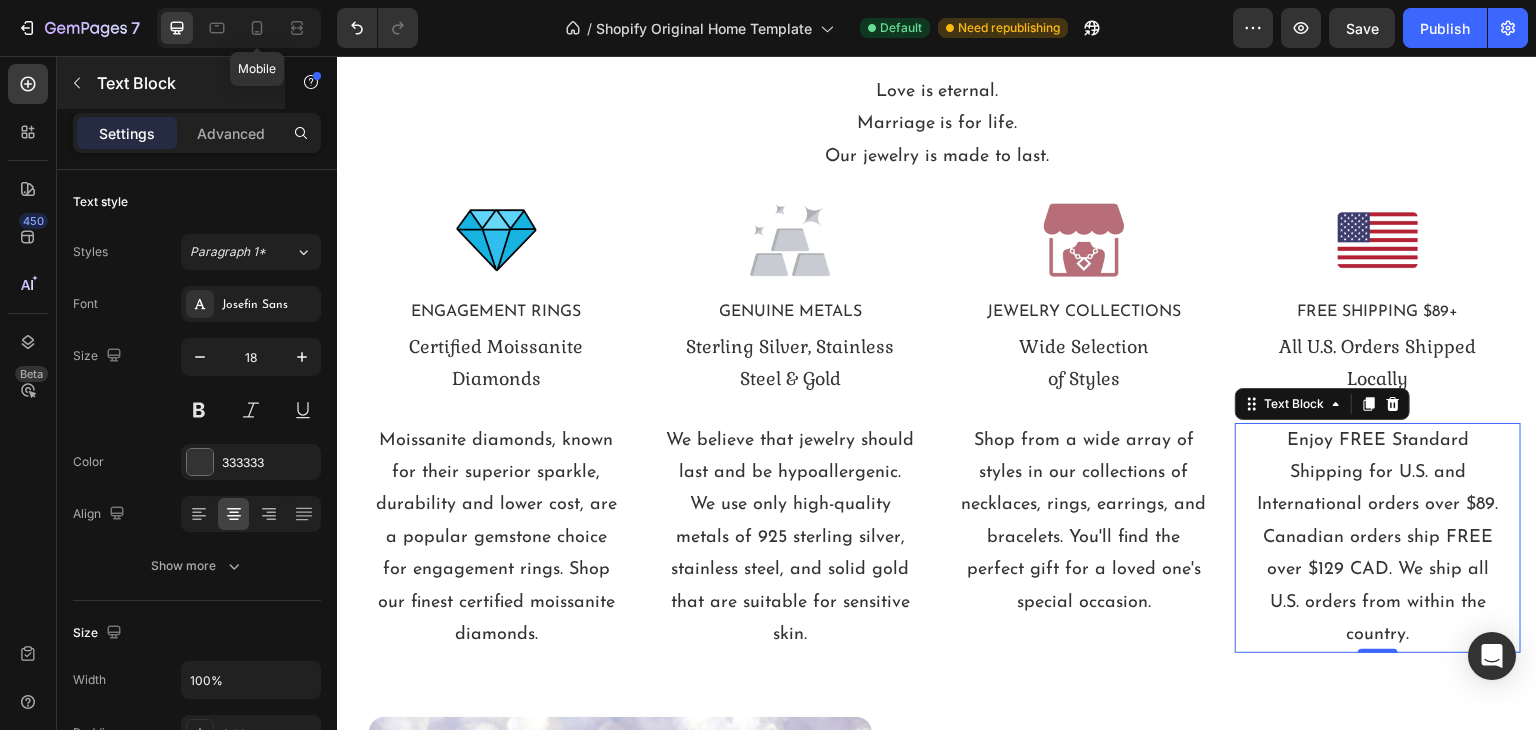type on "16" 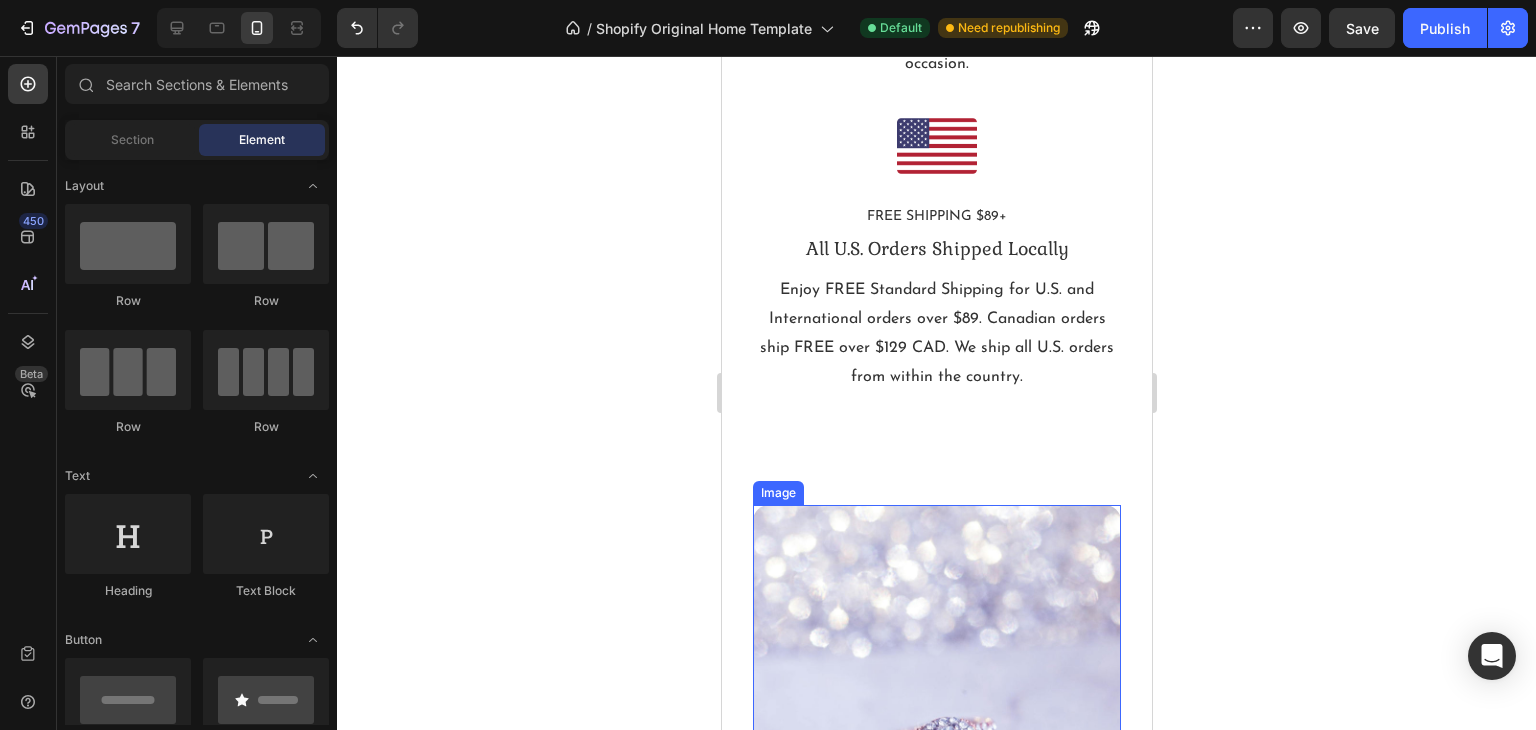 scroll, scrollTop: 12255, scrollLeft: 0, axis: vertical 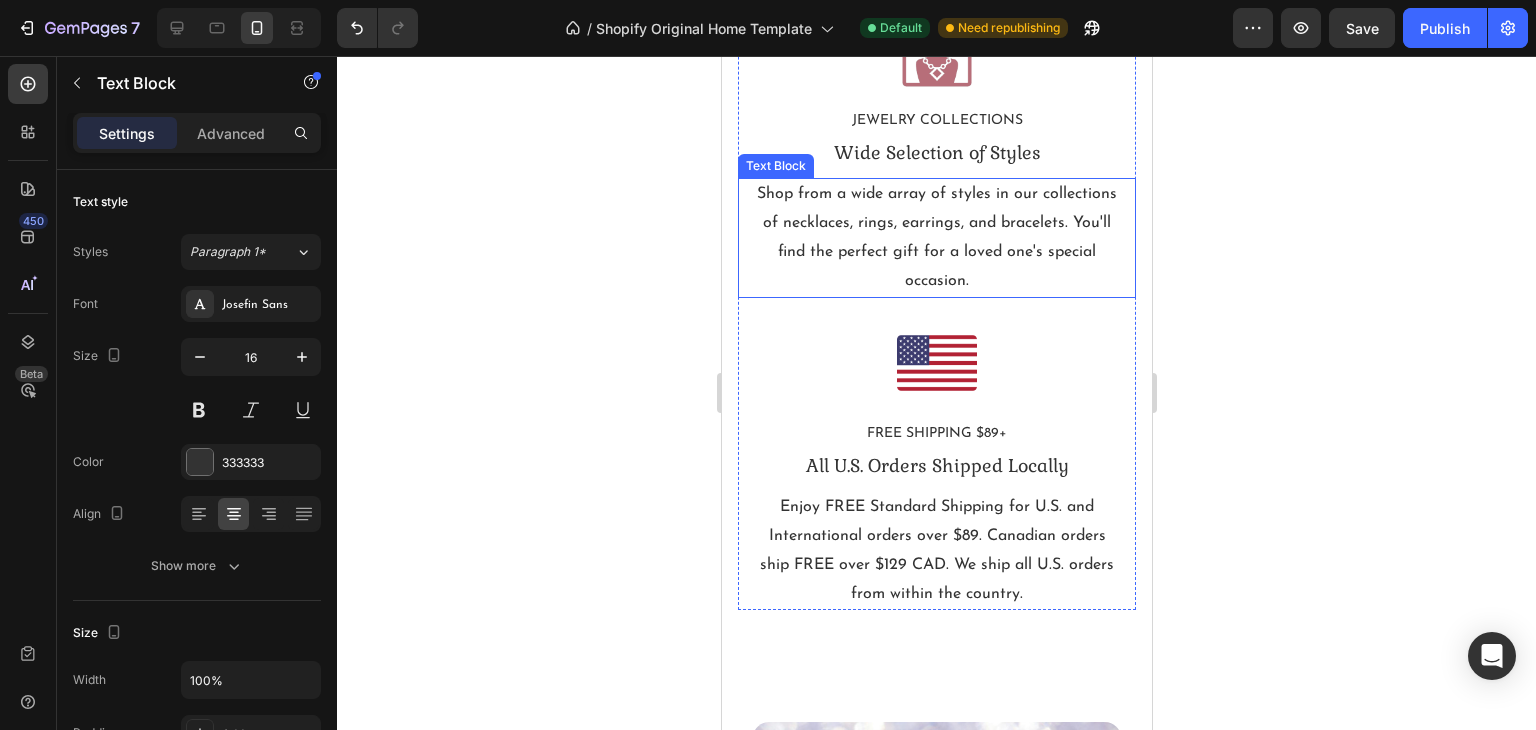 click on "Shop from a wide array of styles in our collections of necklaces, rings, earrings, and bracelets. You'll find the perfect gift for a loved one's special occasion." at bounding box center (936, 237) 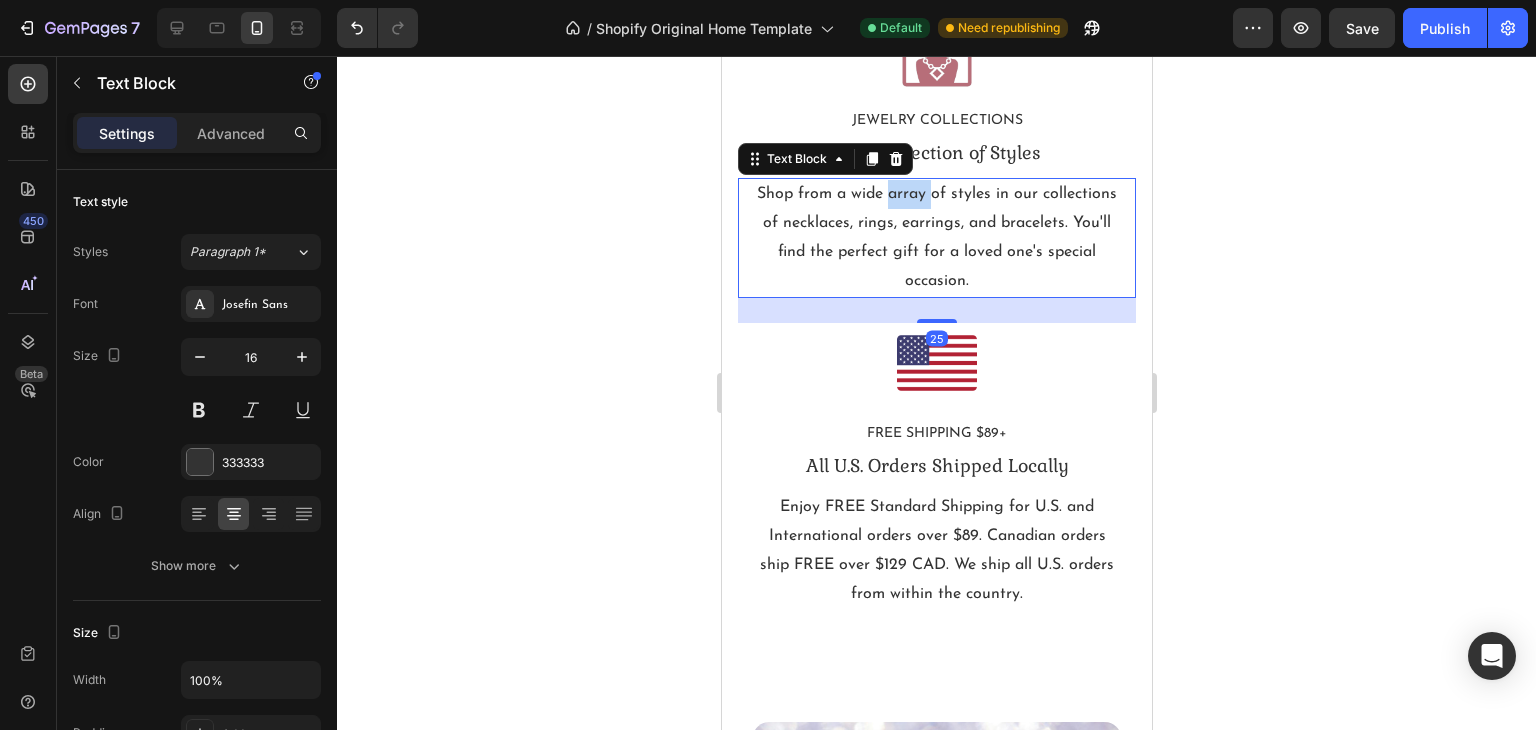 click on "Shop from a wide array of styles in our collections of necklaces, rings, earrings, and bracelets. You'll find the perfect gift for a loved one's special occasion." at bounding box center (936, 237) 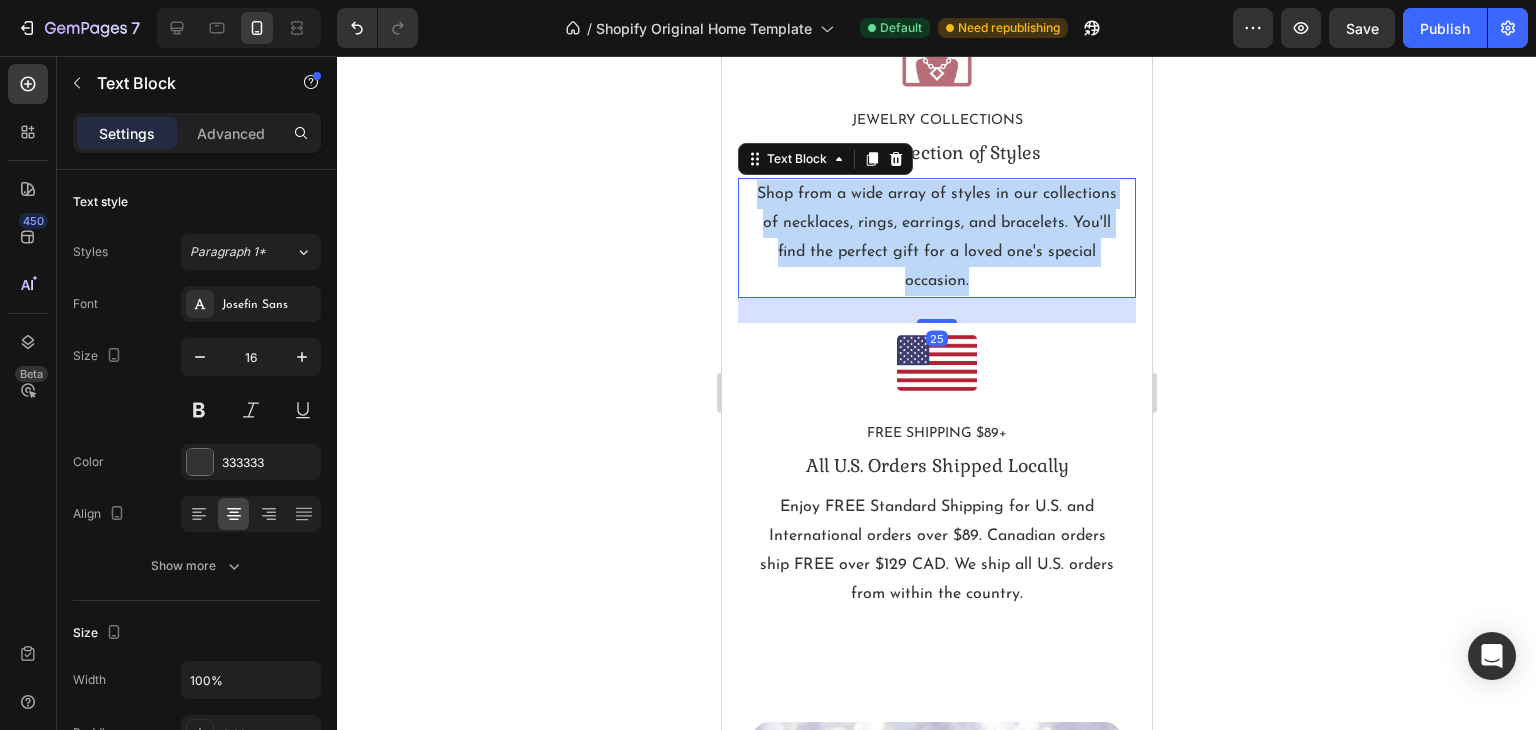 click on "Shop from a wide array of styles in our collections of necklaces, rings, earrings, and bracelets. You'll find the perfect gift for a loved one's special occasion." at bounding box center (936, 237) 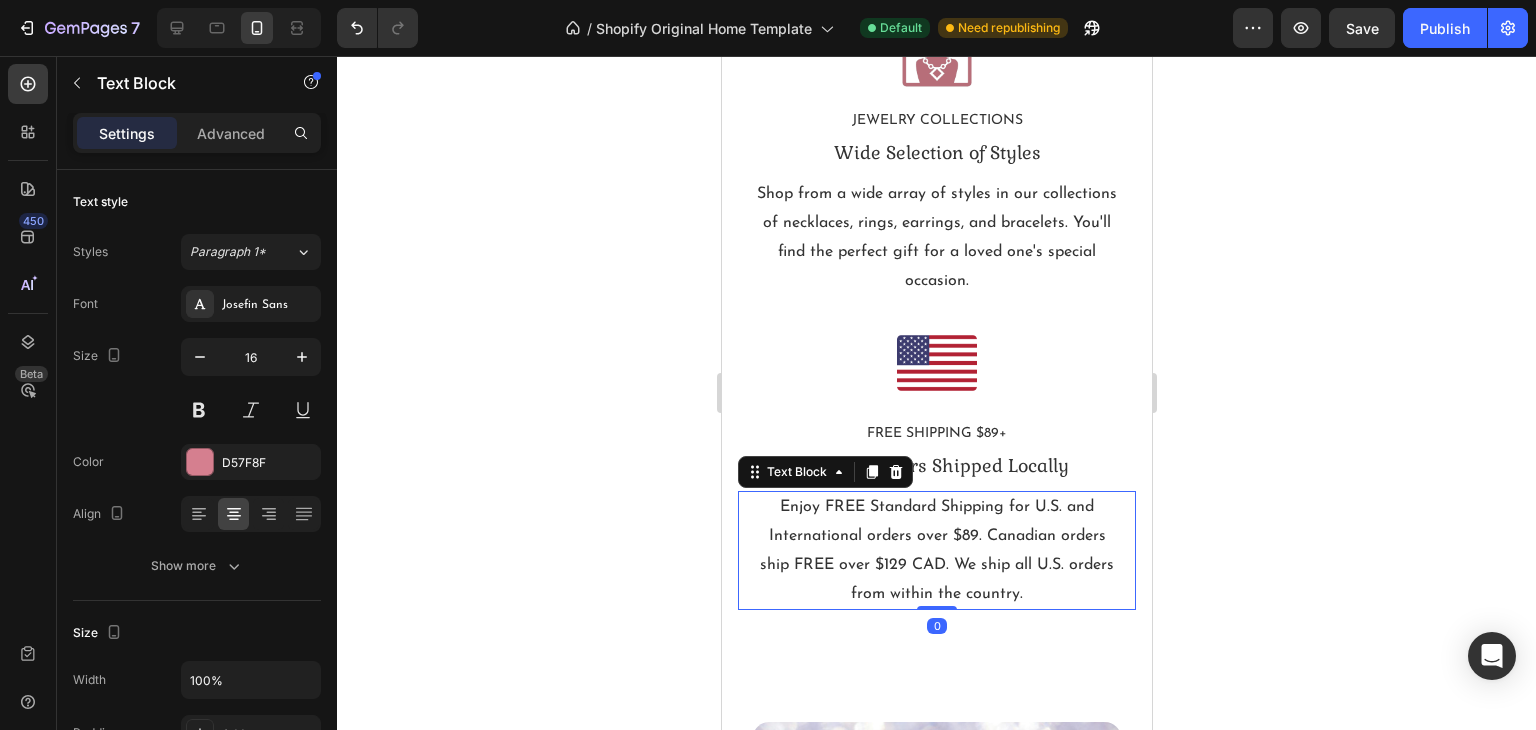 click on "Enjoy FREE Standard Shipping for U.S. and International orders over $89. Canadian orders ship FREE over $129 CAD. We ship all U.S. orders from within the country." at bounding box center (936, 550) 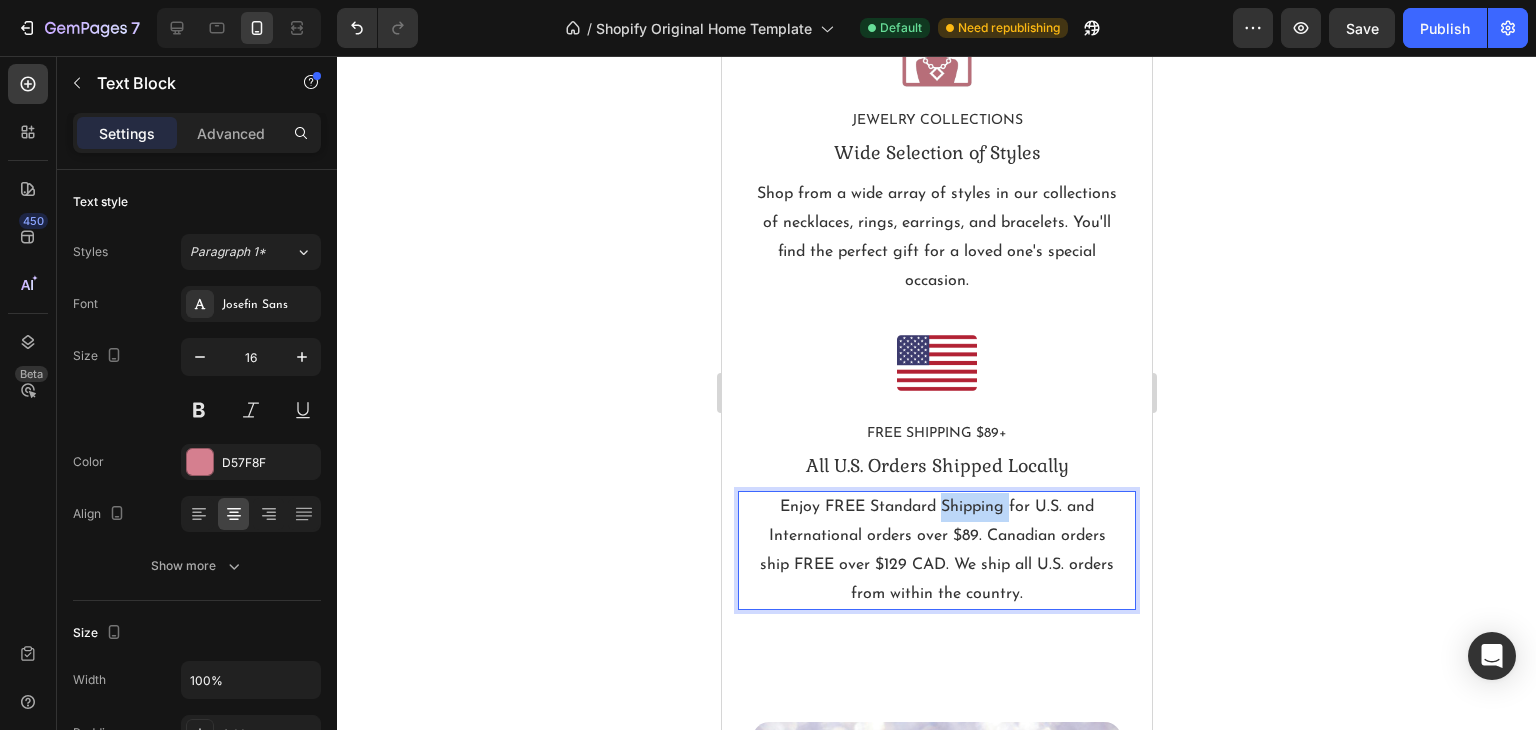 click on "Enjoy FREE Standard Shipping for U.S. and International orders over $89. Canadian orders ship FREE over $129 CAD. We ship all U.S. orders from within the country." at bounding box center [936, 550] 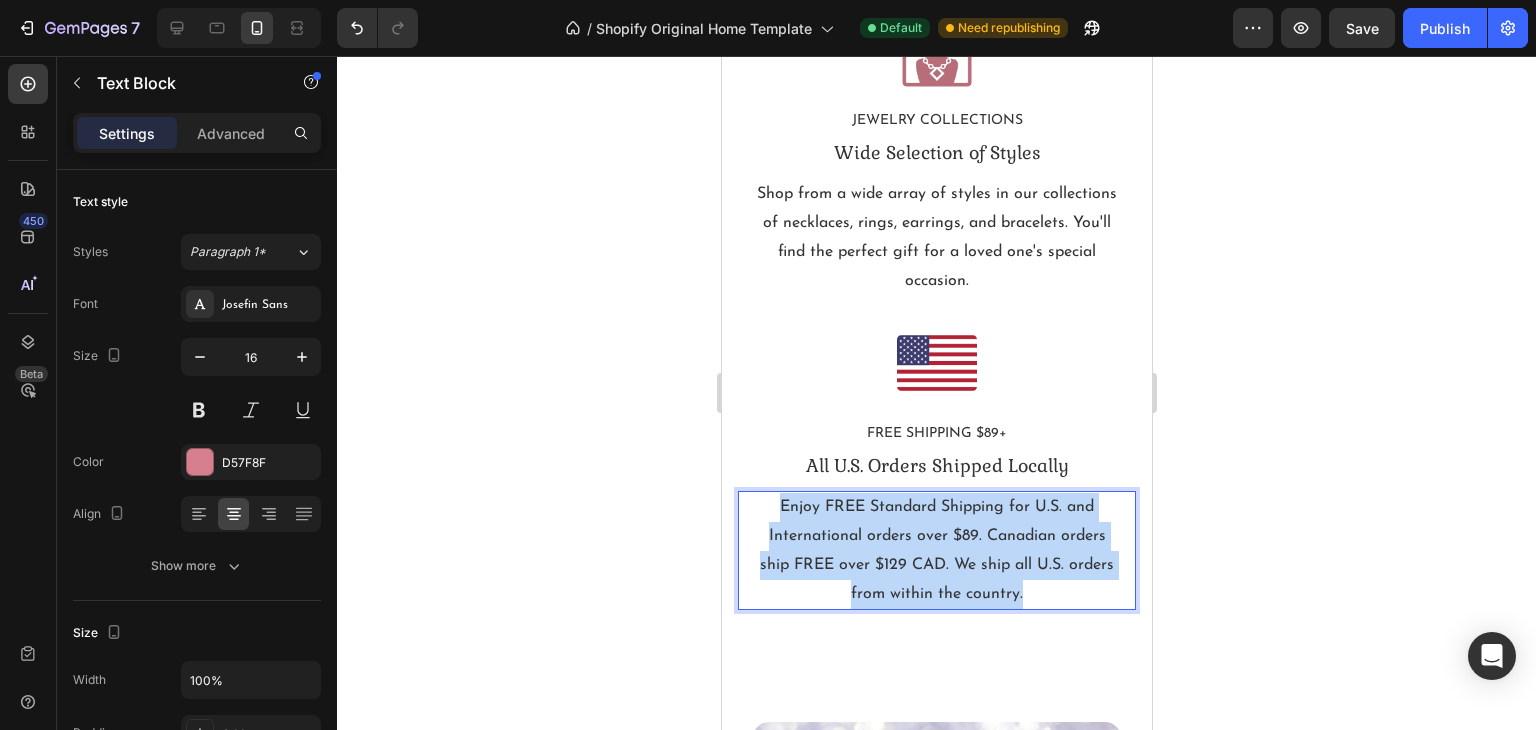 click on "Enjoy FREE Standard Shipping for U.S. and International orders over $89. Canadian orders ship FREE over $129 CAD. We ship all U.S. orders from within the country." at bounding box center (936, 550) 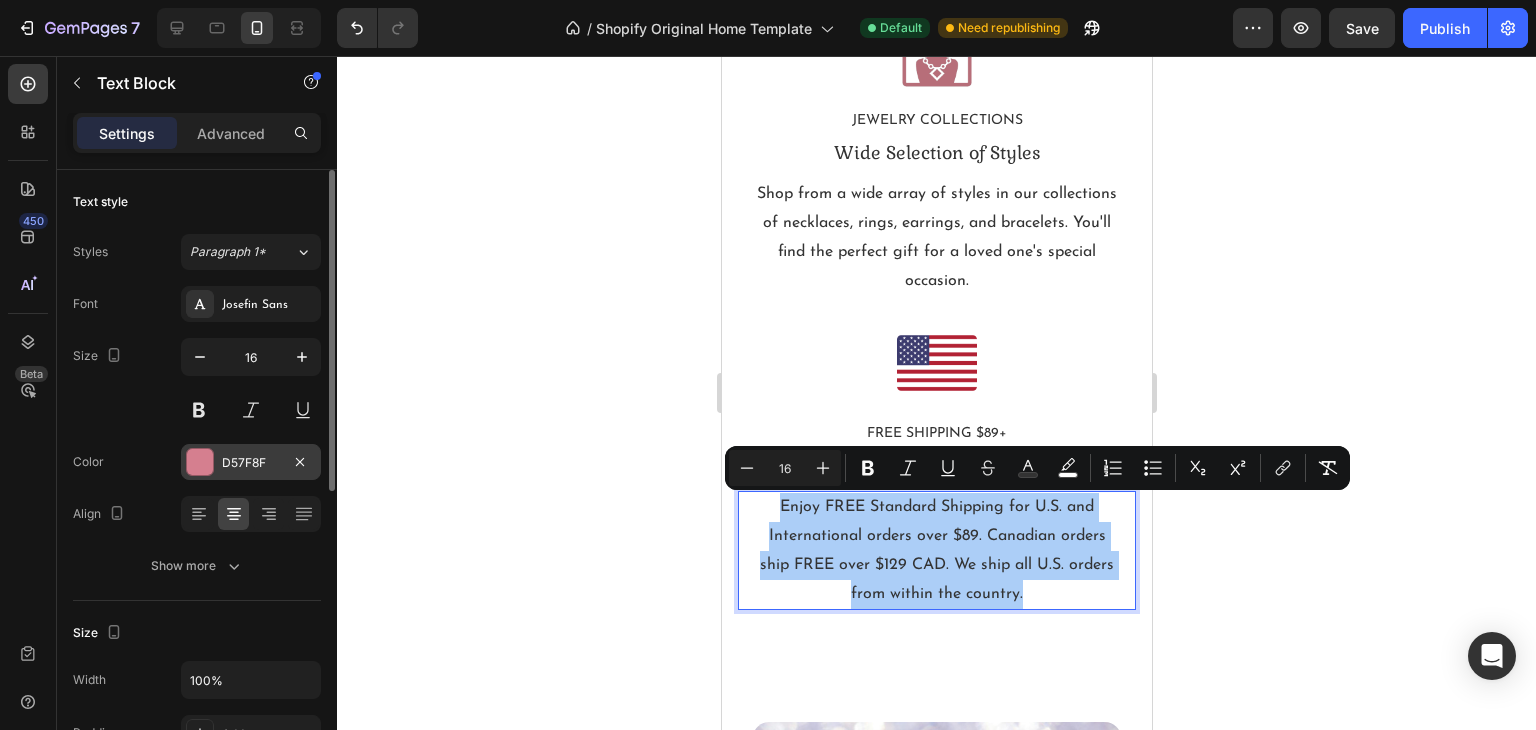 click on "D57F8F" at bounding box center [251, 462] 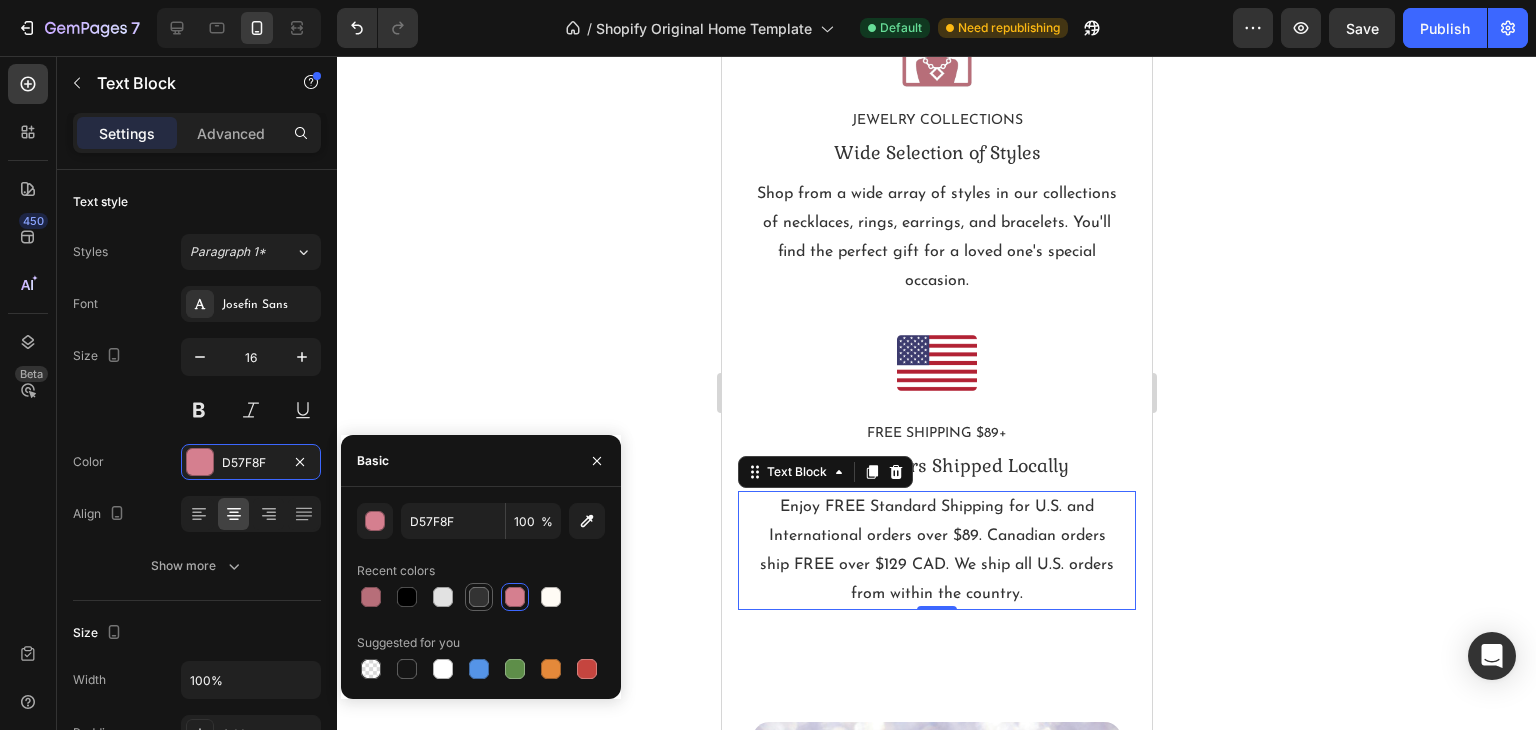 click at bounding box center (479, 597) 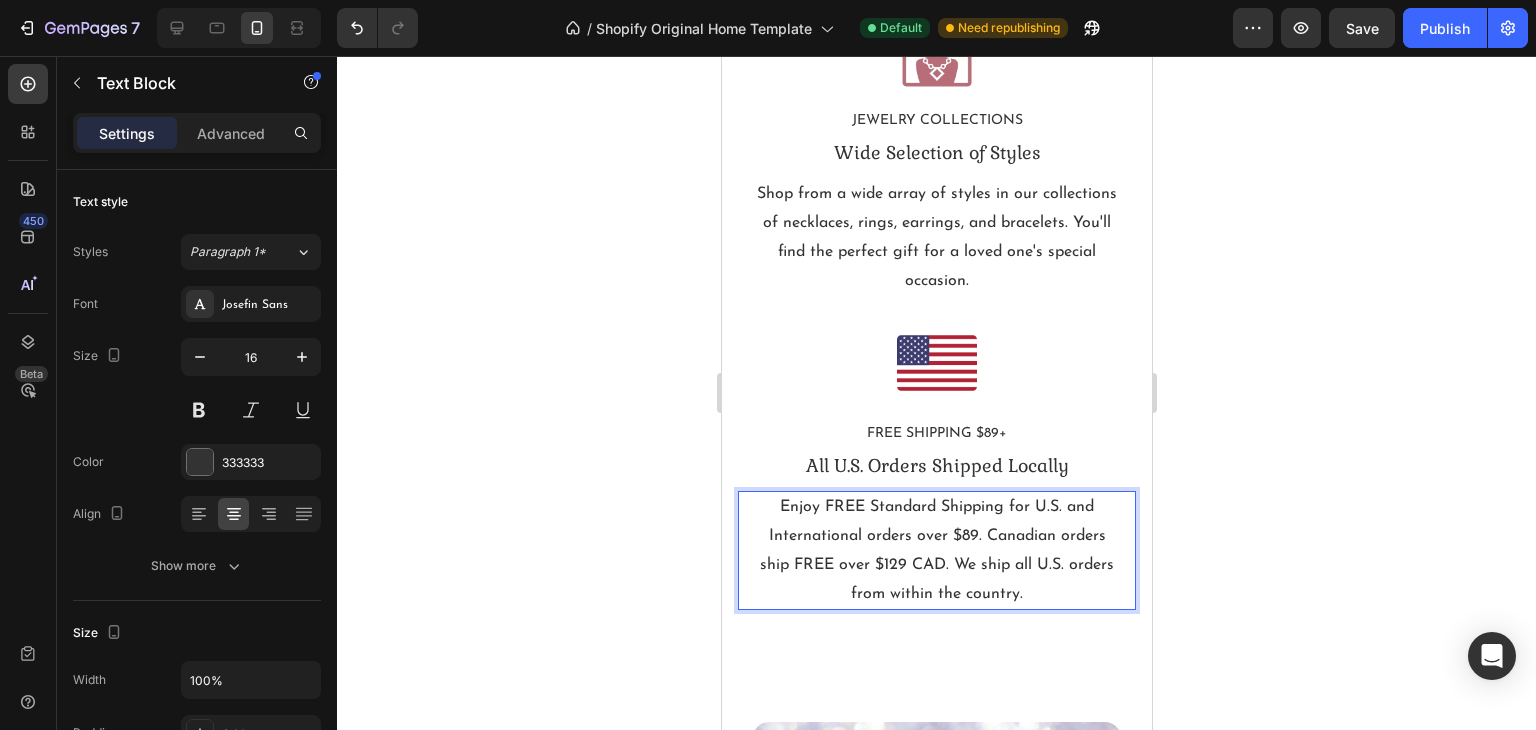 click on "Enjoy FREE Standard Shipping for U.S. and International orders over $89. Canadian orders ship FREE over $129 CAD. We ship all U.S. orders from within the country." at bounding box center (936, 550) 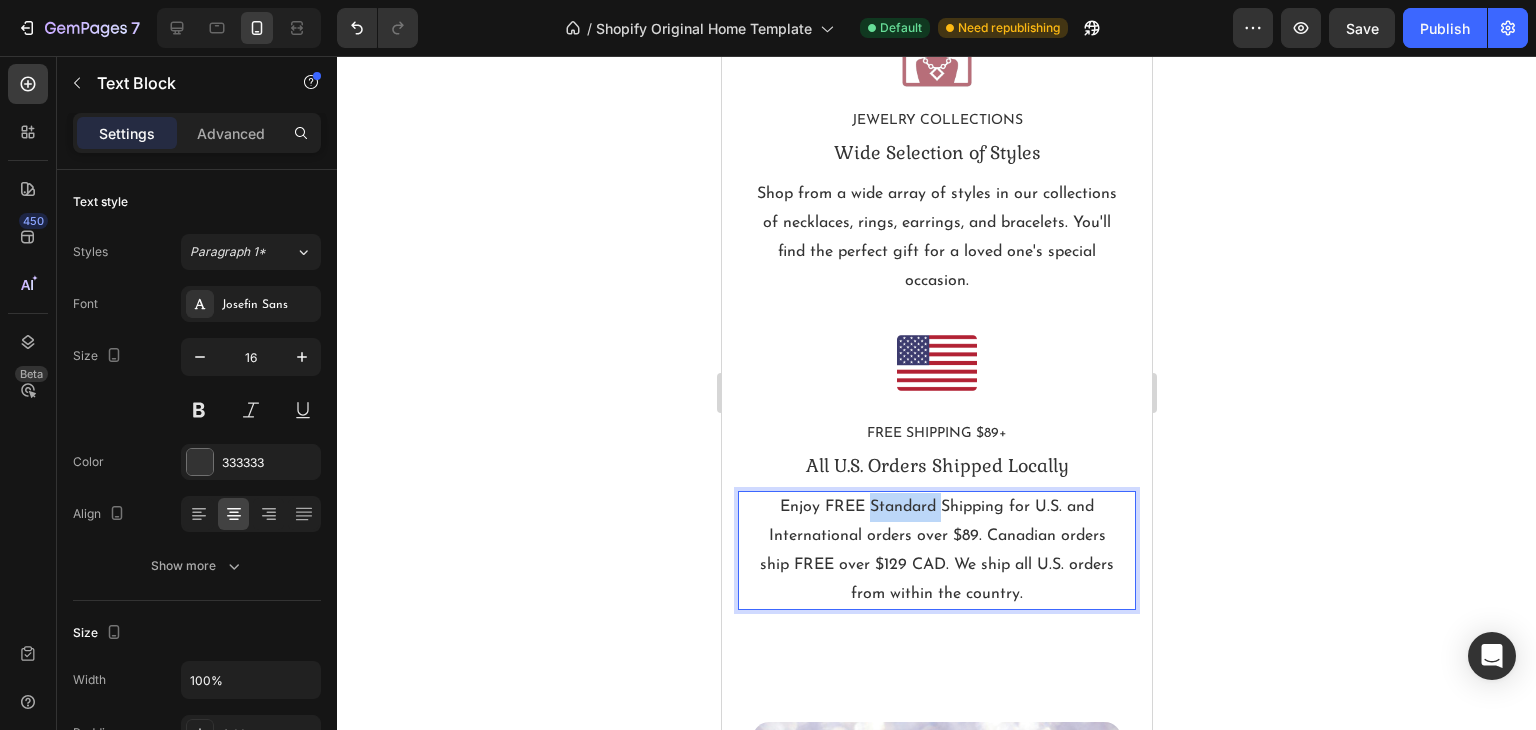 click on "Enjoy FREE Standard Shipping for U.S. and International orders over $89. Canadian orders ship FREE over $129 CAD. We ship all U.S. orders from within the country." at bounding box center (936, 550) 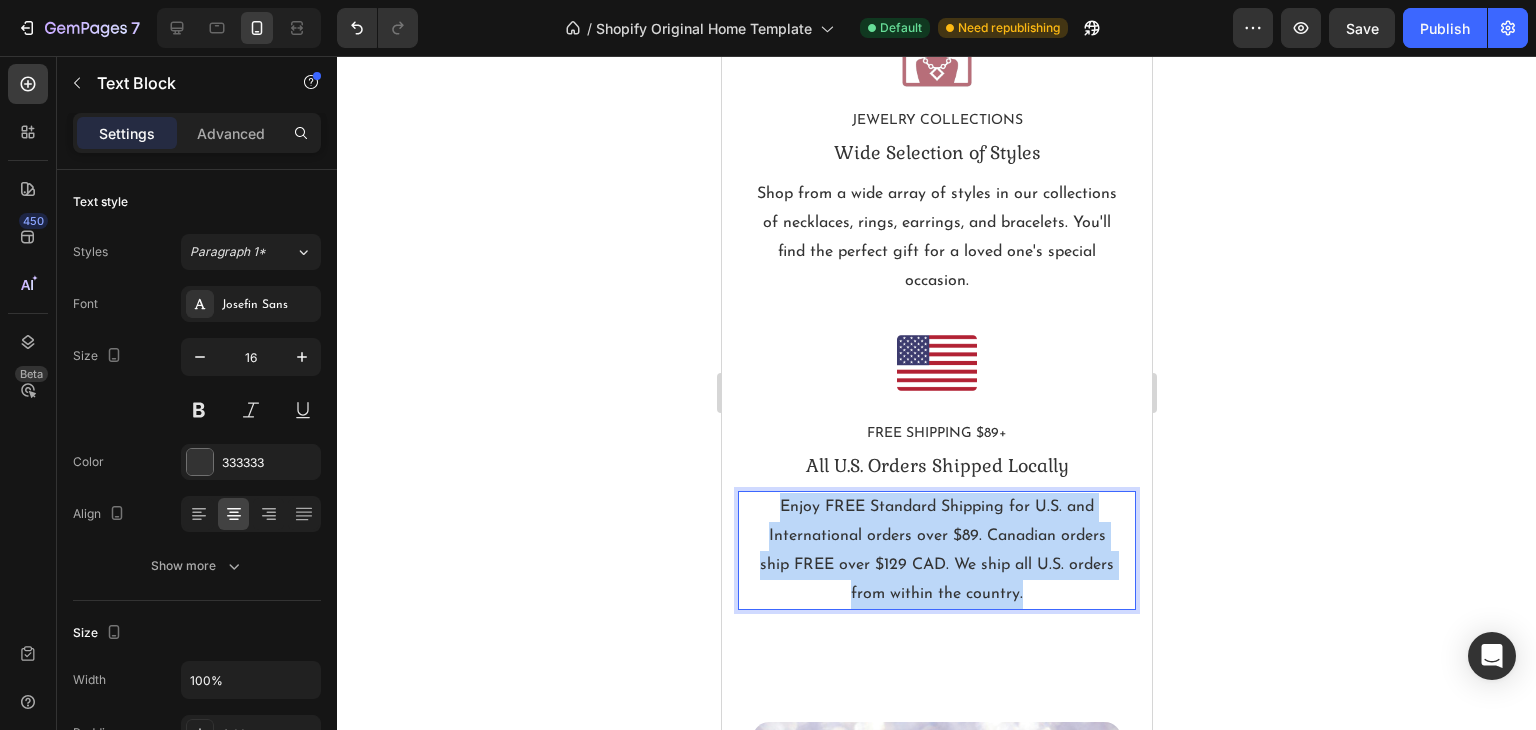 click on "Enjoy FREE Standard Shipping for U.S. and International orders over $89. Canadian orders ship FREE over $129 CAD. We ship all U.S. orders from within the country." at bounding box center [936, 550] 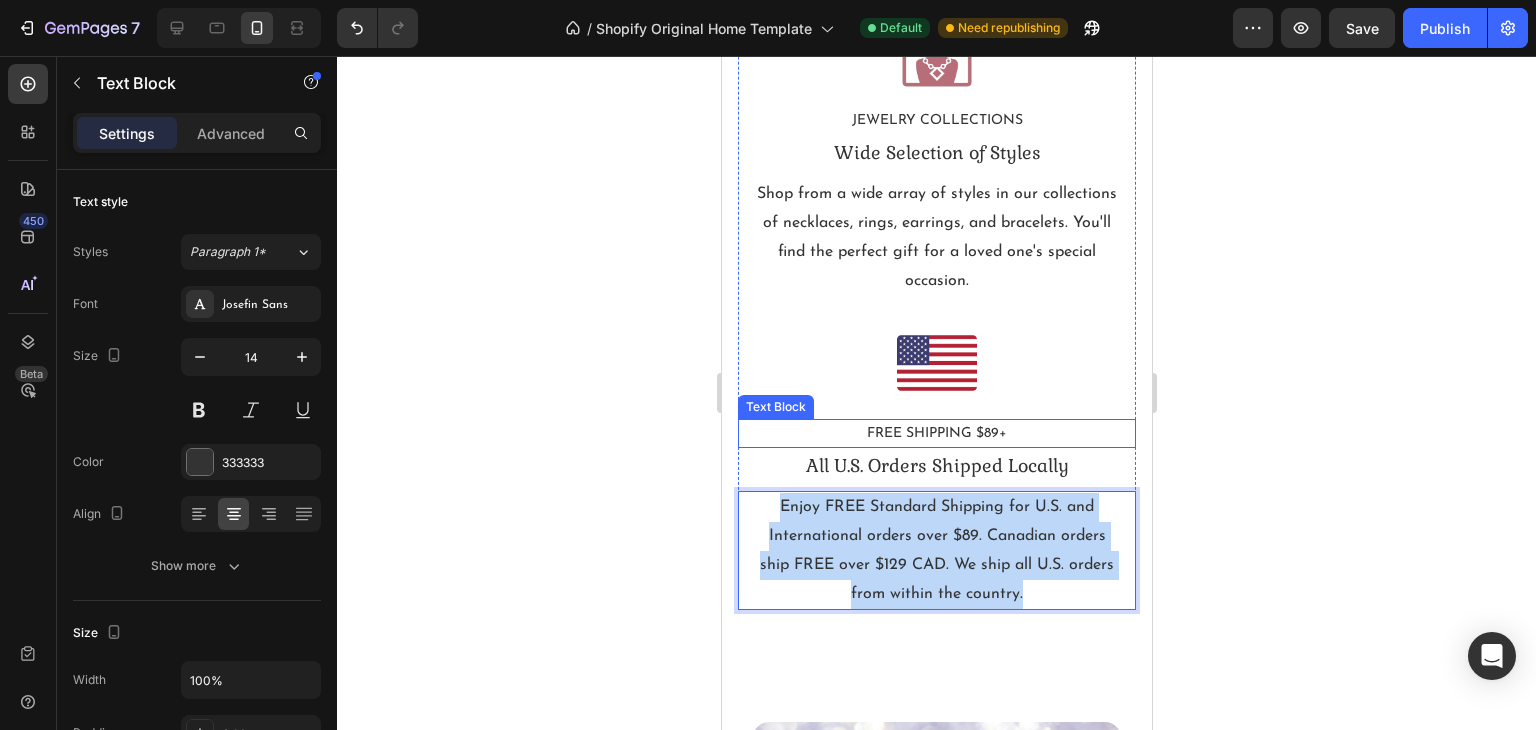 click on "FREE SHIPPING $89+" at bounding box center [936, 433] 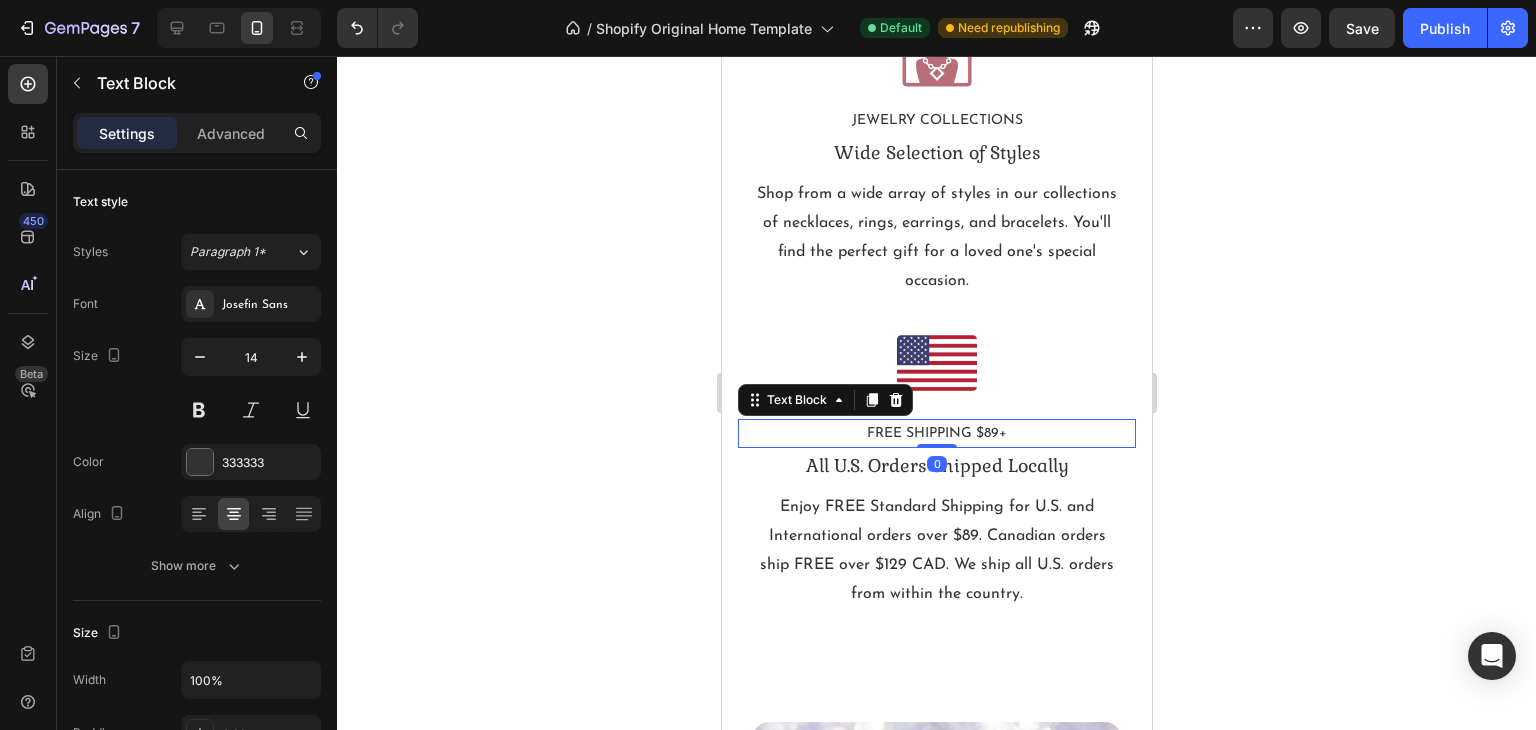 click on "FREE SHIPPING $89+" at bounding box center (936, 433) 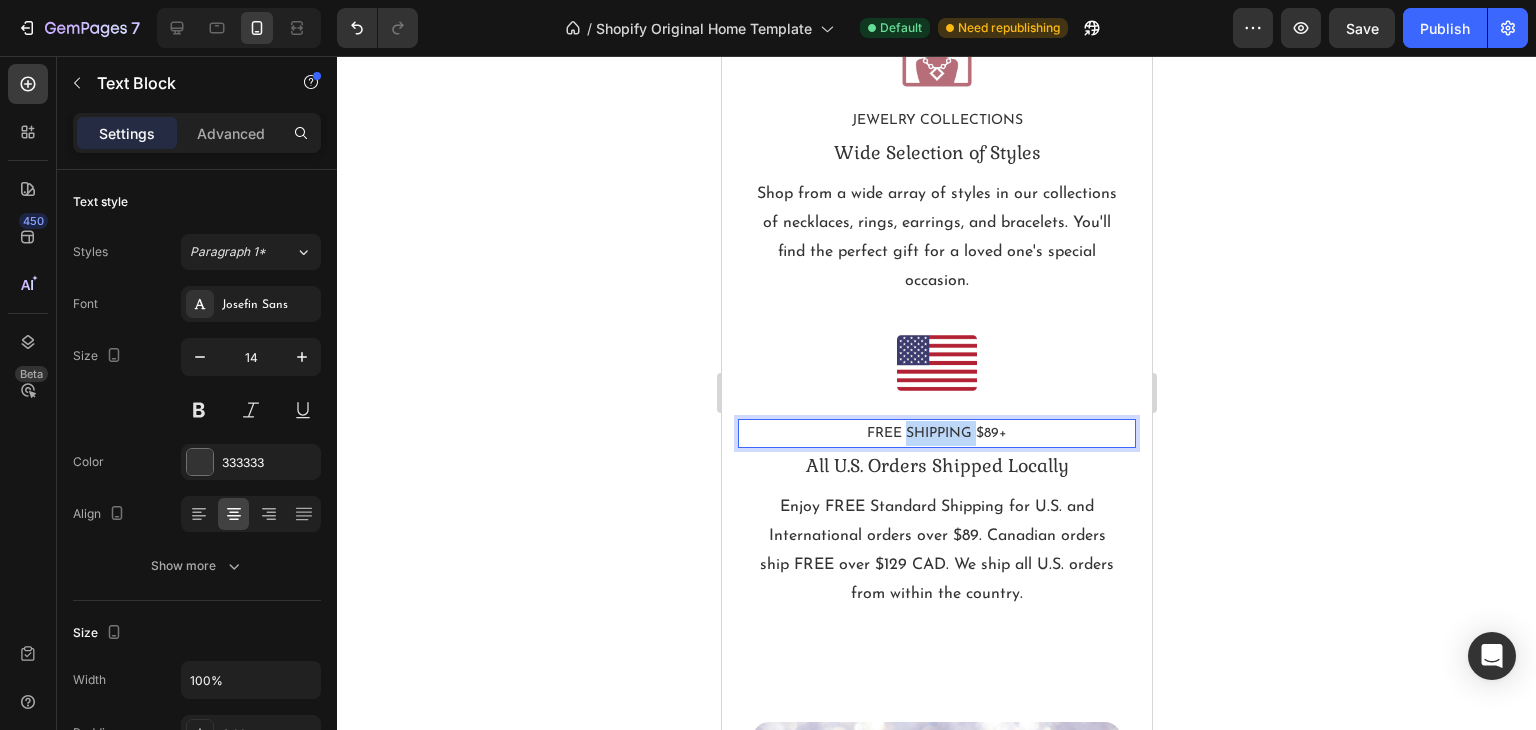 click on "FREE SHIPPING $89+" at bounding box center [936, 433] 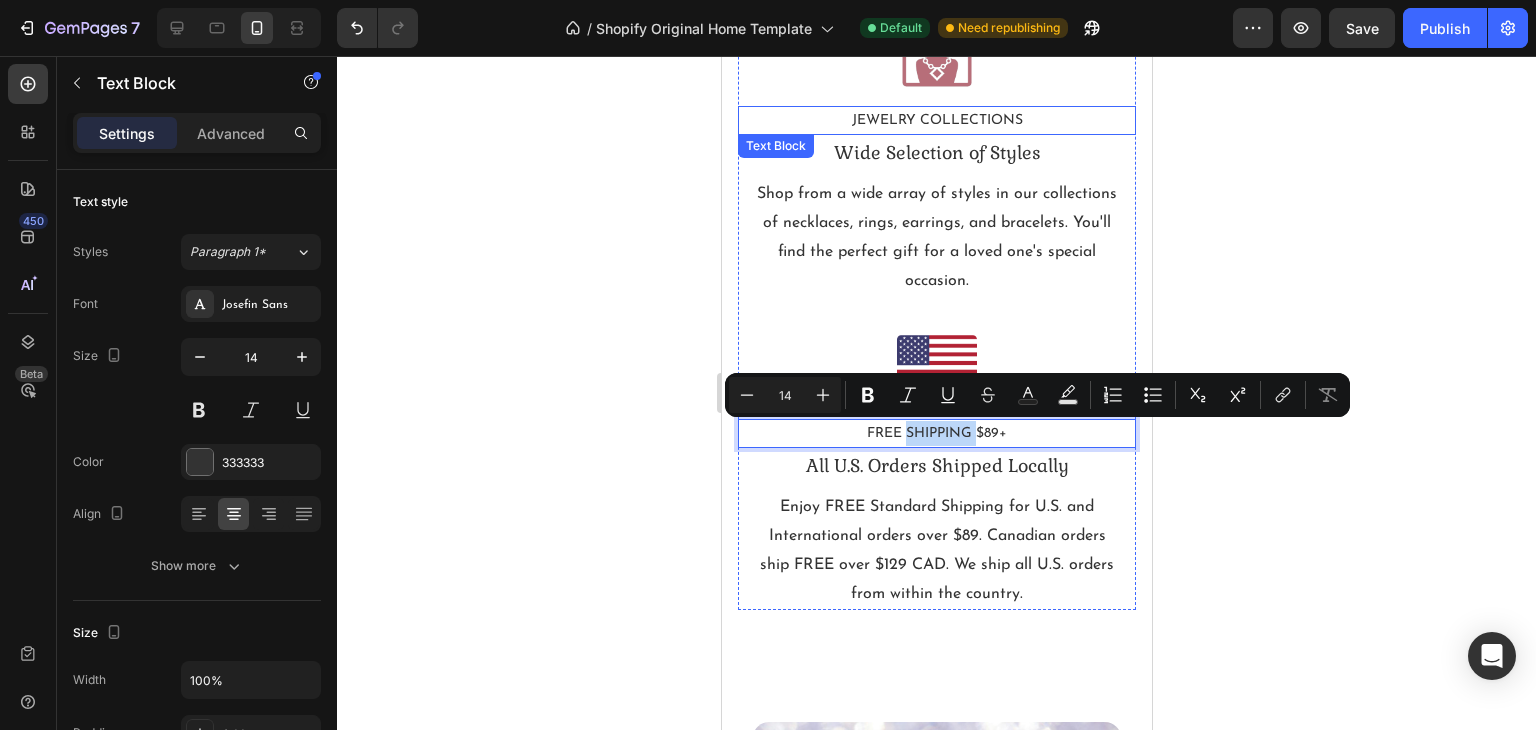 click on "JEWELRY COLLECTIONS" at bounding box center (936, 120) 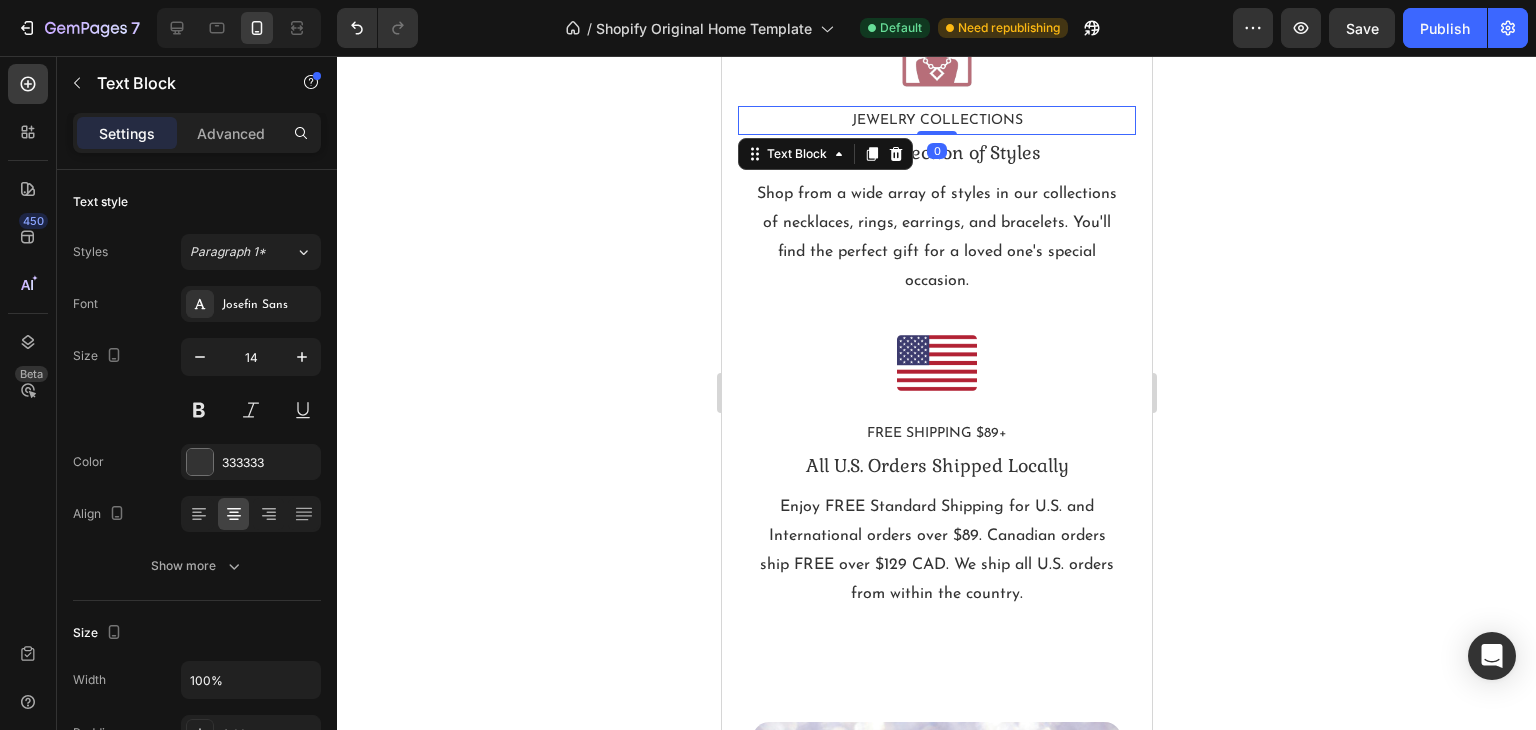 click on "JEWELRY COLLECTIONS" at bounding box center (936, 120) 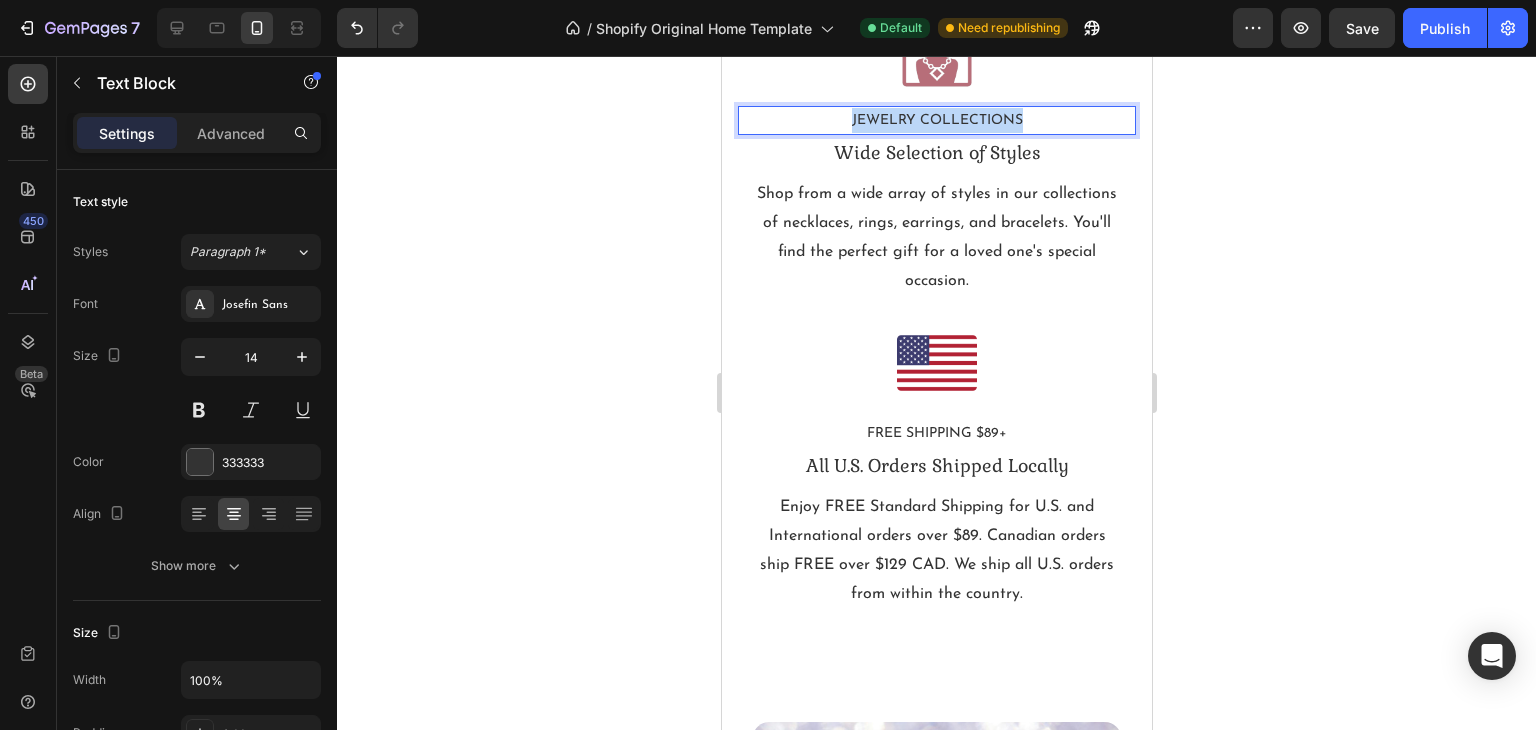 click on "JEWELRY COLLECTIONS" at bounding box center (936, 120) 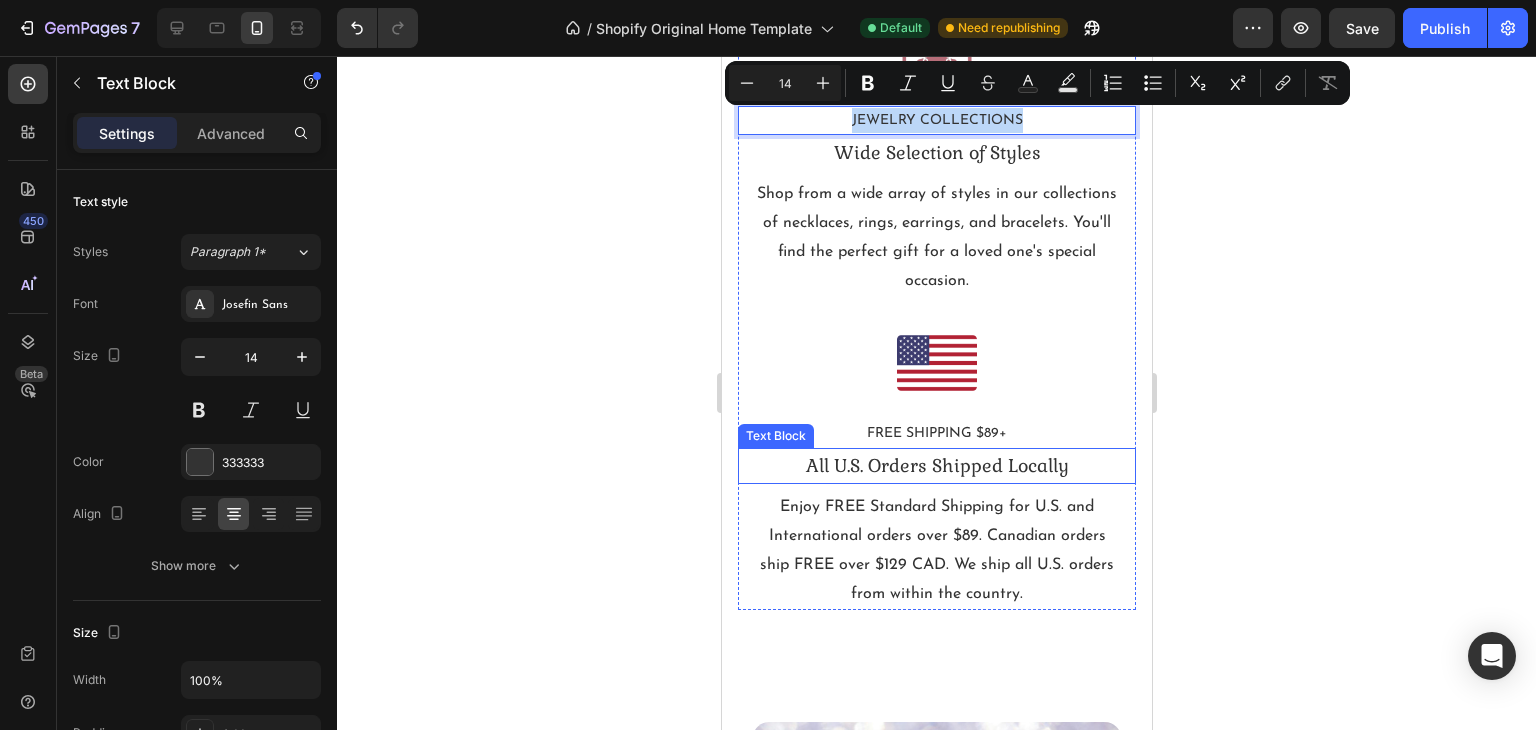 click on "All U.S. Orders Shipped Locally" at bounding box center (936, 466) 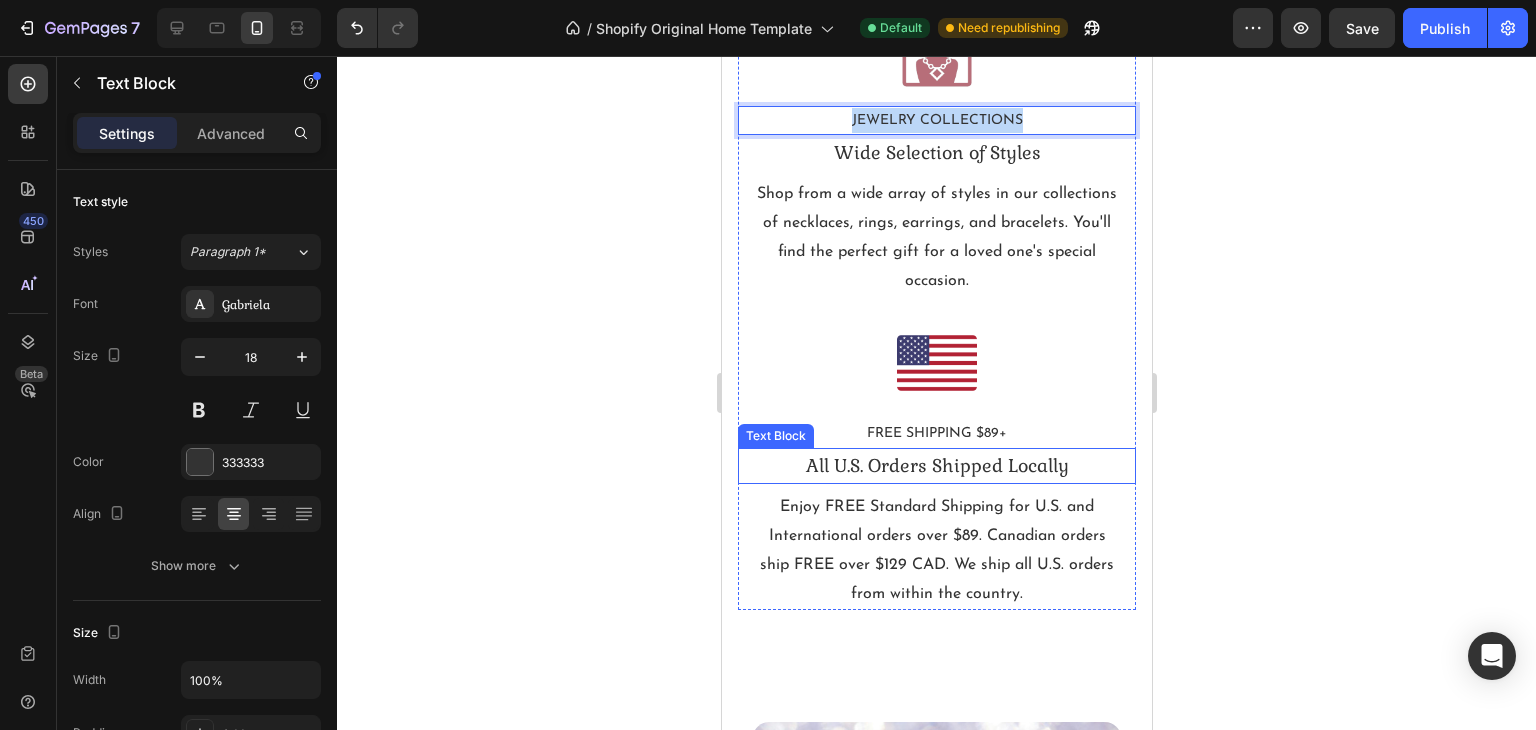 click on "All U.S. Orders Shipped Locally" at bounding box center [936, 466] 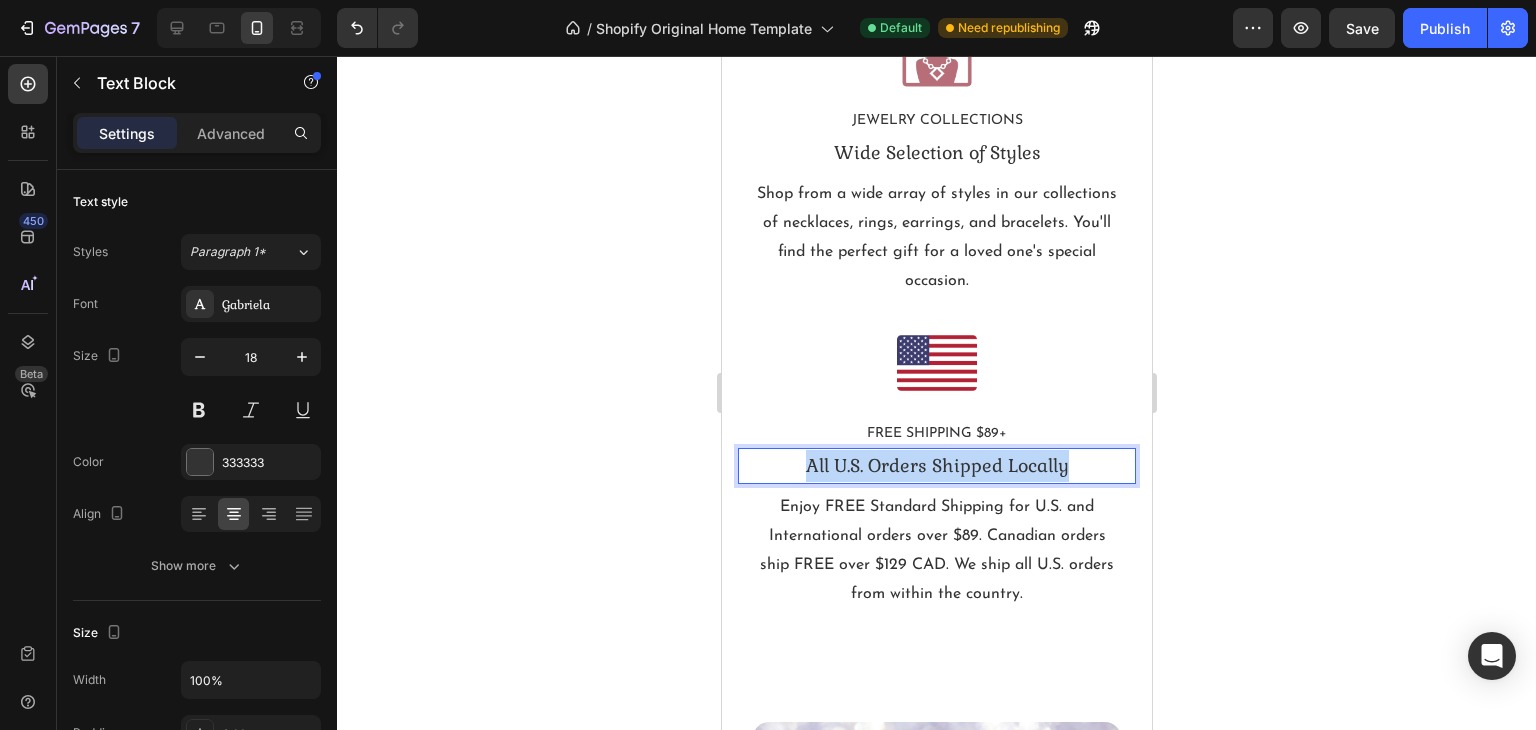 click on "All U.S. Orders Shipped Locally" at bounding box center [936, 466] 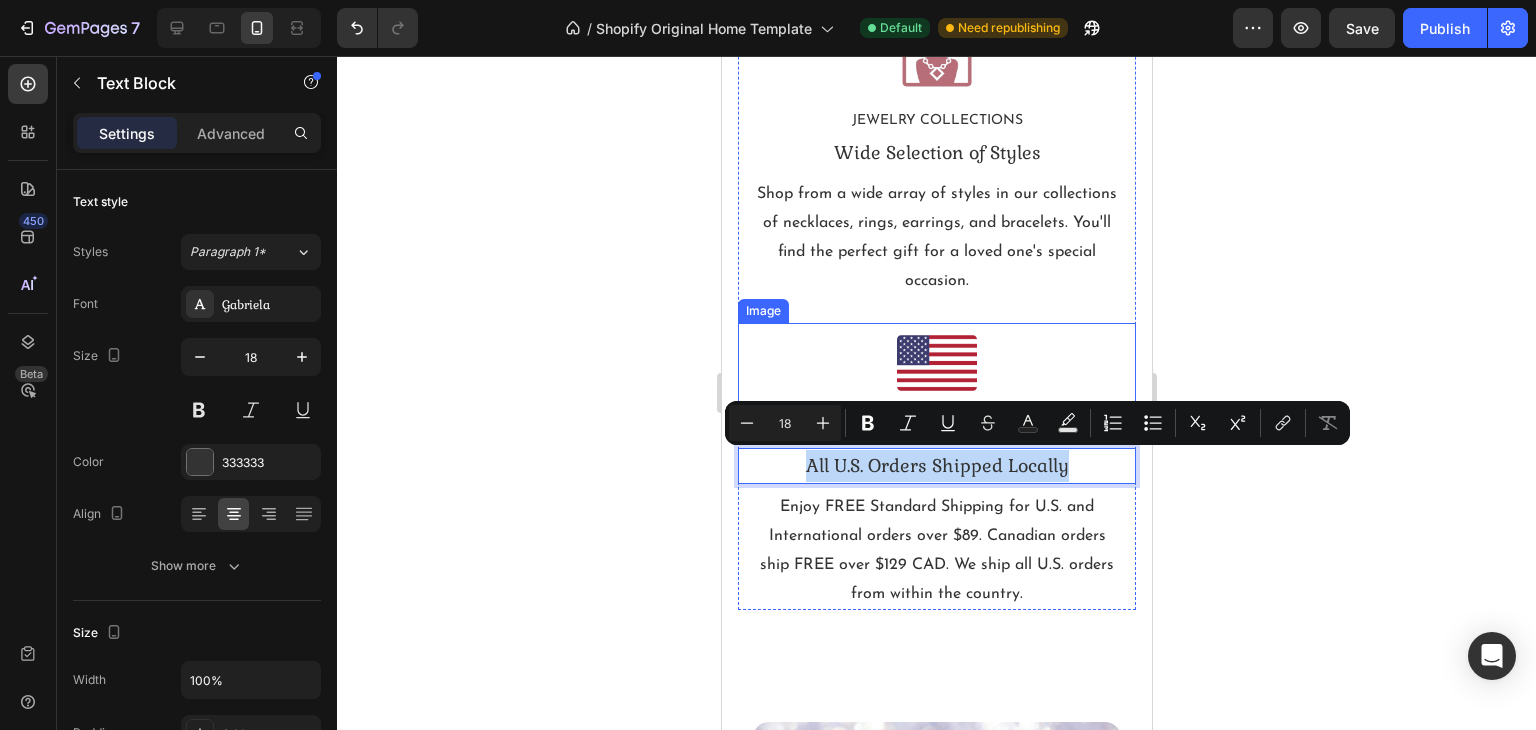 click at bounding box center [936, 363] 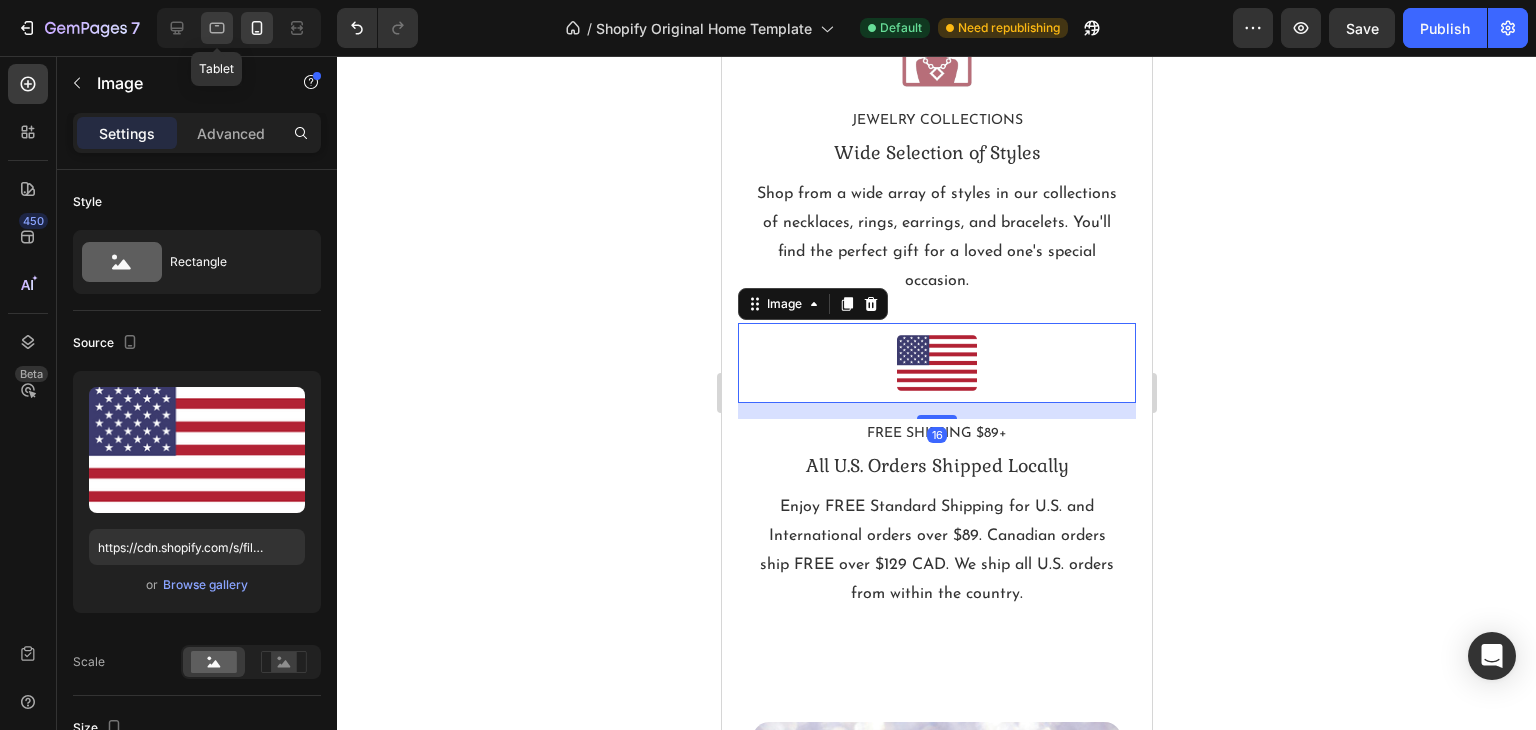 click 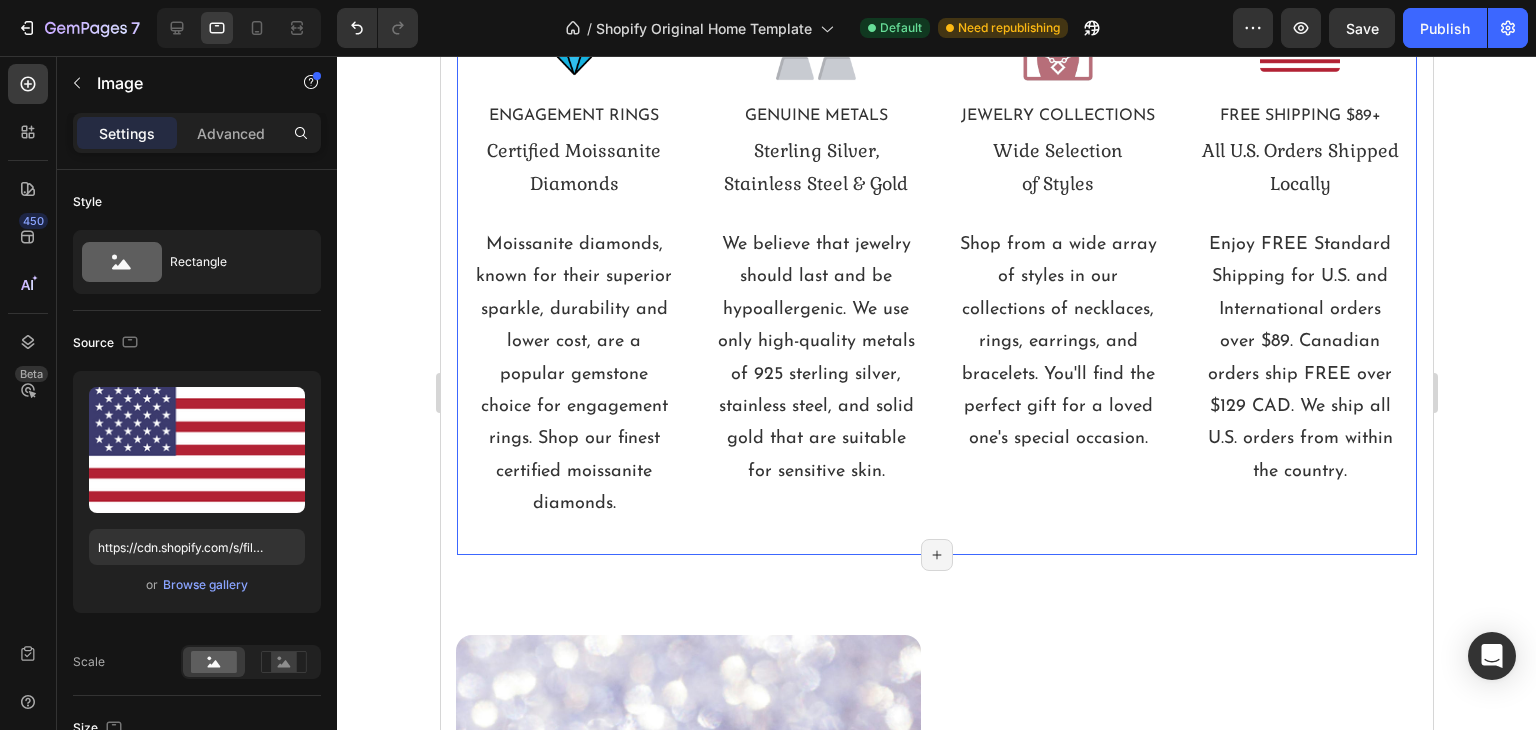 scroll, scrollTop: 8647, scrollLeft: 0, axis: vertical 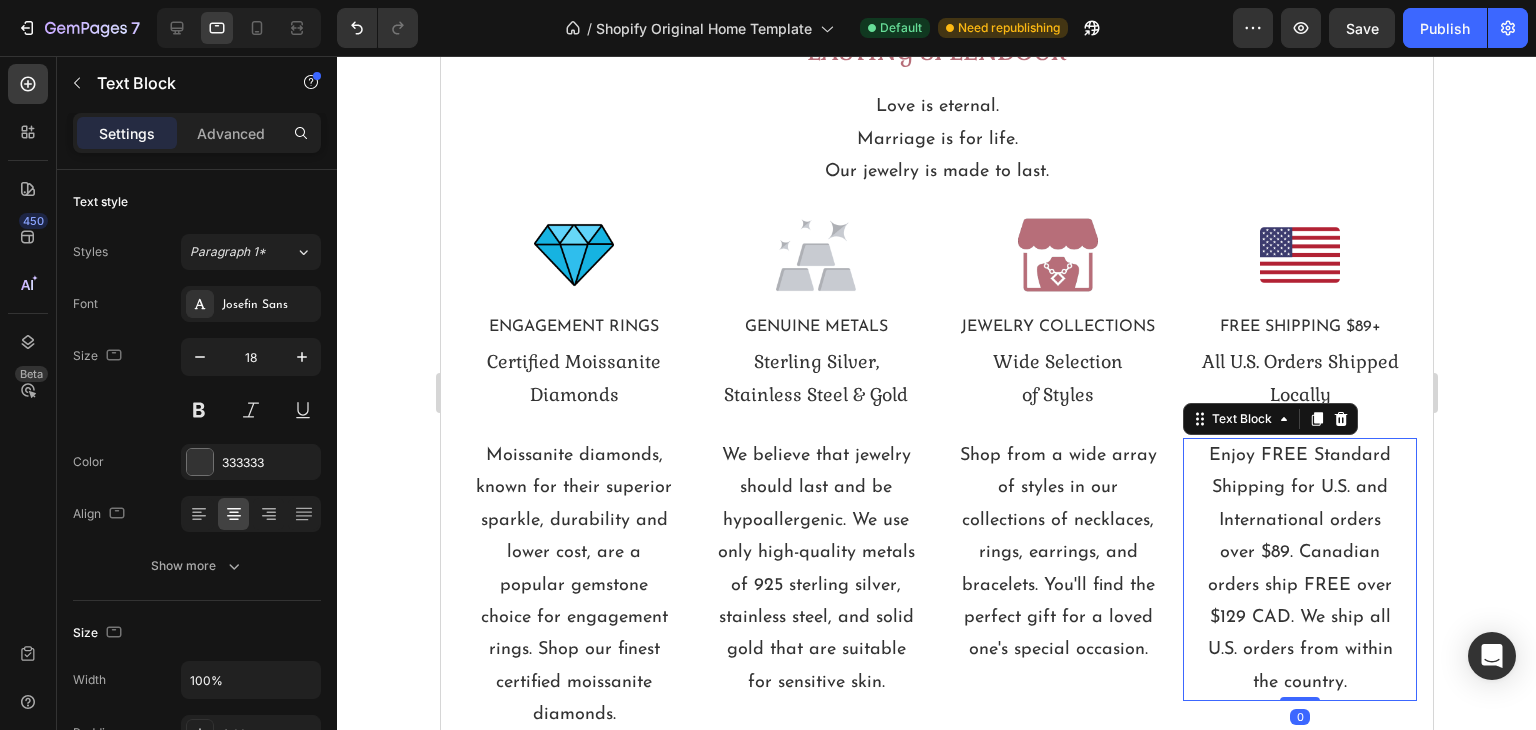 click on "Enjoy FREE Standard Shipping for U.S. and International orders over $89. Canadian orders ship FREE over $129 CAD. We ship all U.S. orders from within the country." at bounding box center (1299, 569) 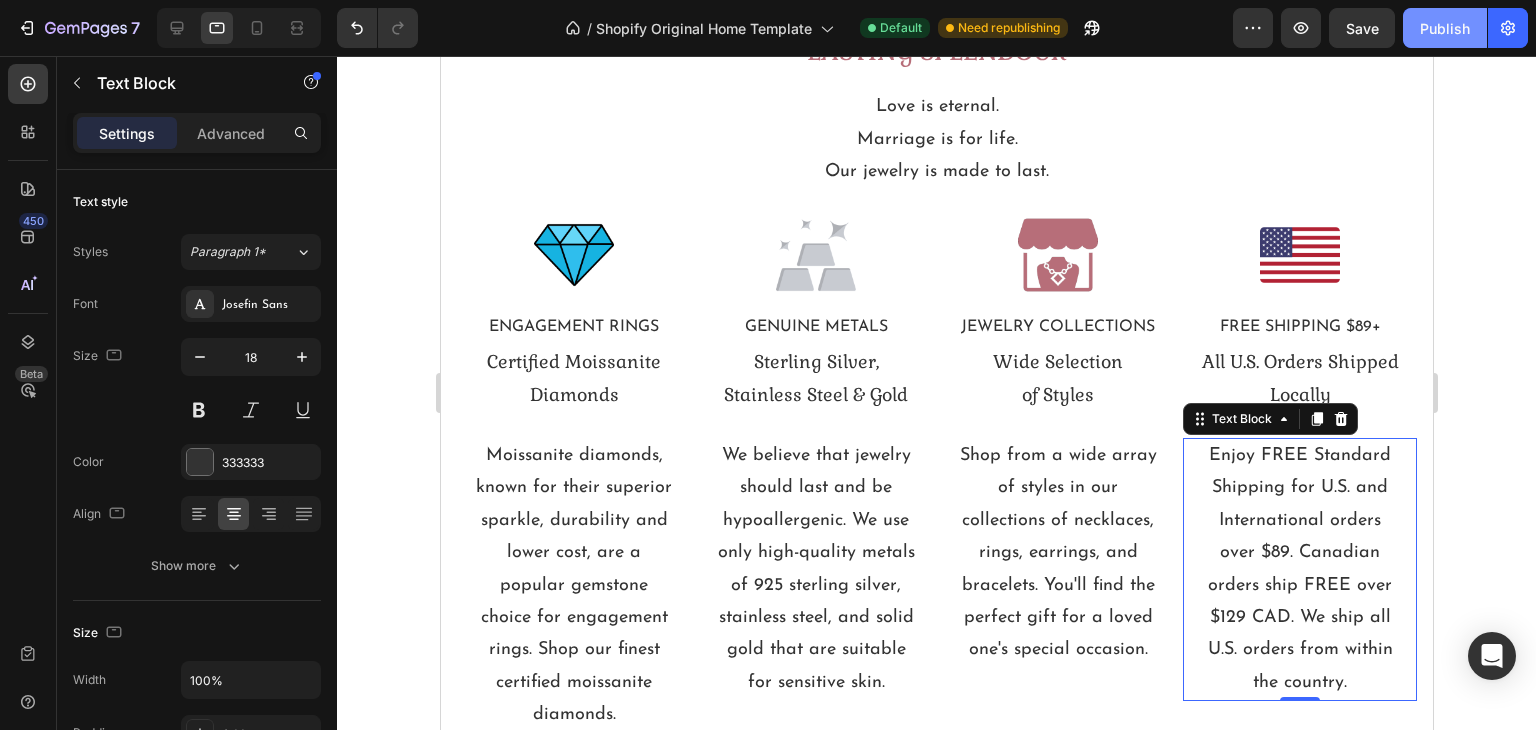 drag, startPoint x: 1440, startPoint y: 34, endPoint x: 1425, endPoint y: 36, distance: 15.132746 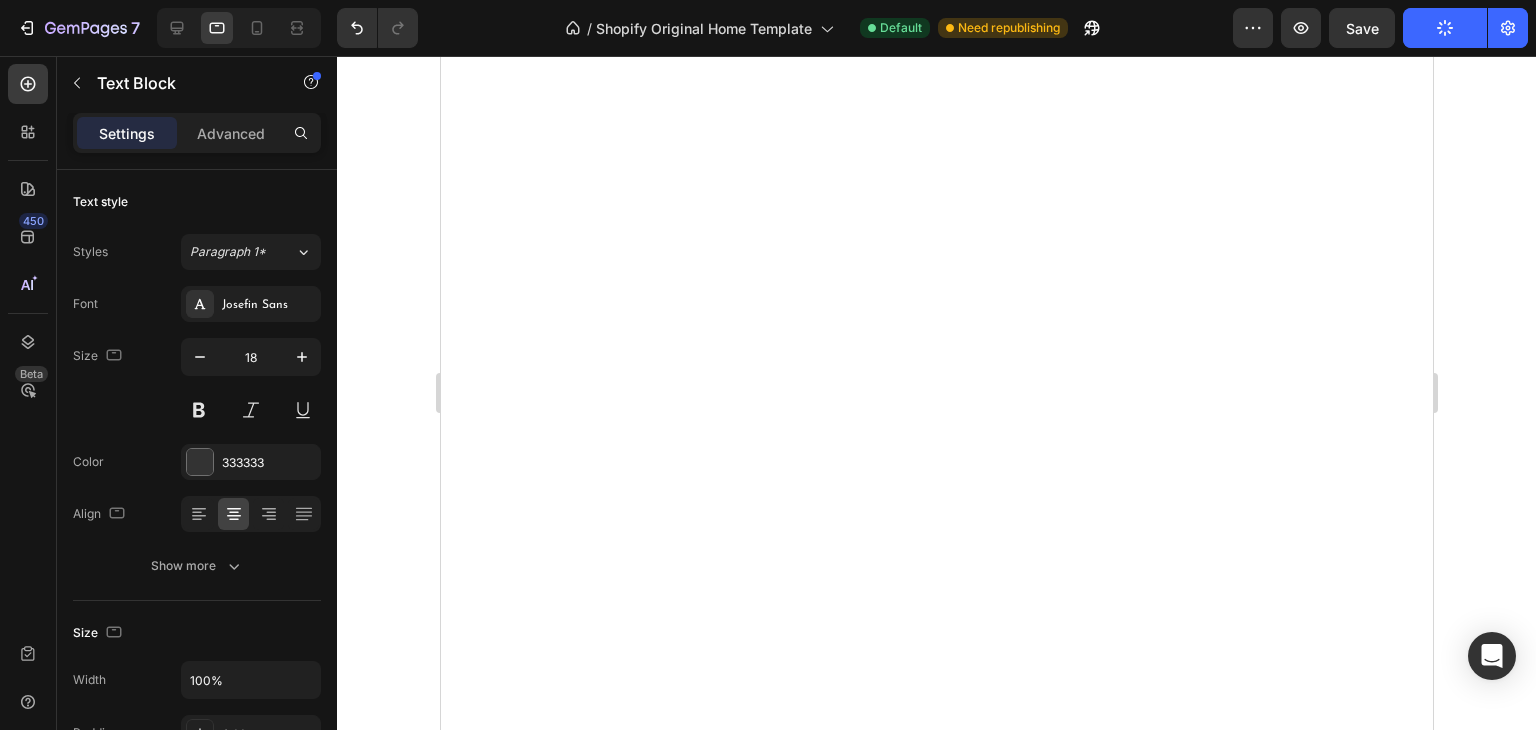 scroll, scrollTop: 0, scrollLeft: 0, axis: both 